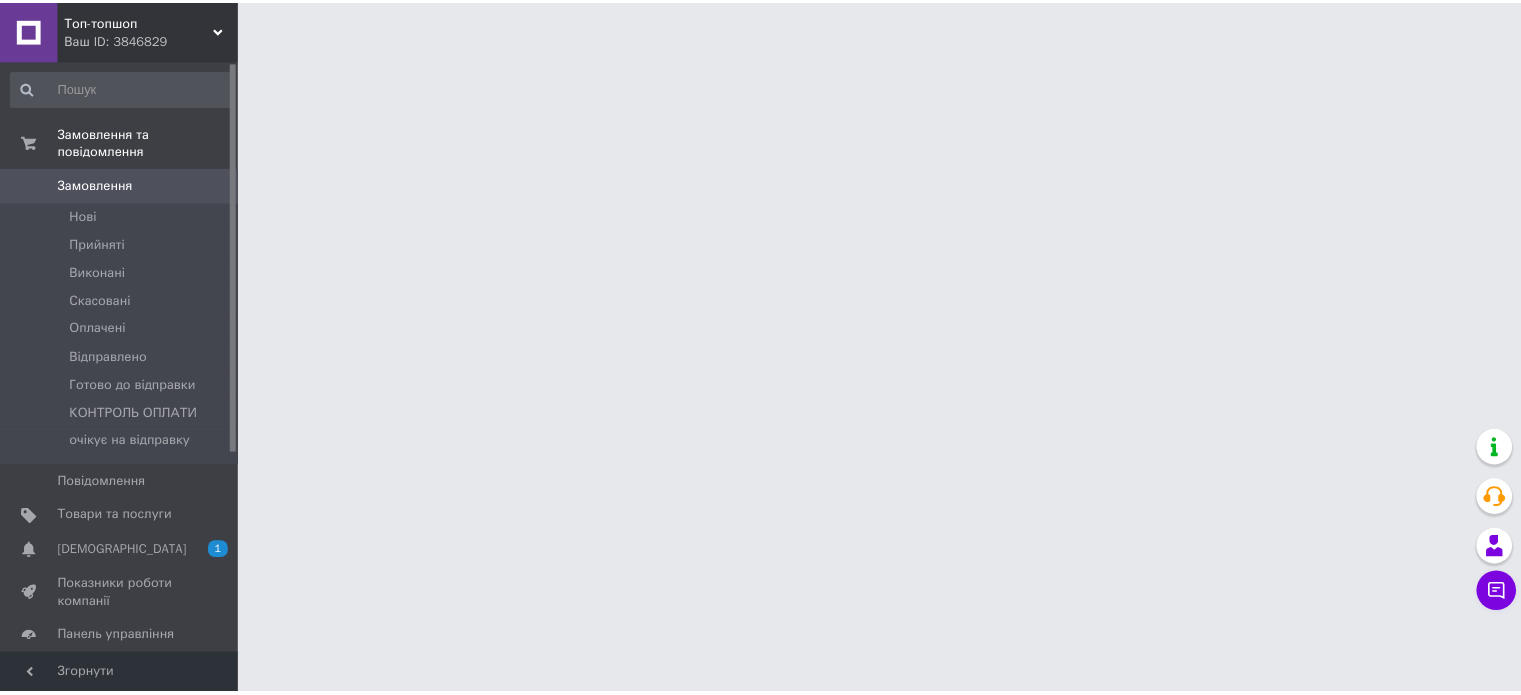 scroll, scrollTop: 0, scrollLeft: 0, axis: both 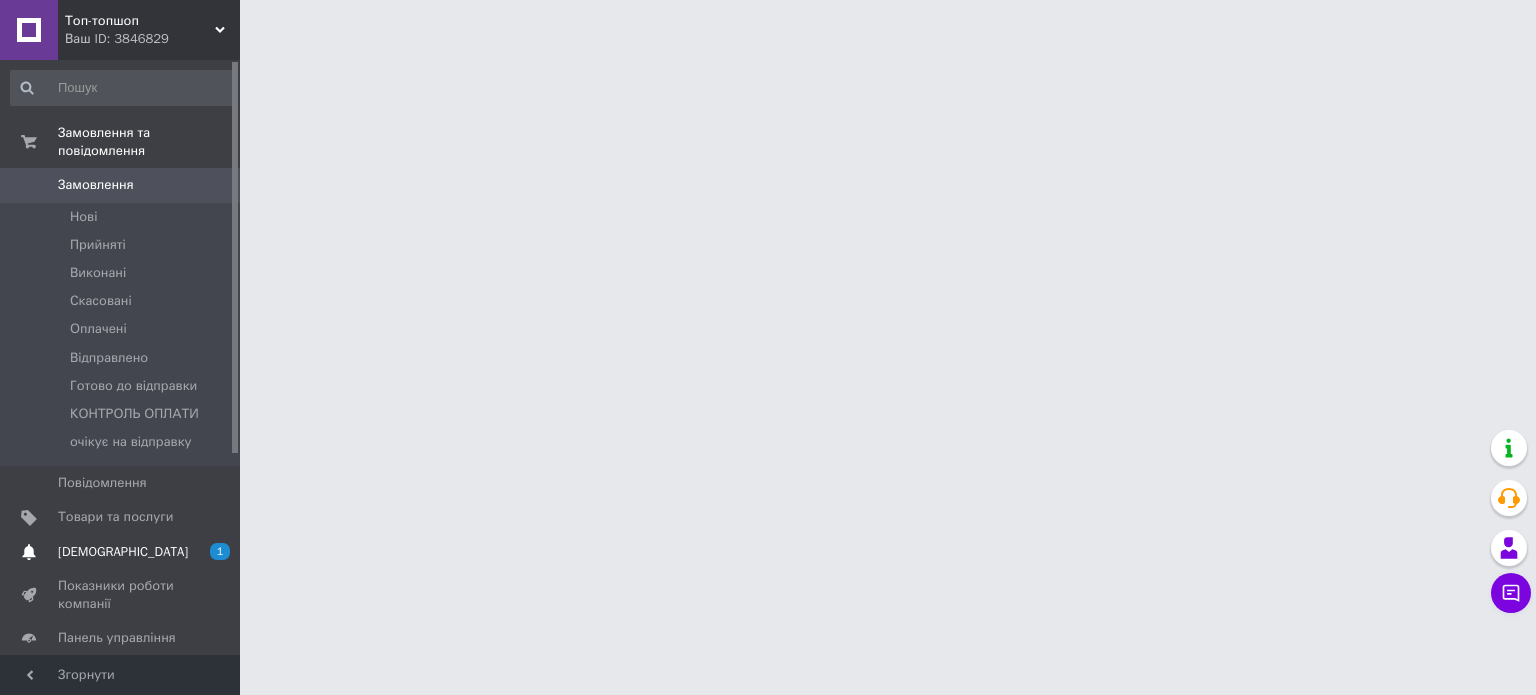 click on "[DEMOGRAPHIC_DATA]" at bounding box center [121, 552] 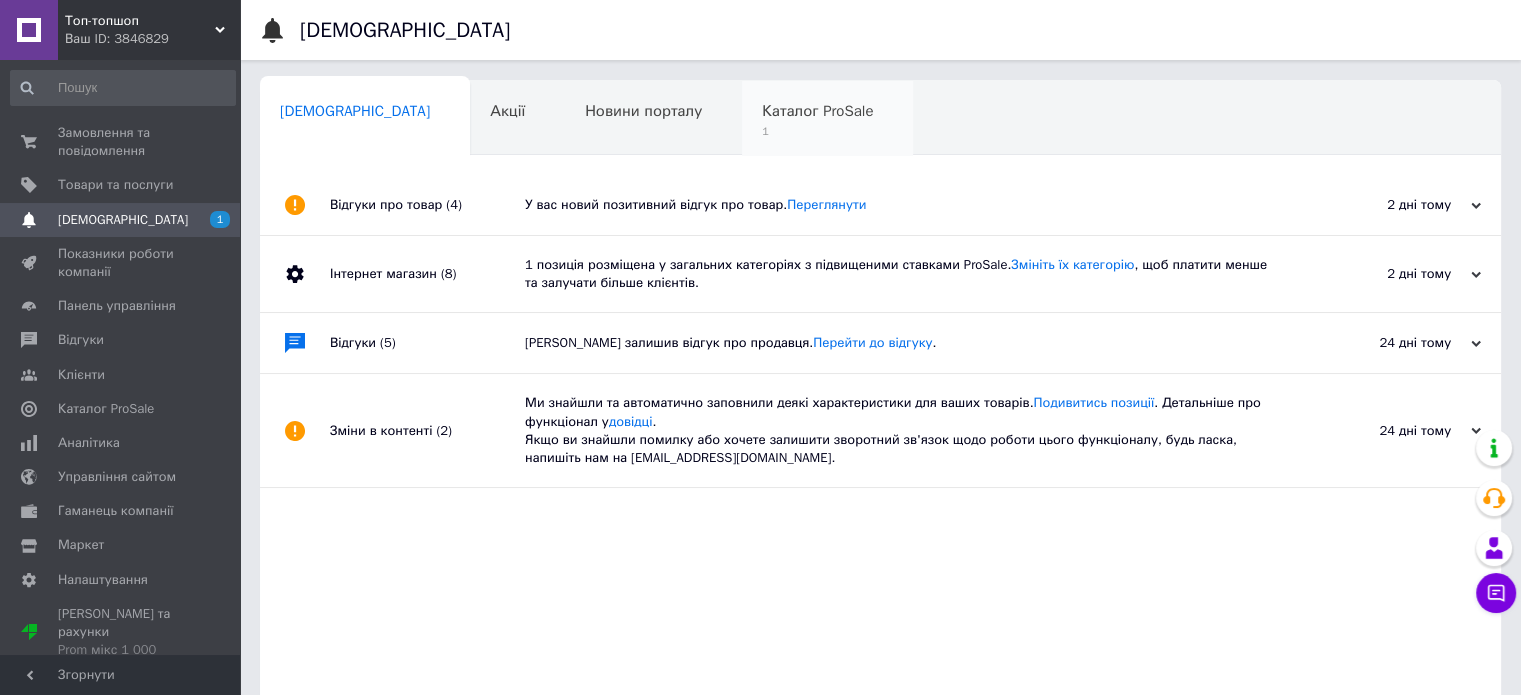 click on "Каталог ProSale" at bounding box center [817, 111] 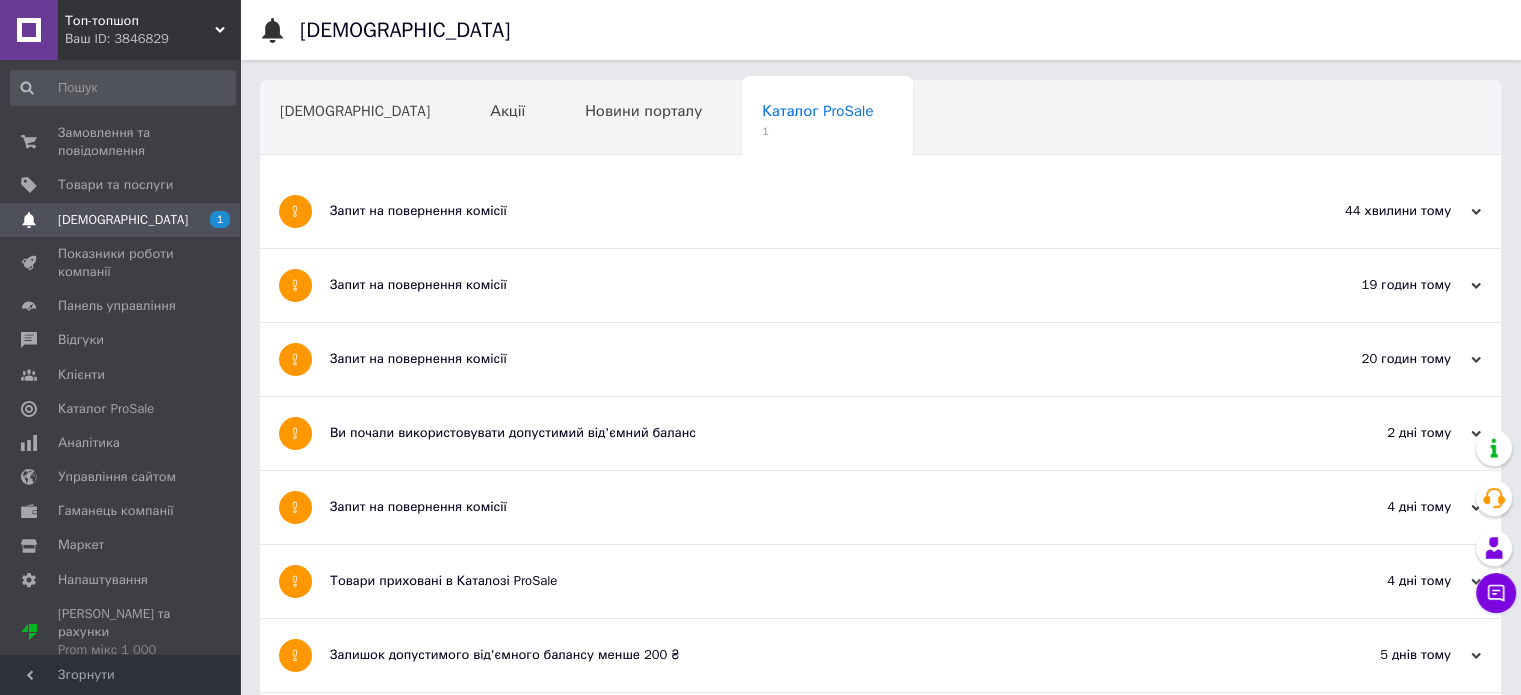 click on "Запит на повернення комісії" at bounding box center [805, 211] 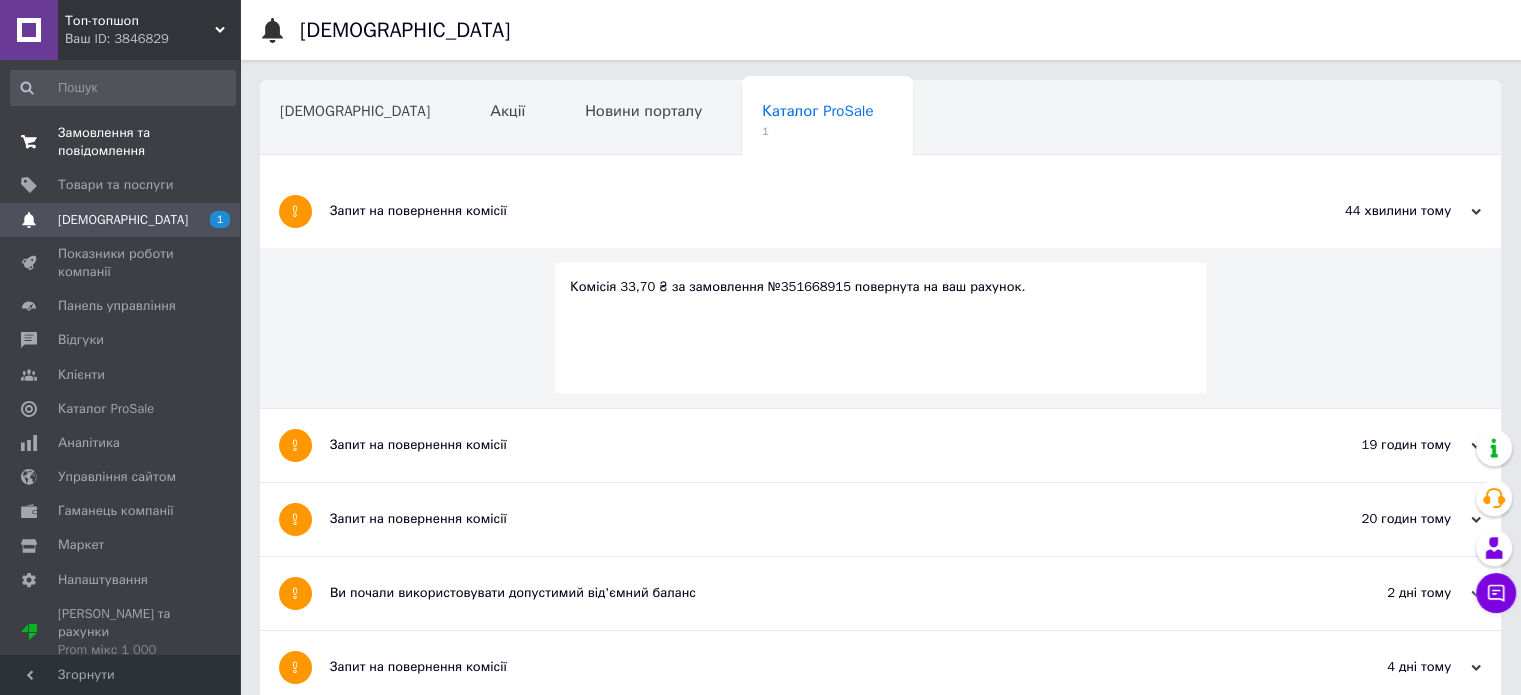 click on "Замовлення та повідомлення" at bounding box center [121, 142] 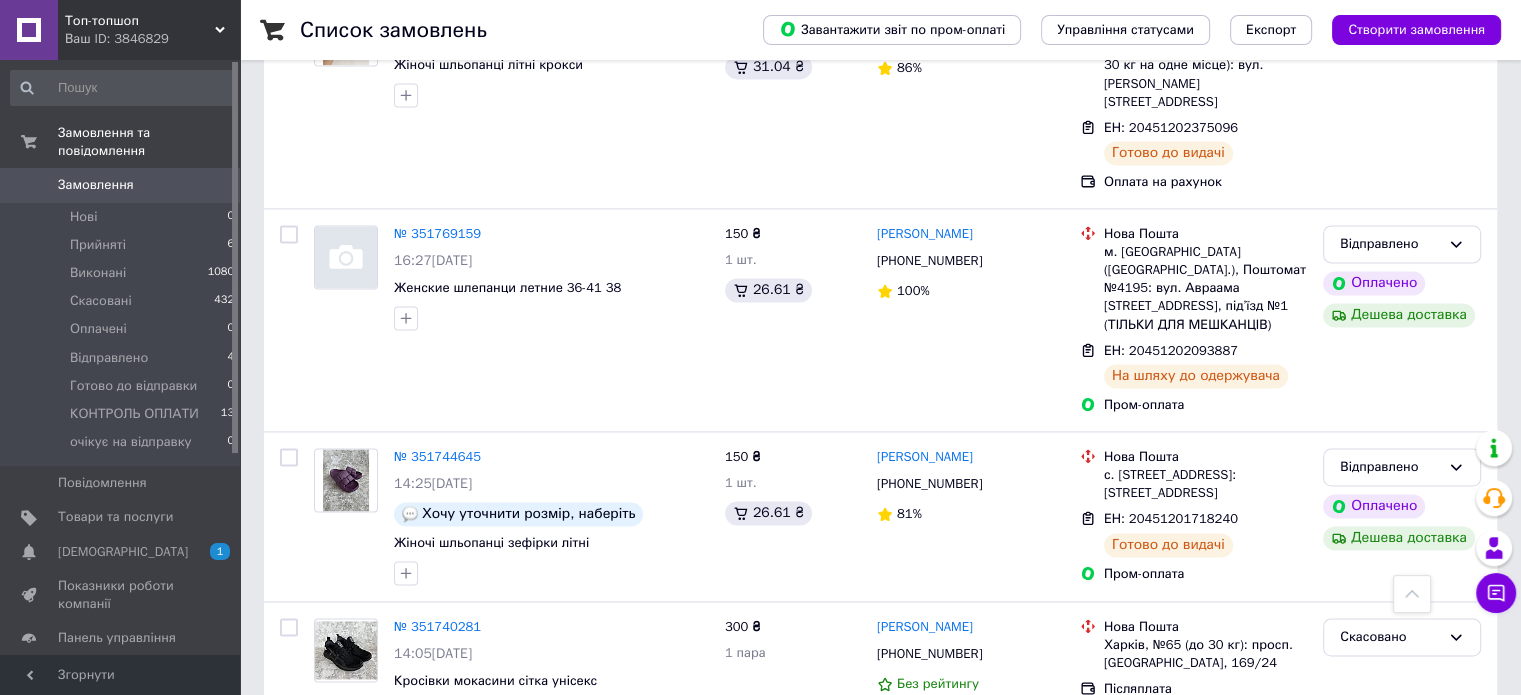 scroll, scrollTop: 2933, scrollLeft: 0, axis: vertical 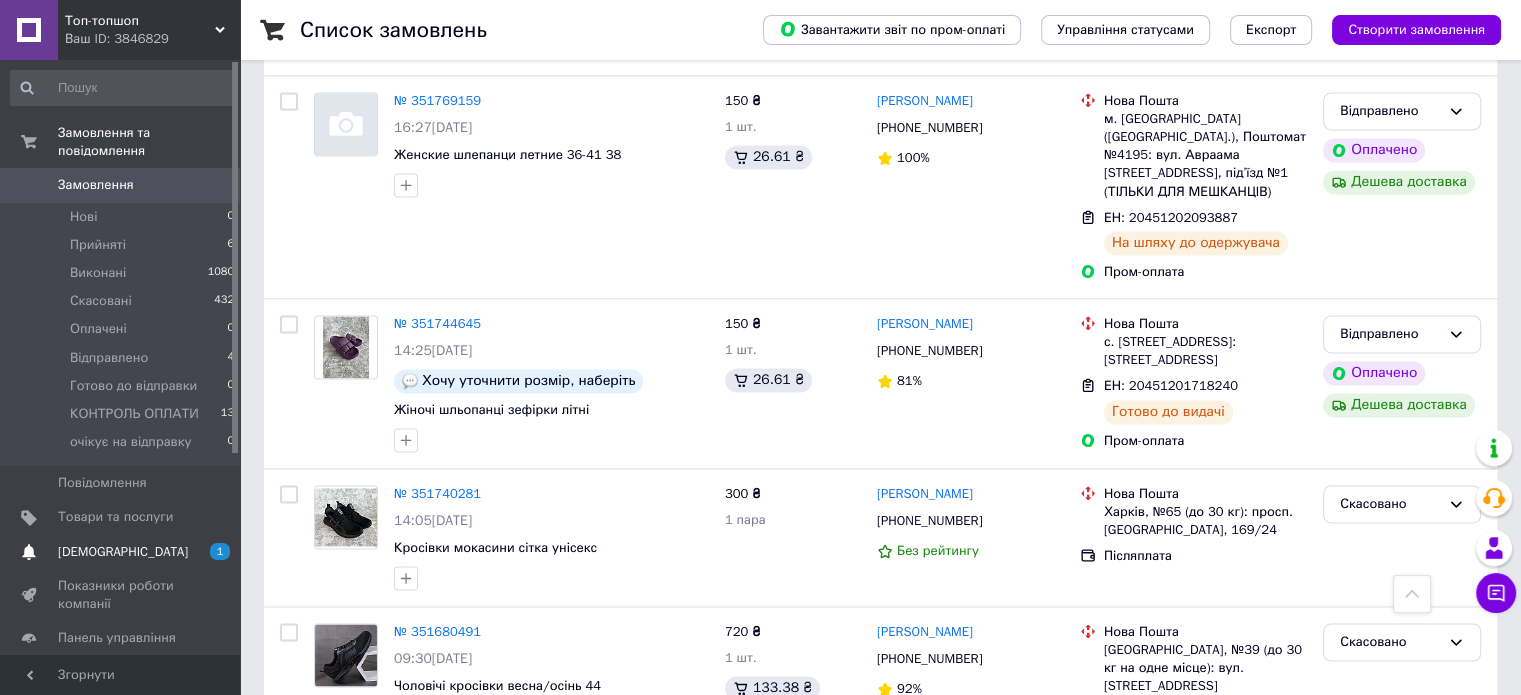 click on "1" at bounding box center [212, 552] 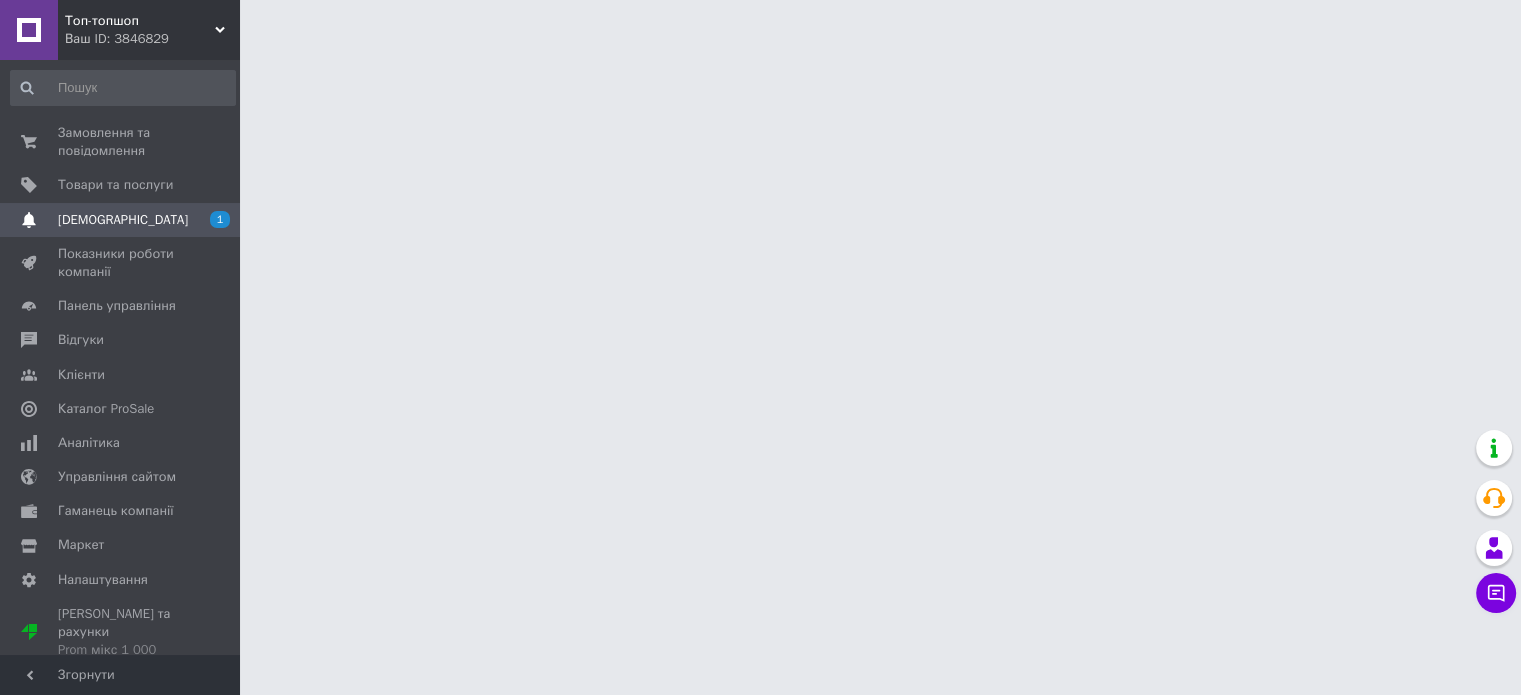 scroll, scrollTop: 0, scrollLeft: 0, axis: both 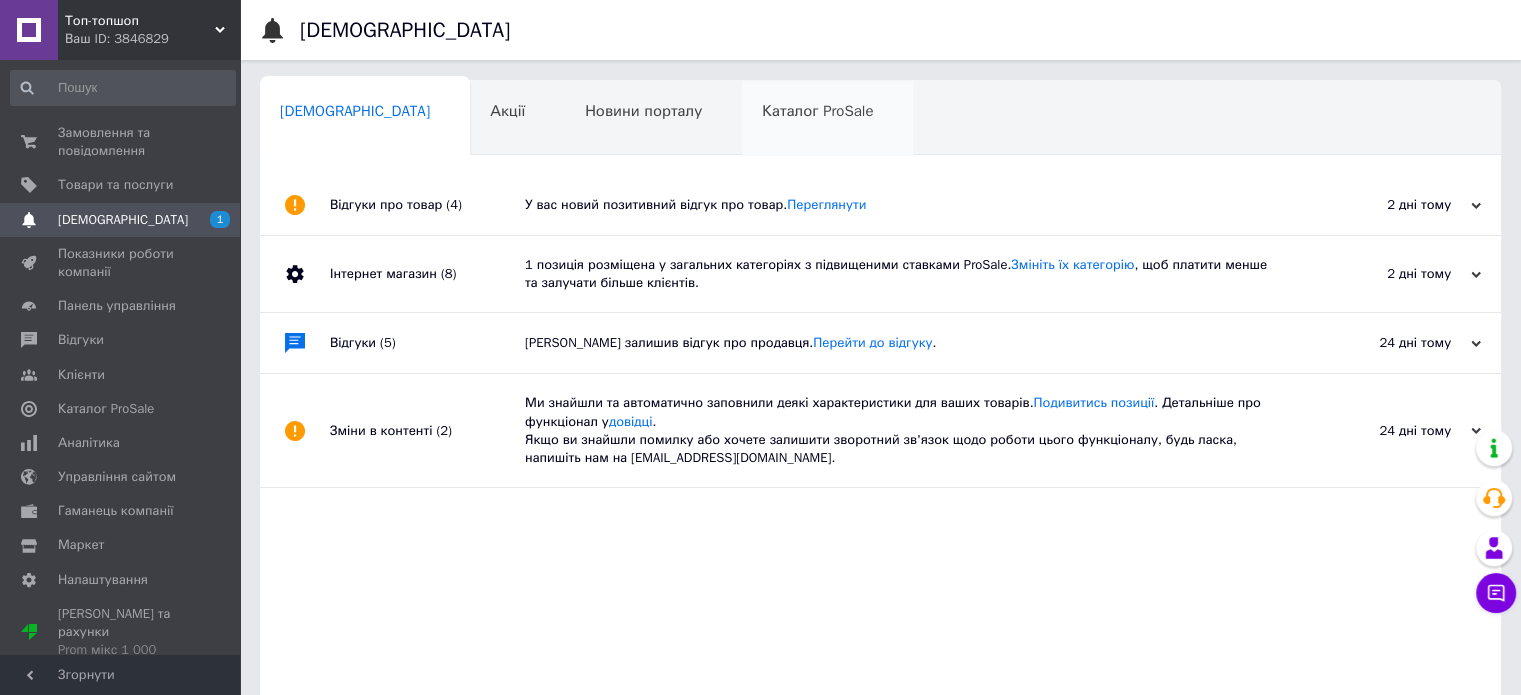 click on "Каталог ProSale 0" at bounding box center (827, 119) 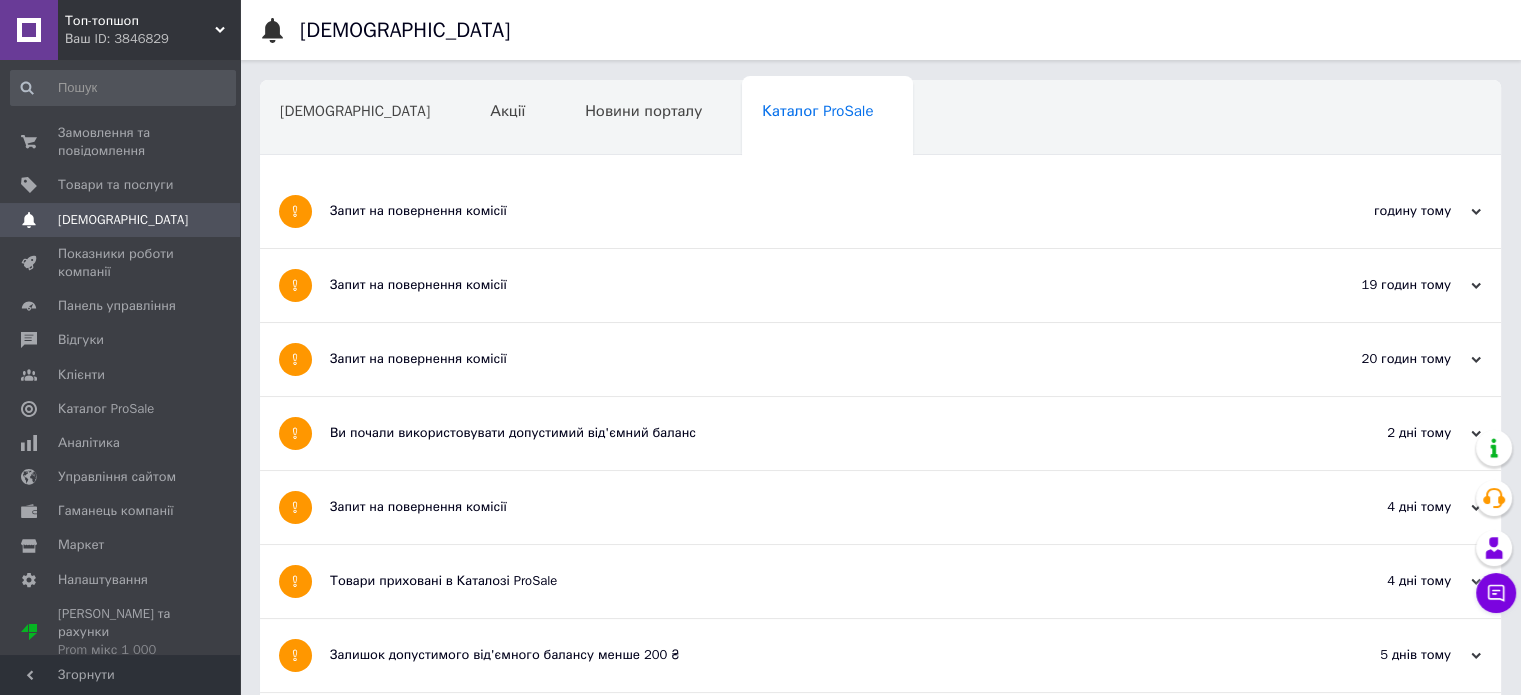 click on "Запит на повернення комісії" at bounding box center (805, 211) 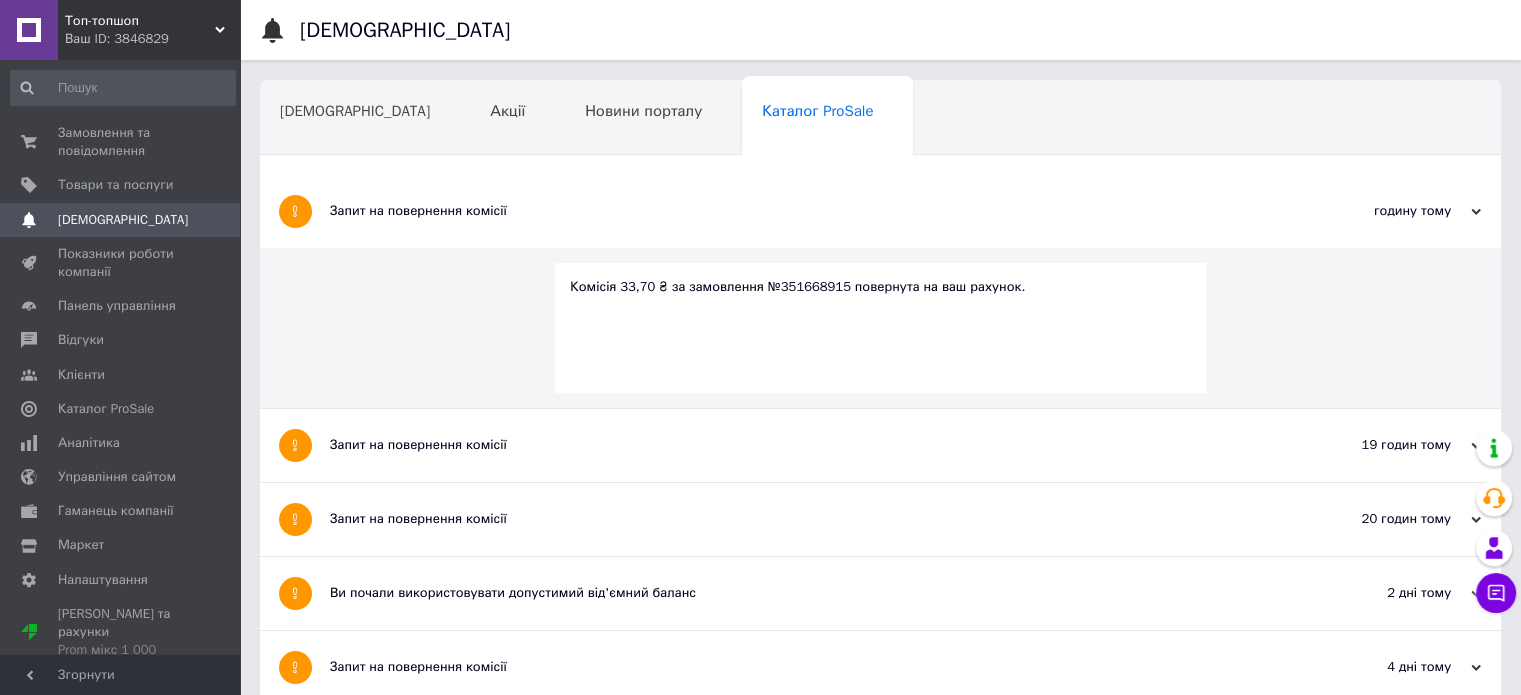 click on "Комісія 33,70 ₴ за замовлення №351668915 повернута на ваш рахунок." at bounding box center (880, 287) 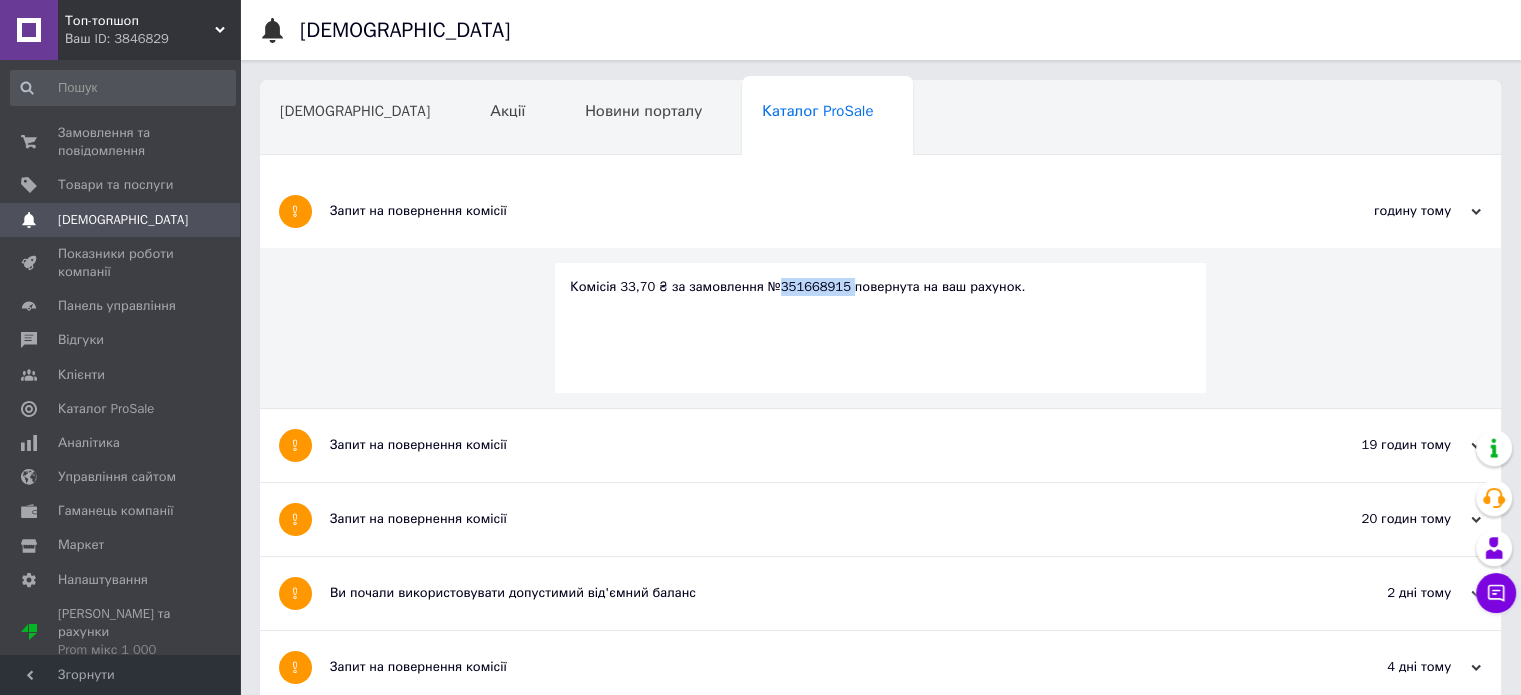 click on "Комісія 33,70 ₴ за замовлення №351668915 повернута на ваш рахунок." at bounding box center [880, 287] 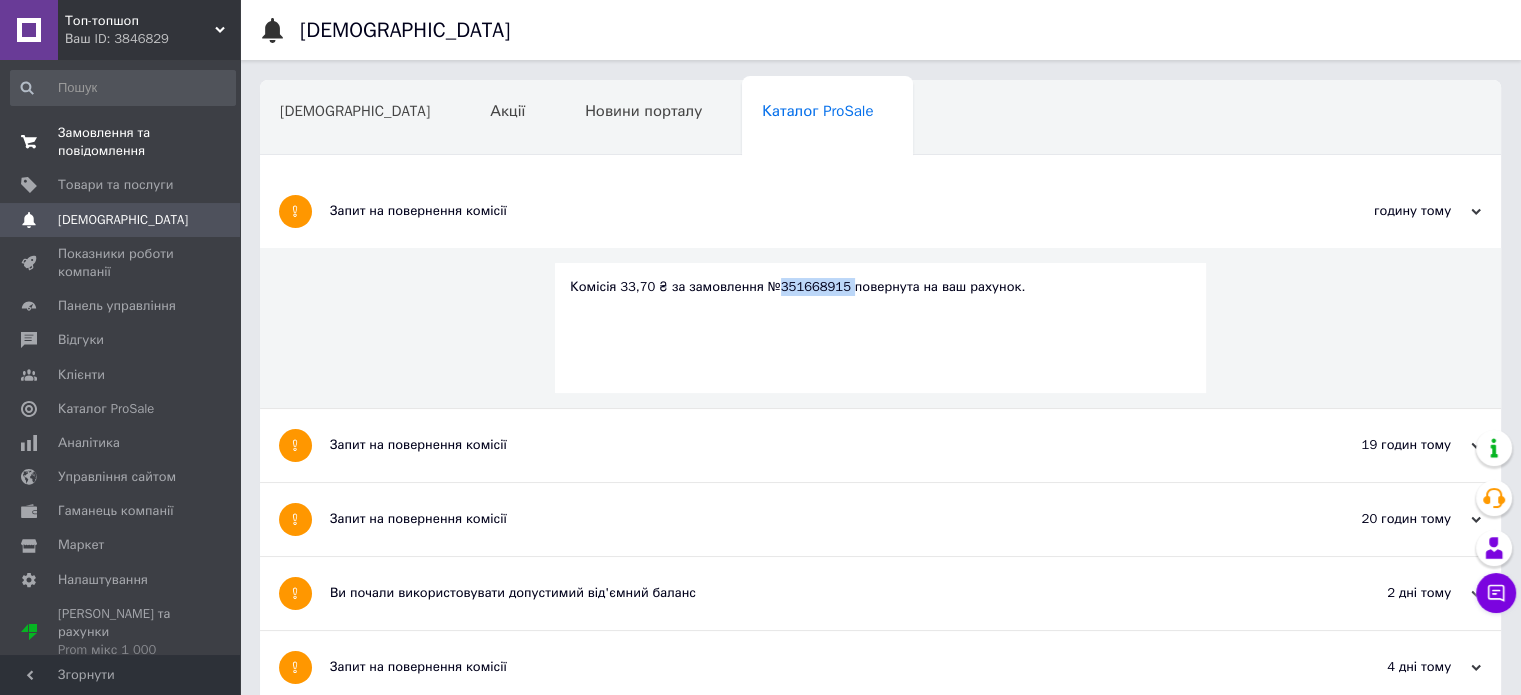 click on "Замовлення та повідомлення" at bounding box center [121, 142] 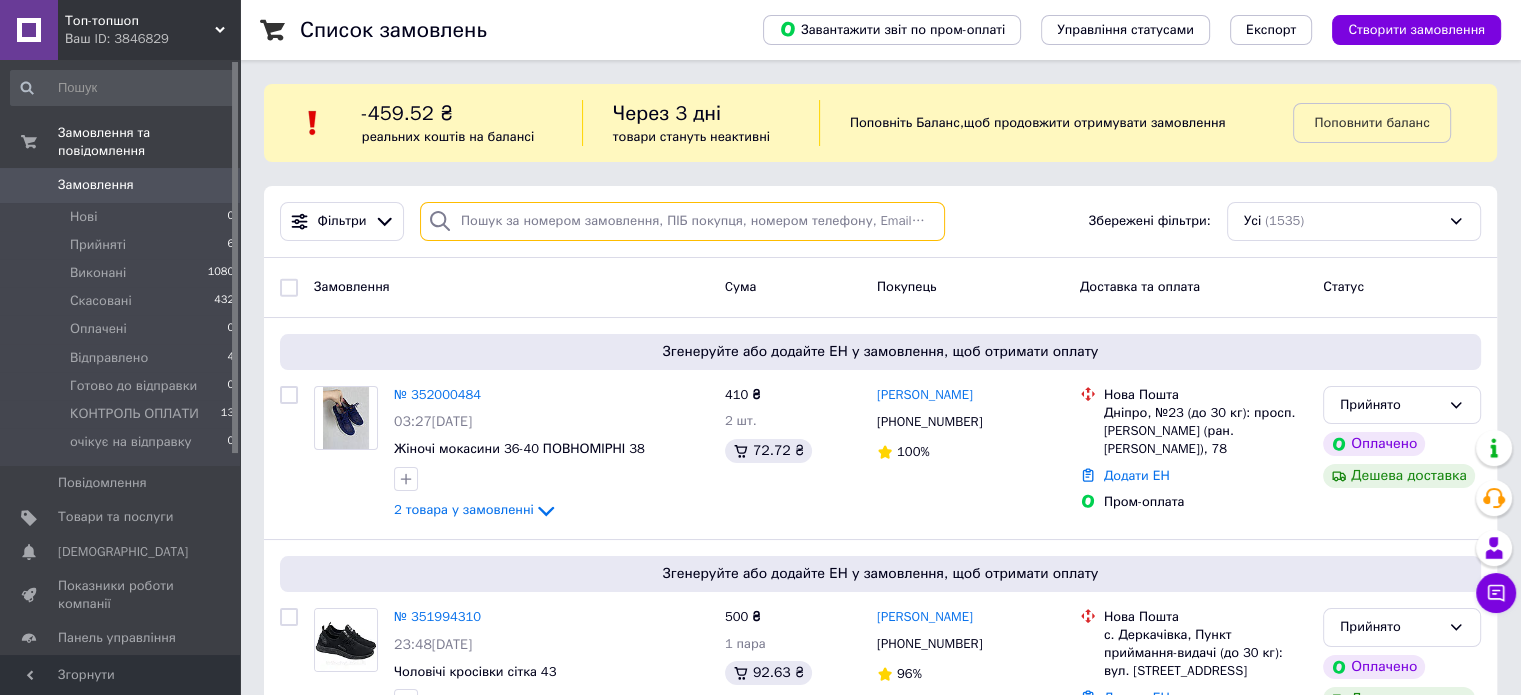 drag, startPoint x: 766, startPoint y: 119, endPoint x: 731, endPoint y: 219, distance: 105.9481 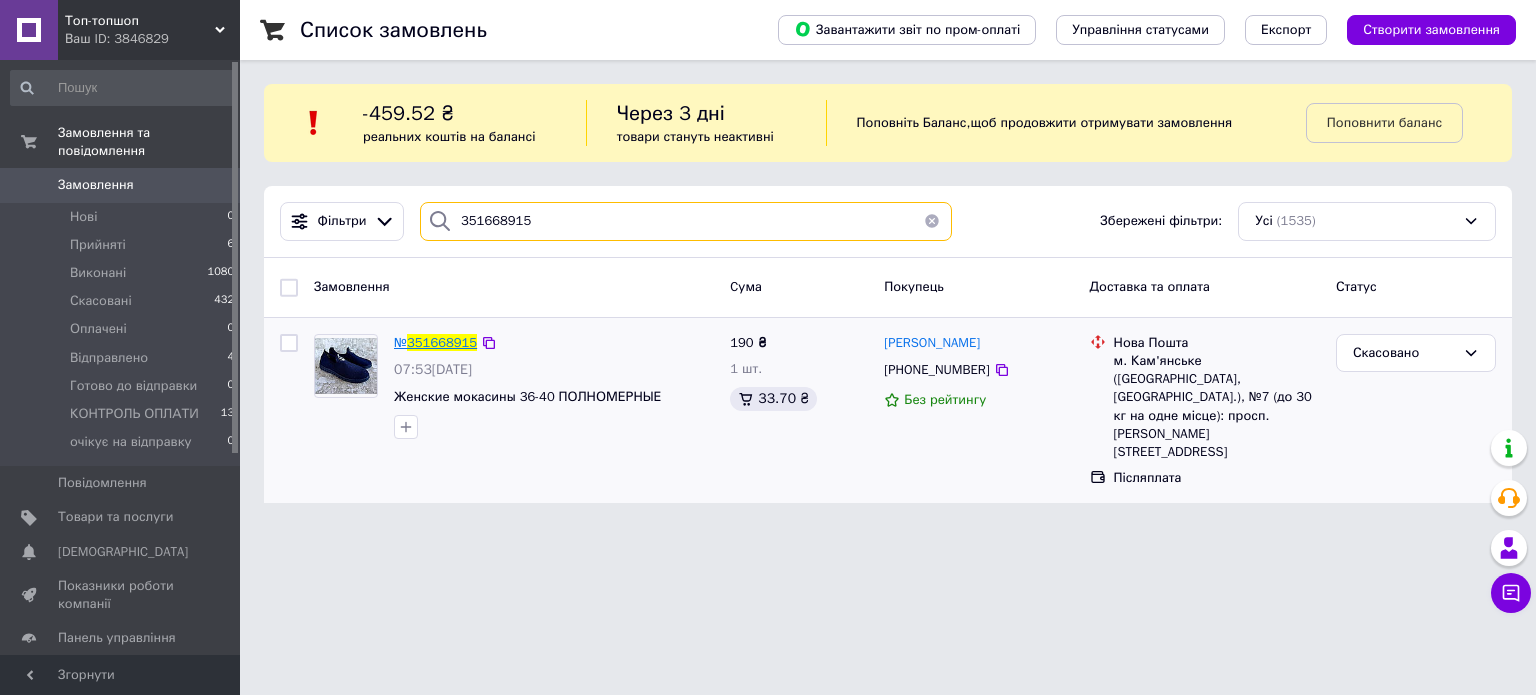 type on "351668915" 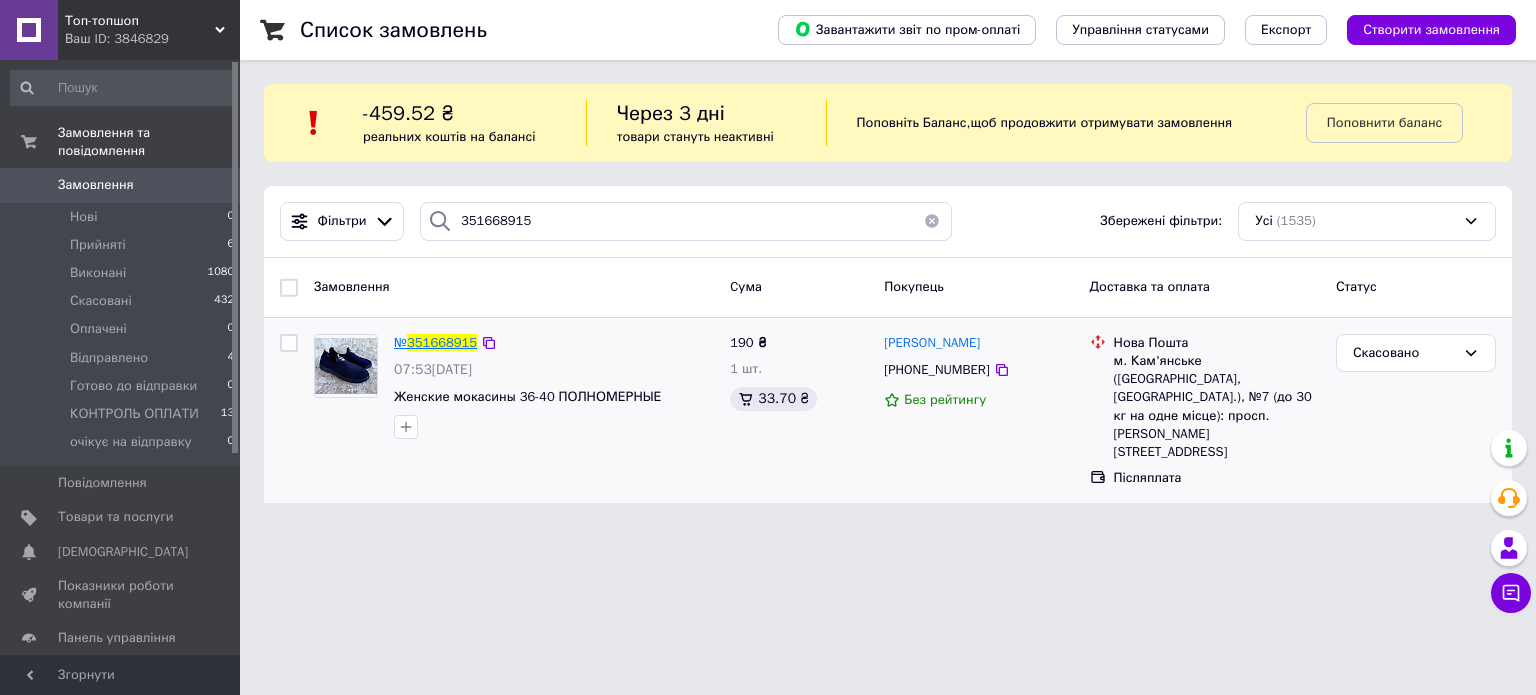 click on "351668915" at bounding box center [442, 342] 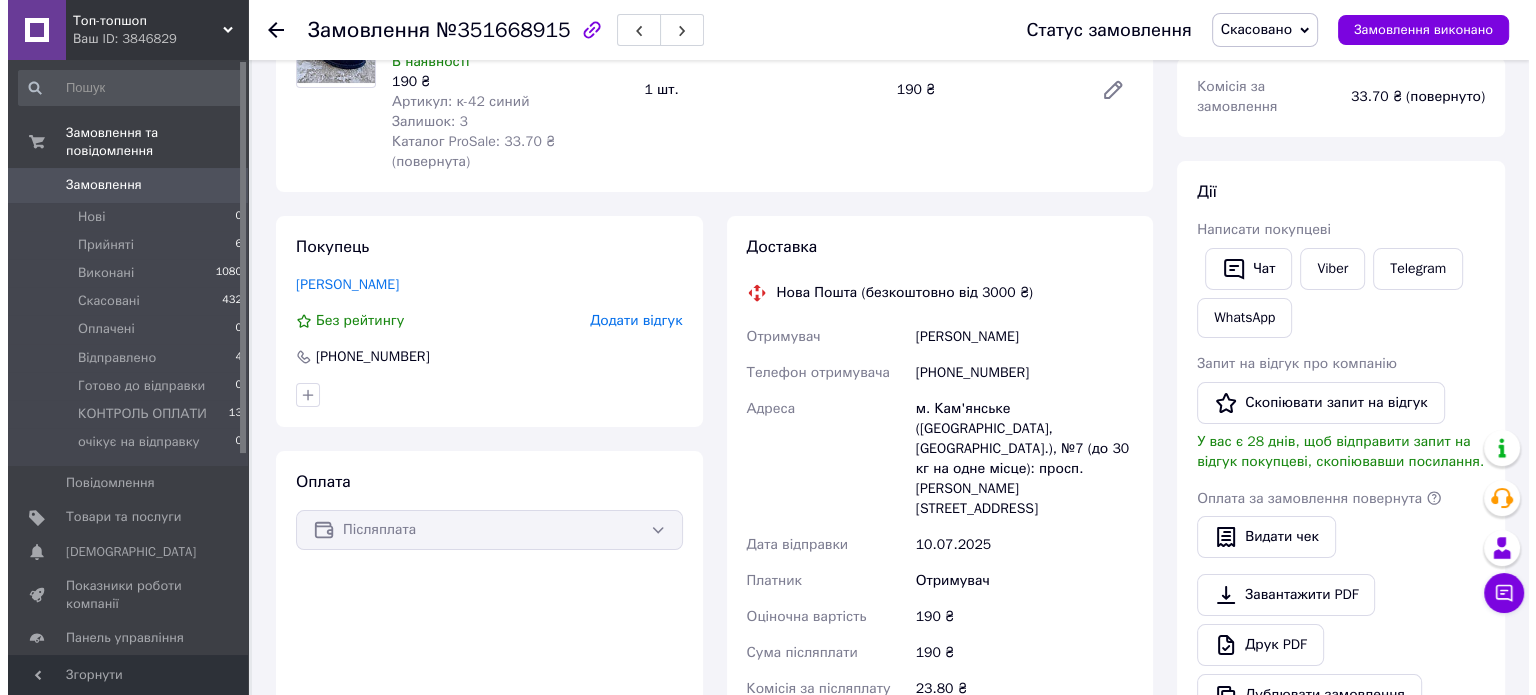 scroll, scrollTop: 0, scrollLeft: 0, axis: both 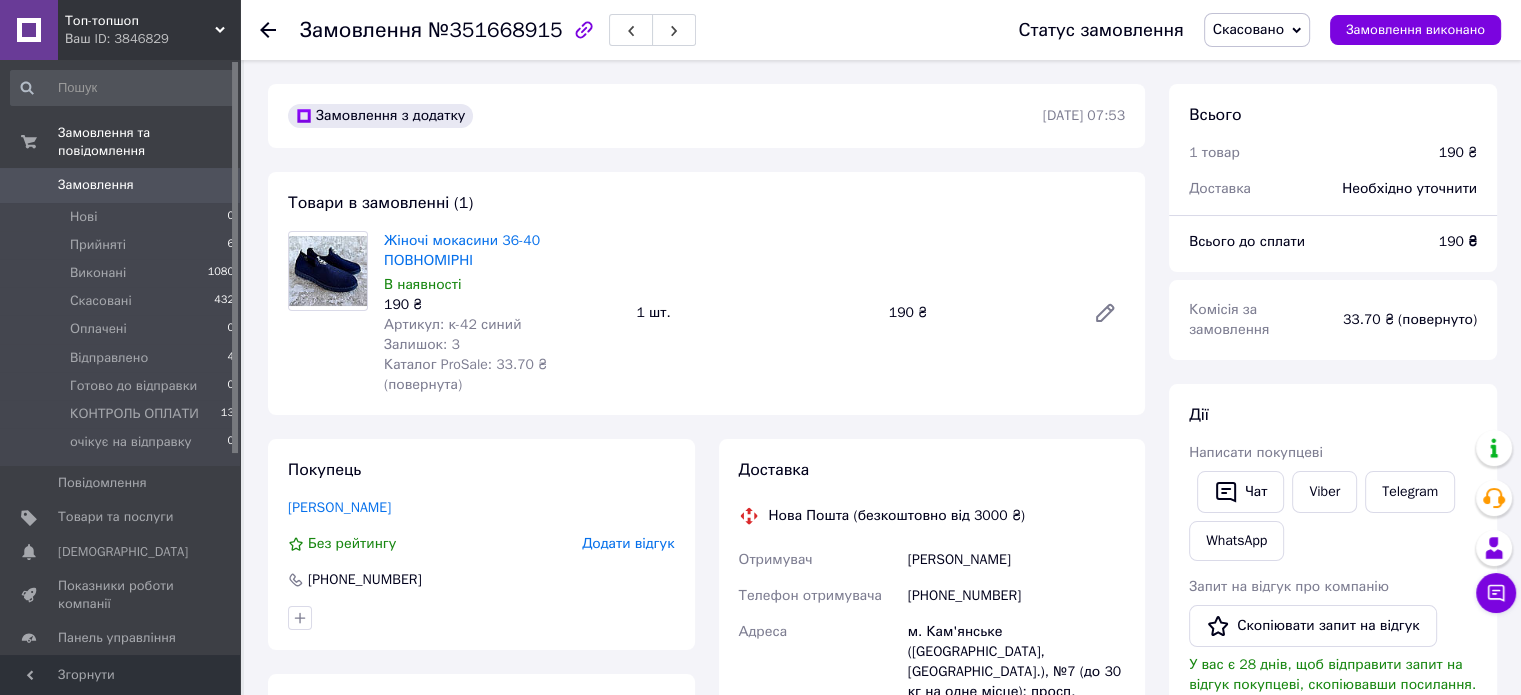 click on "Замовлення" at bounding box center (121, 185) 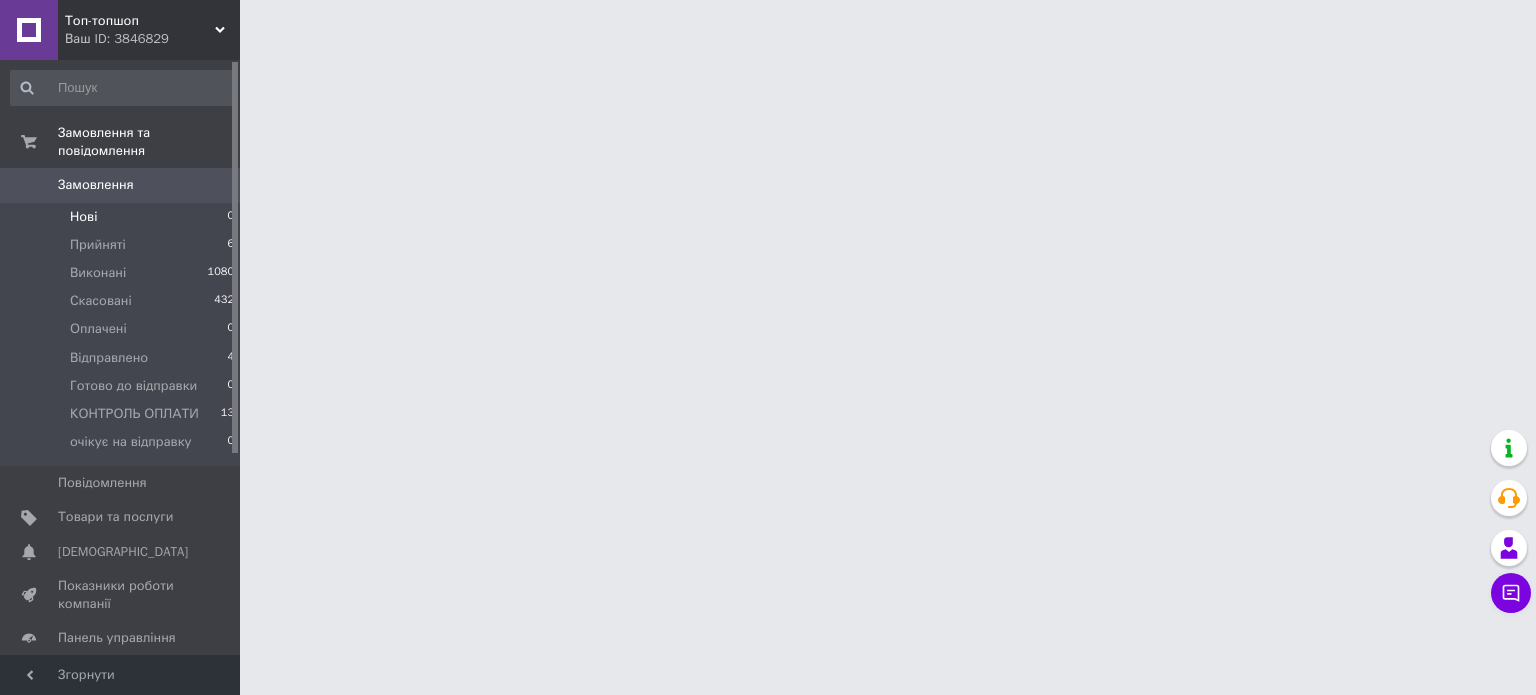 click on "Нові 0" at bounding box center (123, 217) 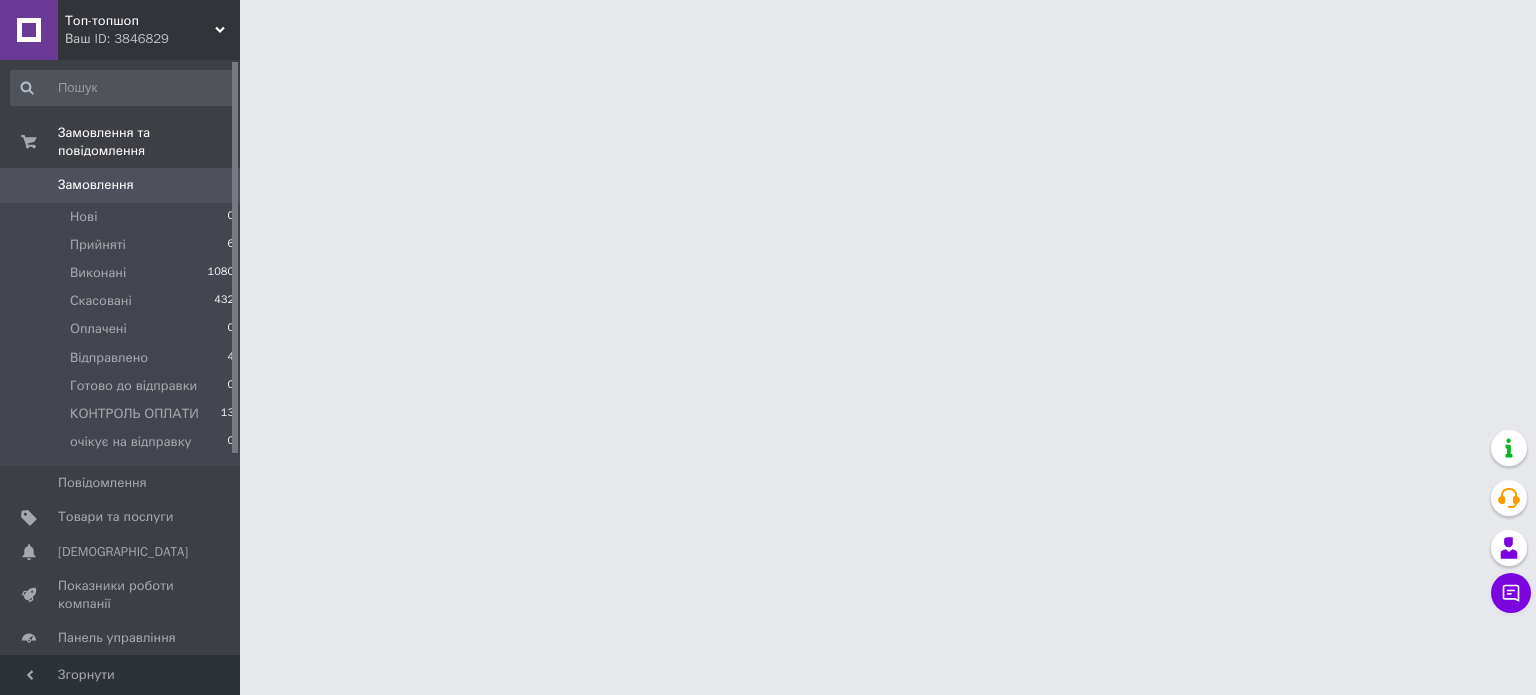click on "Замовлення" at bounding box center [96, 185] 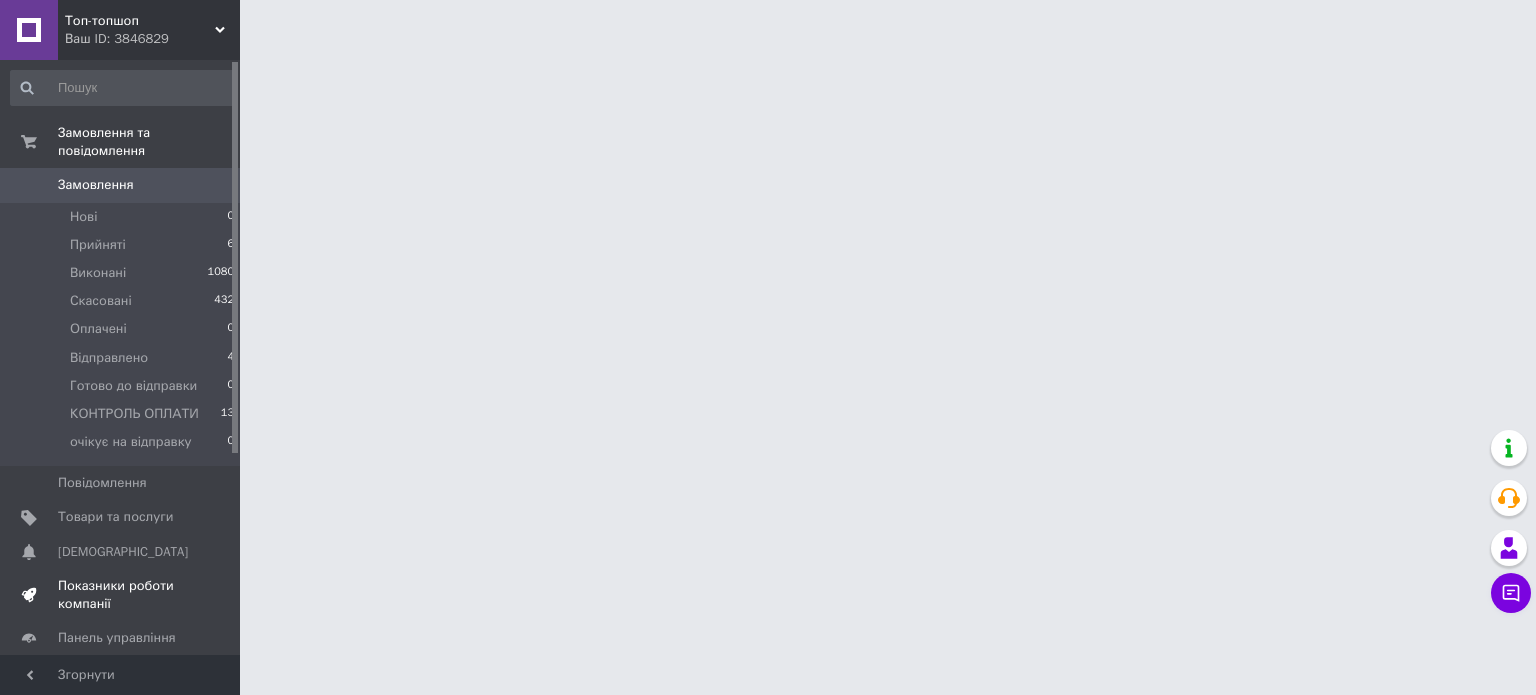click on "Показники роботи компанії" at bounding box center (121, 595) 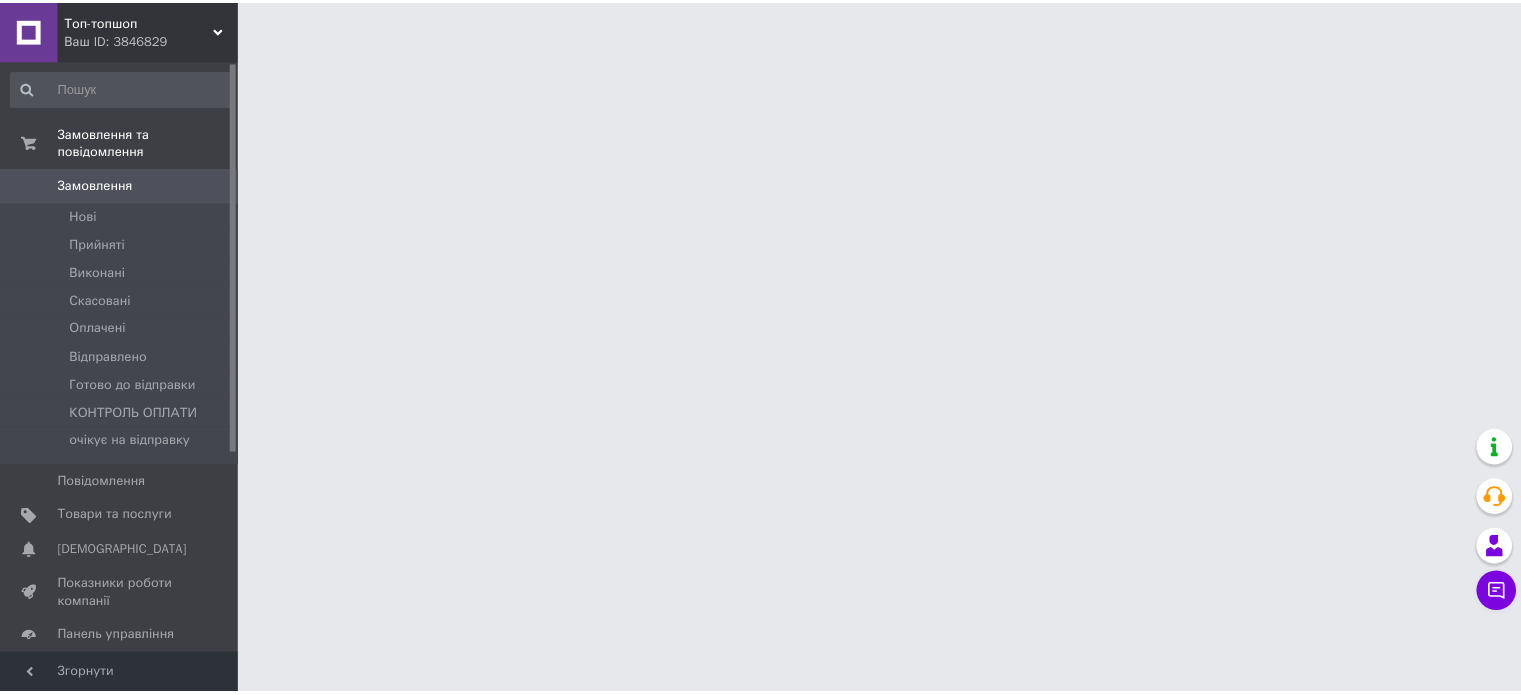 scroll, scrollTop: 0, scrollLeft: 0, axis: both 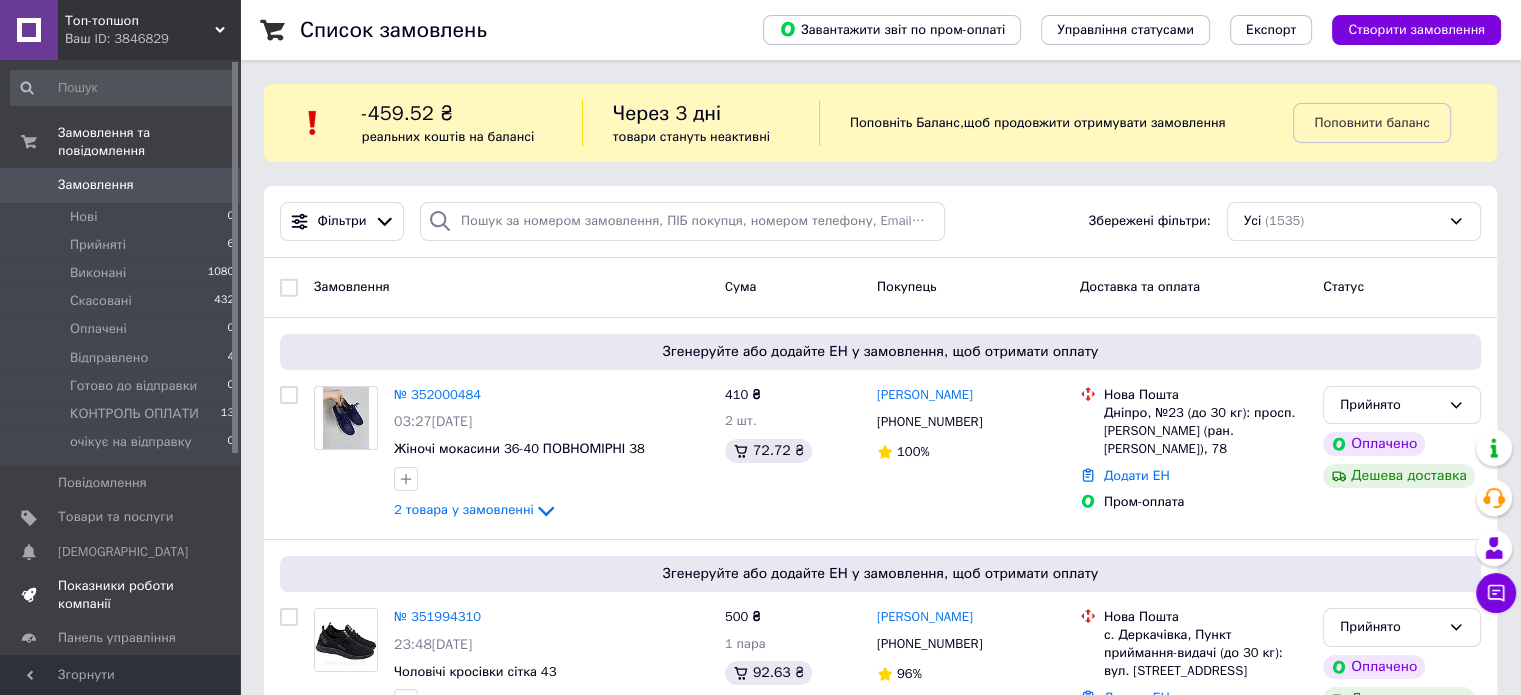 click on "Показники роботи компанії" at bounding box center [121, 595] 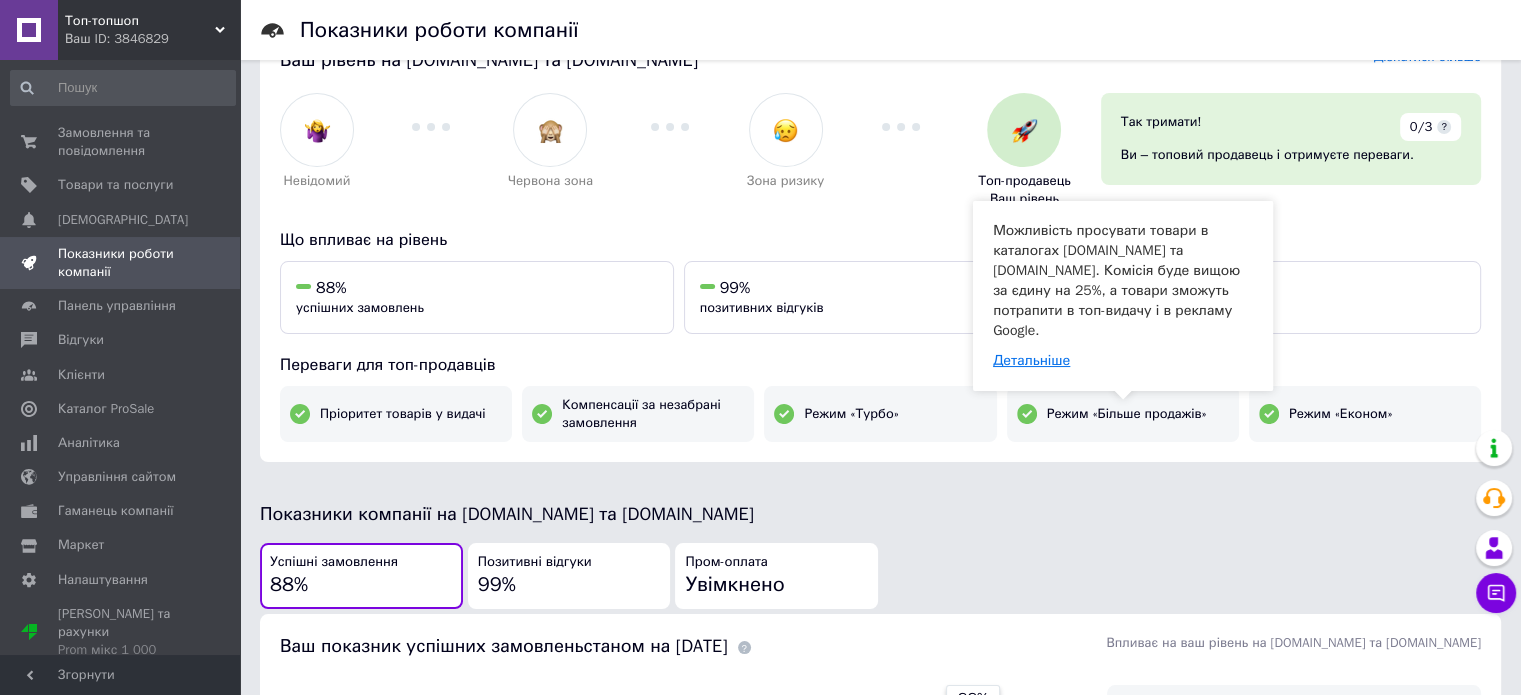 scroll, scrollTop: 0, scrollLeft: 0, axis: both 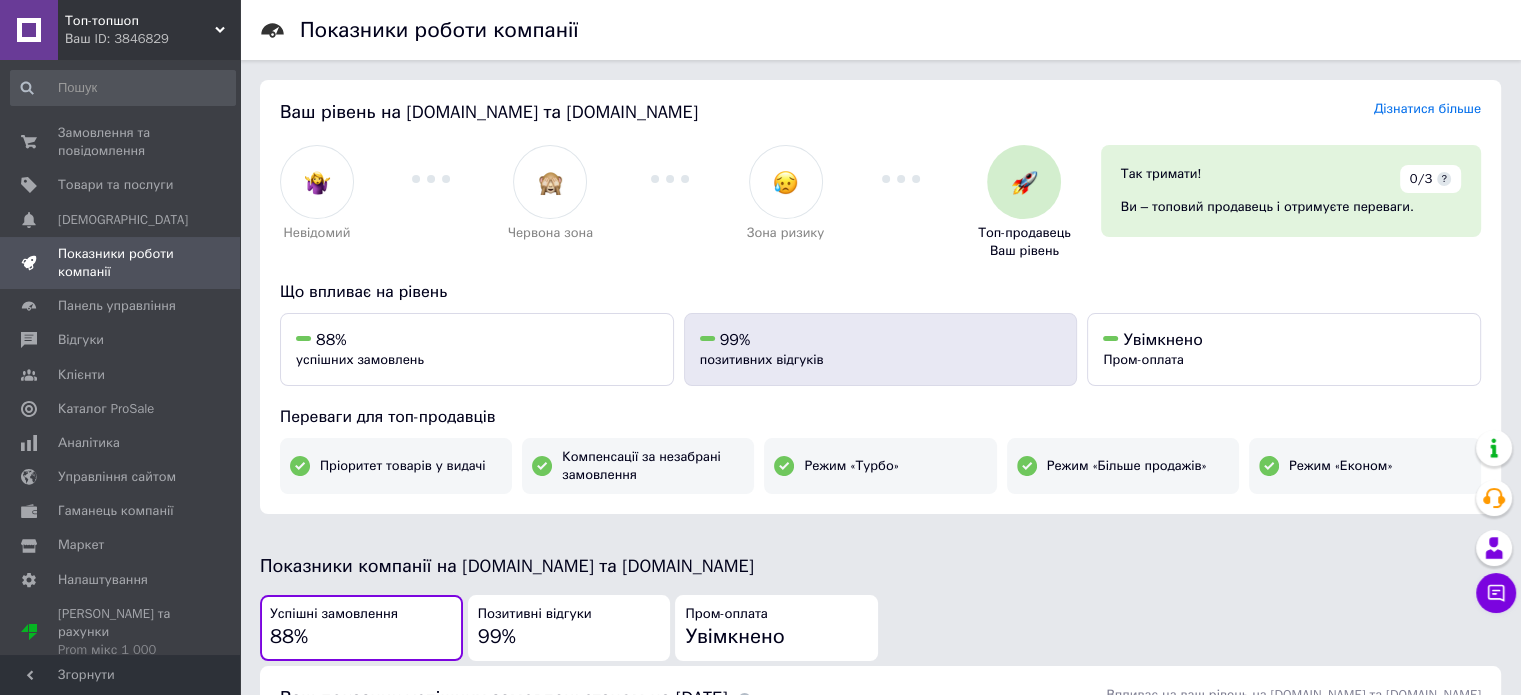 click on "99% позитивних відгуків" at bounding box center (881, 349) 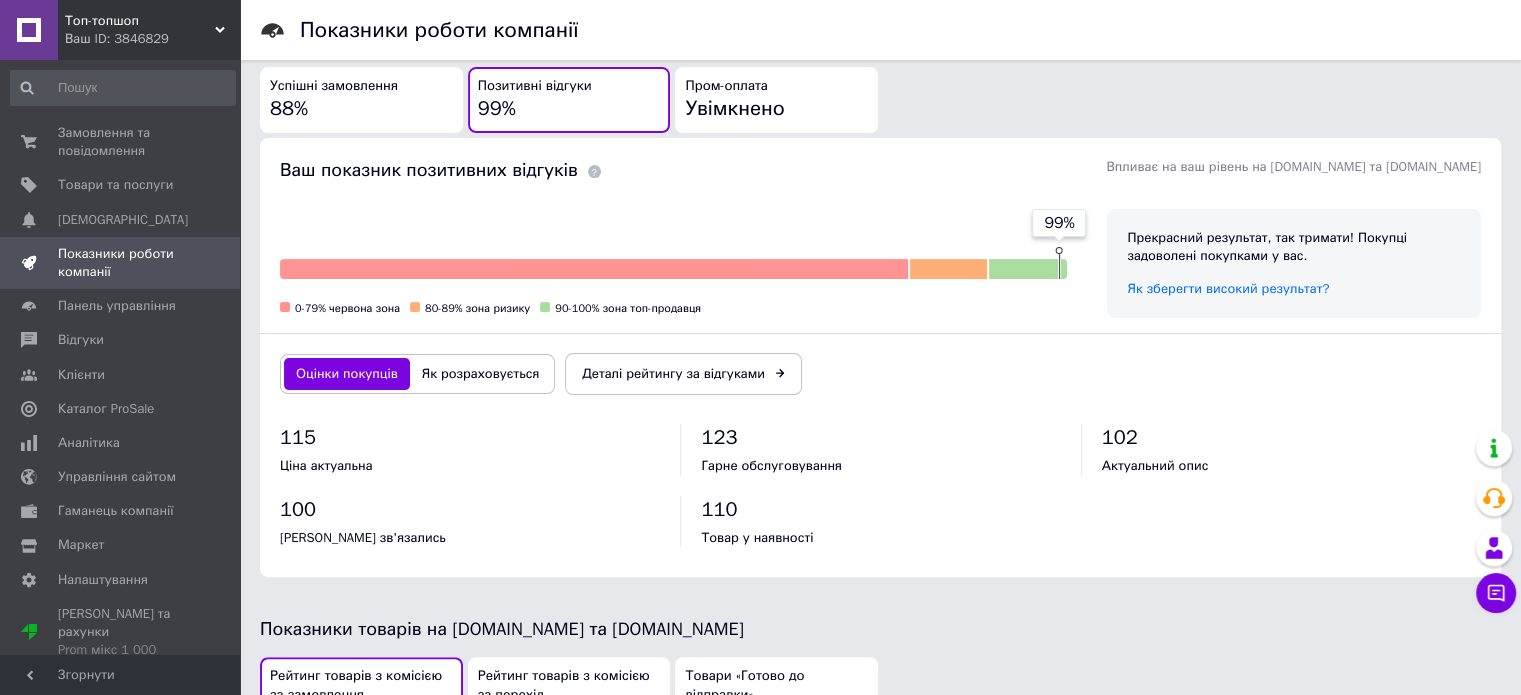scroll, scrollTop: 590, scrollLeft: 0, axis: vertical 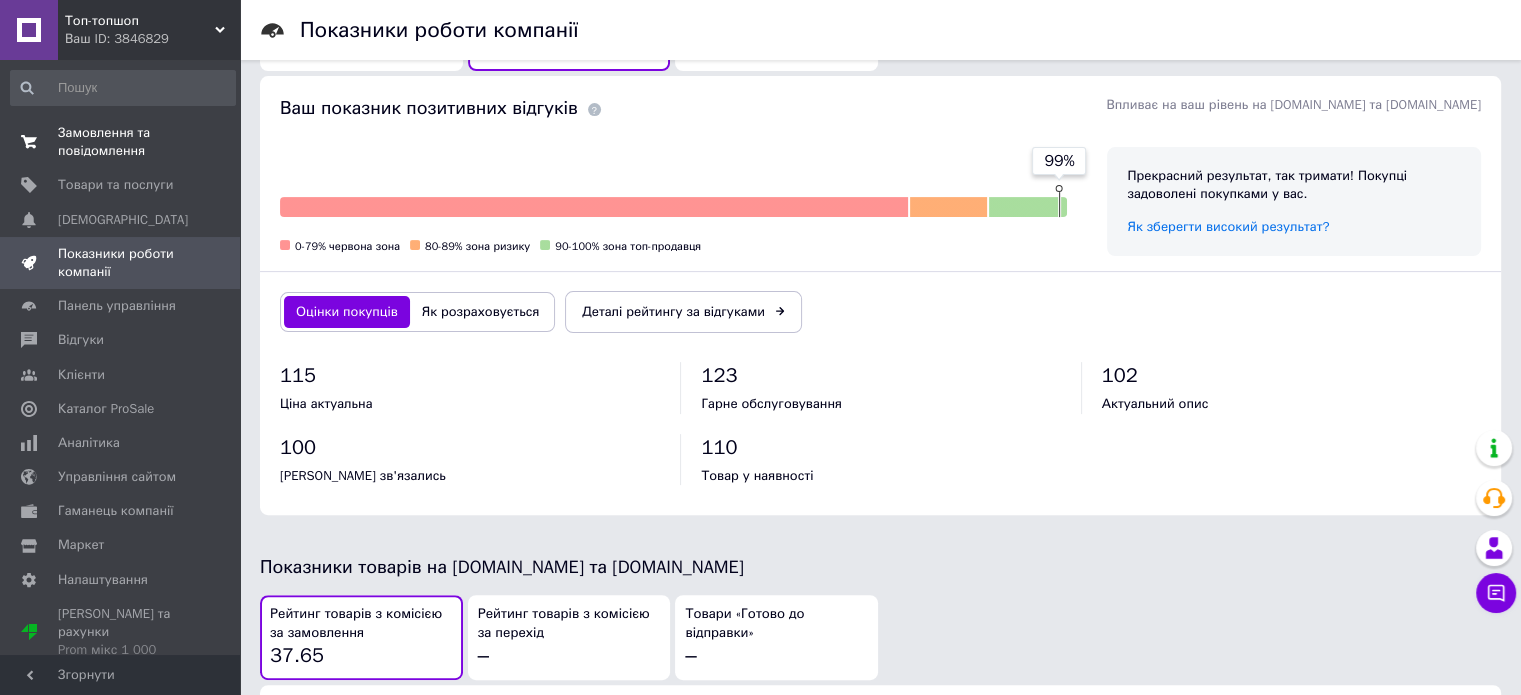 click on "Замовлення та повідомлення" at bounding box center (121, 142) 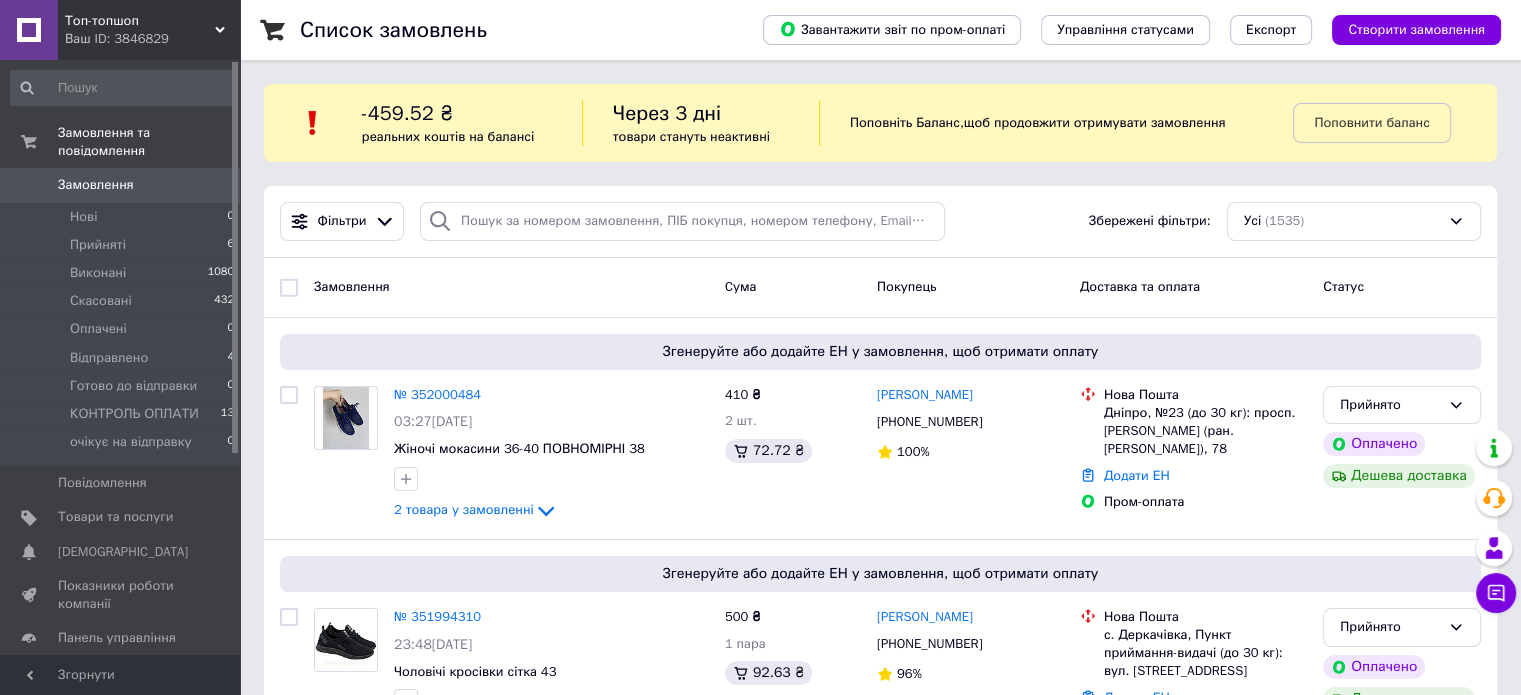 click on "Замовлення" at bounding box center (121, 185) 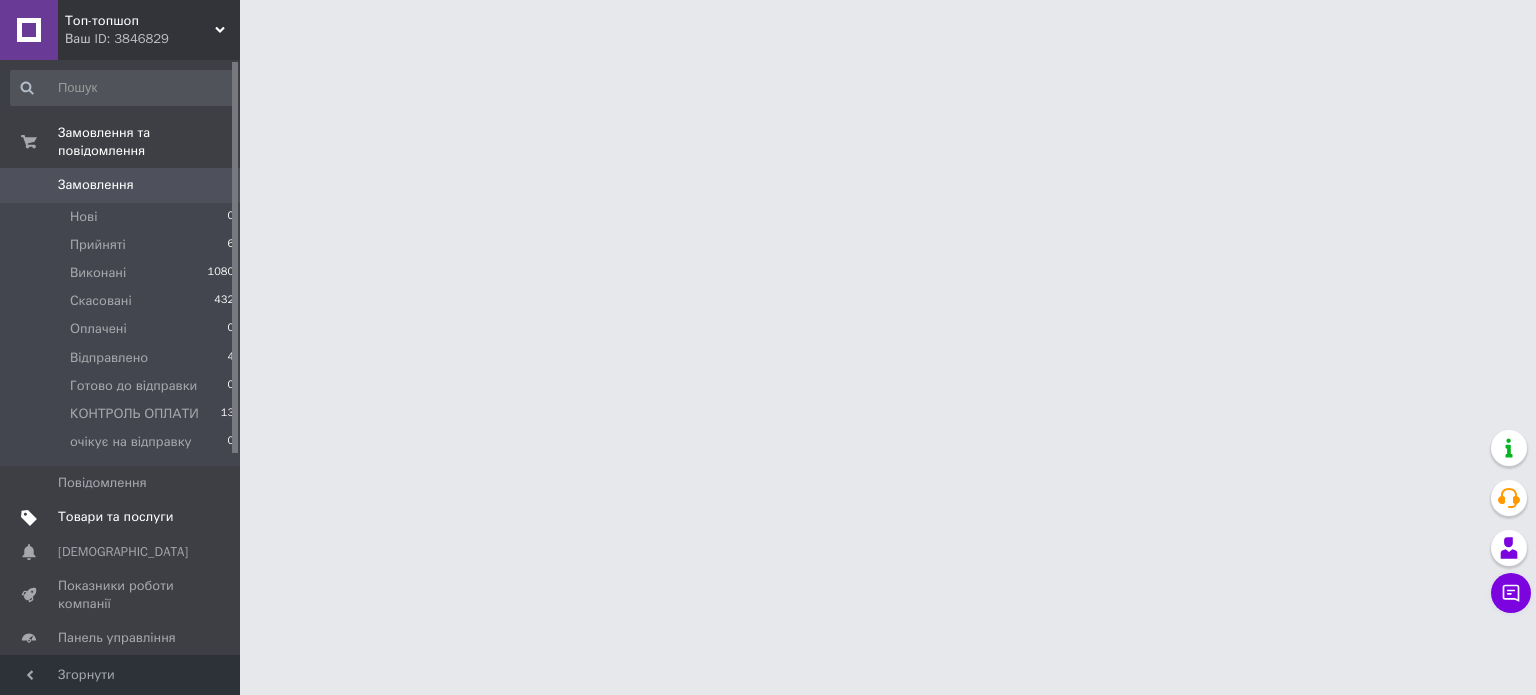 click on "Товари та послуги" at bounding box center (115, 517) 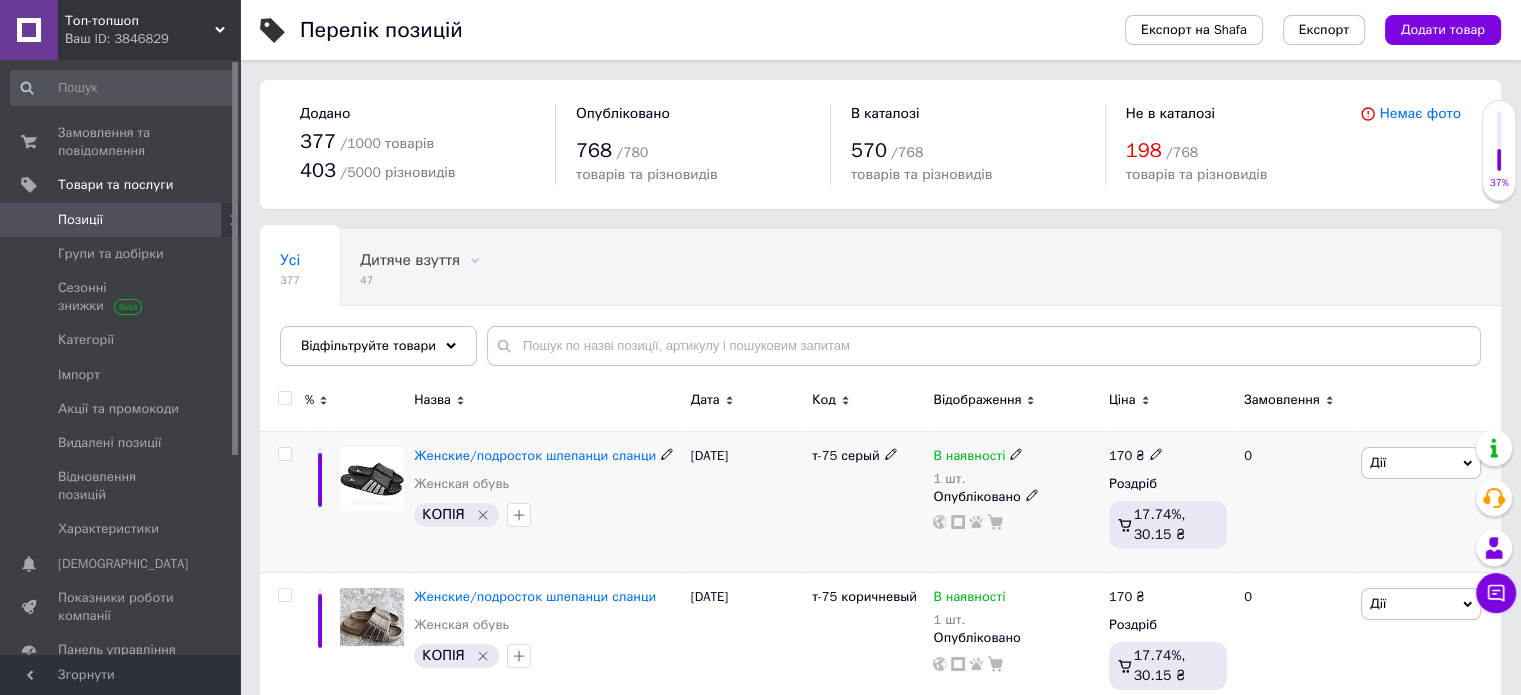 click on "В наявності 1 шт." at bounding box center (1015, 467) 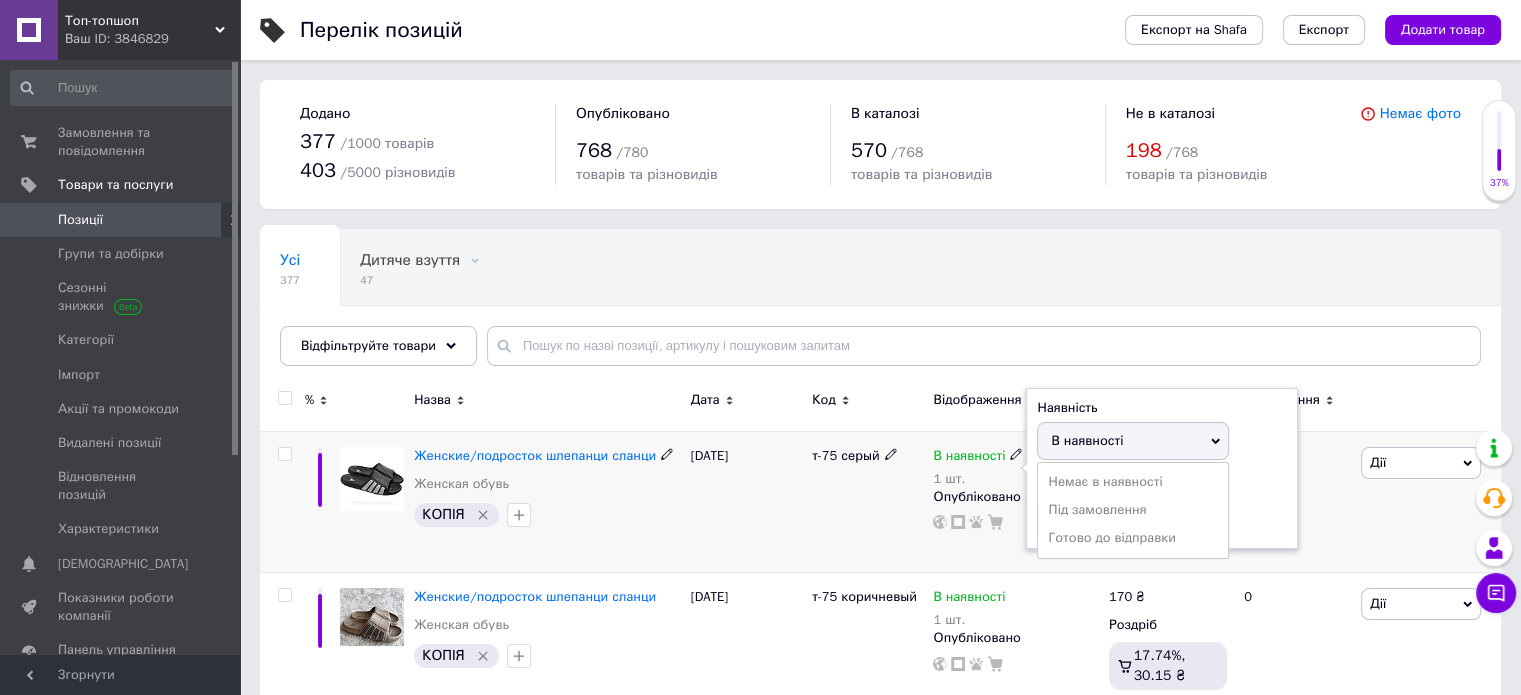 click on "Немає в наявності Під замовлення Готово до відправки" at bounding box center [1133, 510] 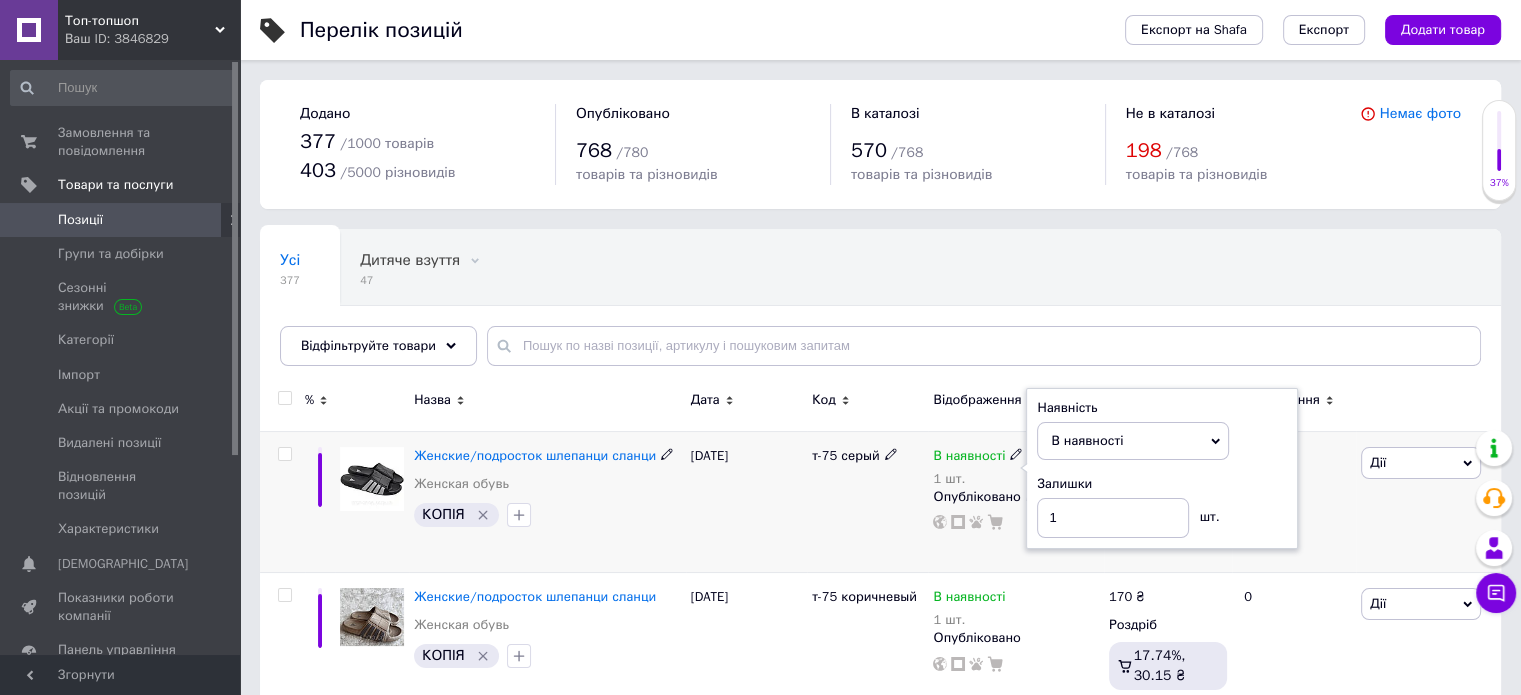 click on "В наявності" at bounding box center [1133, 441] 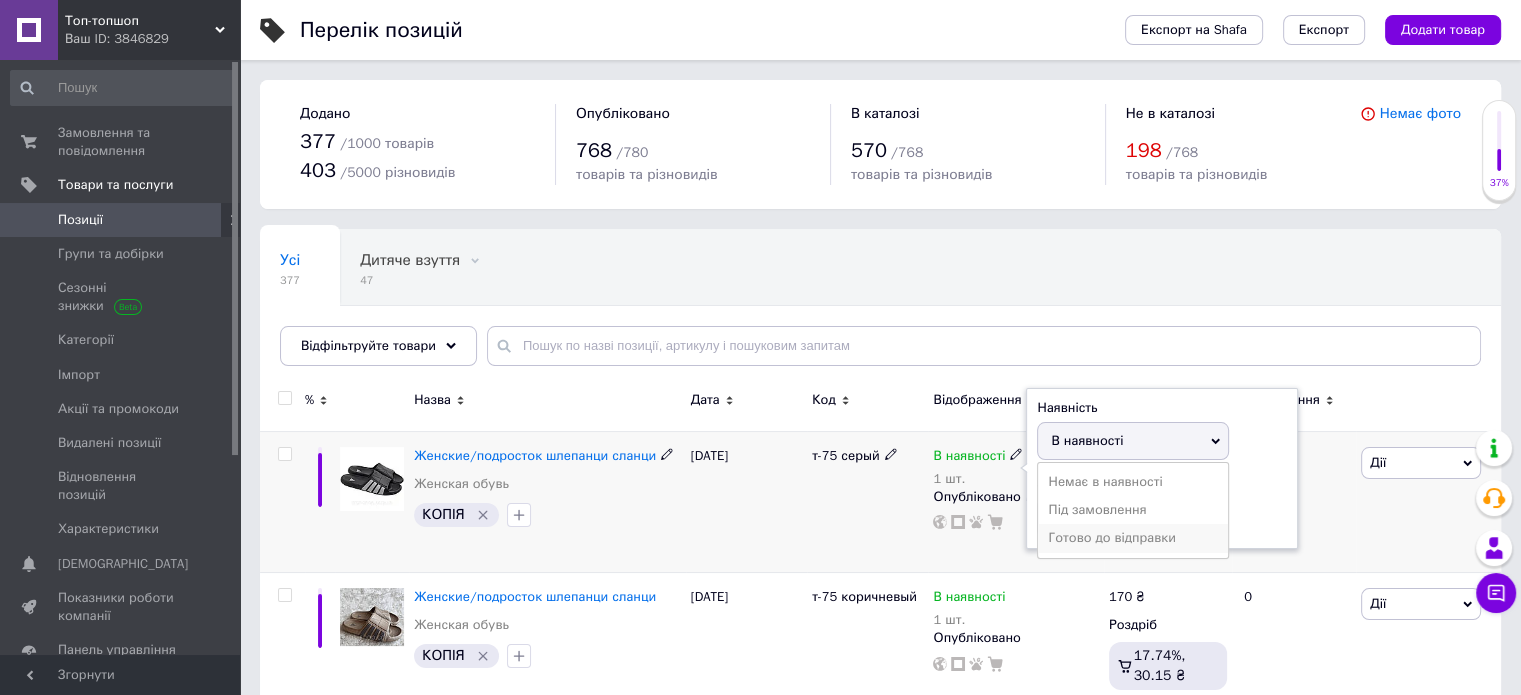 click on "Готово до відправки" at bounding box center [1133, 538] 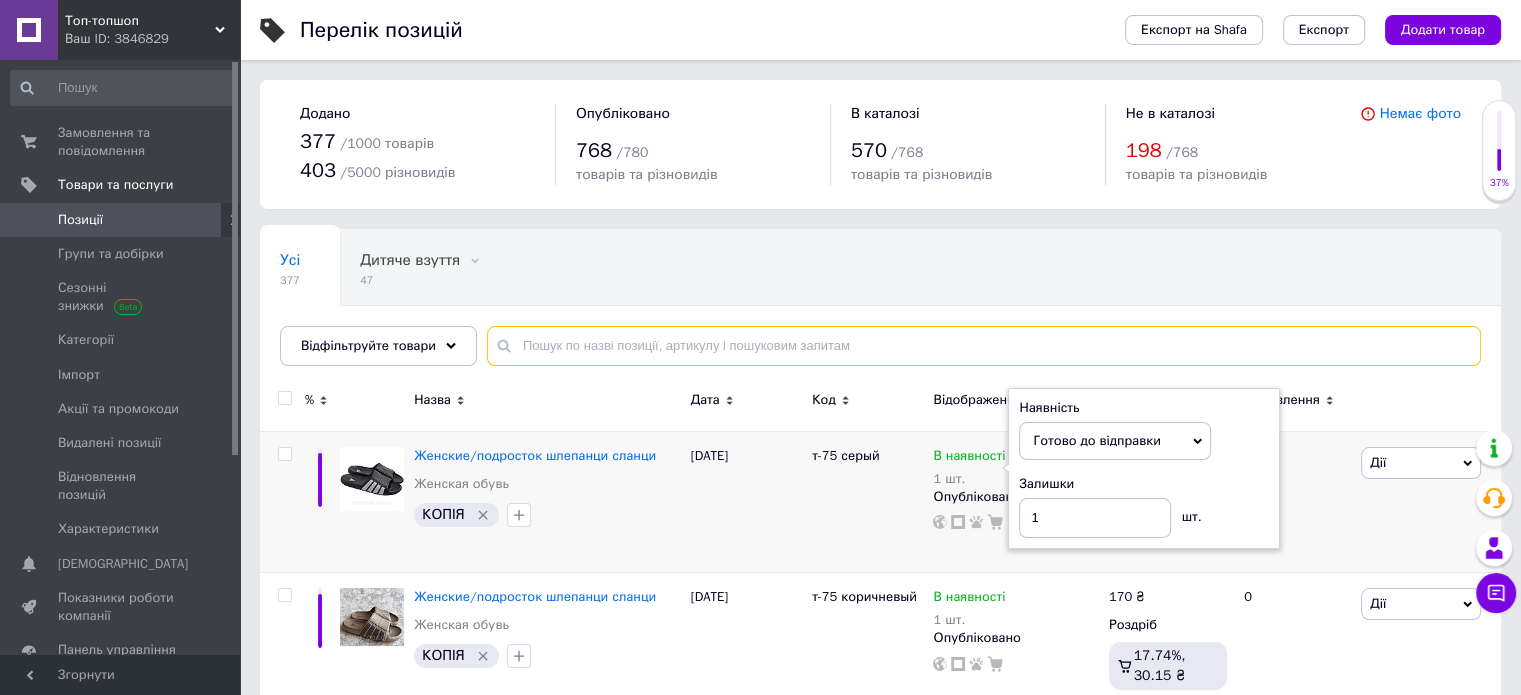 click at bounding box center [984, 346] 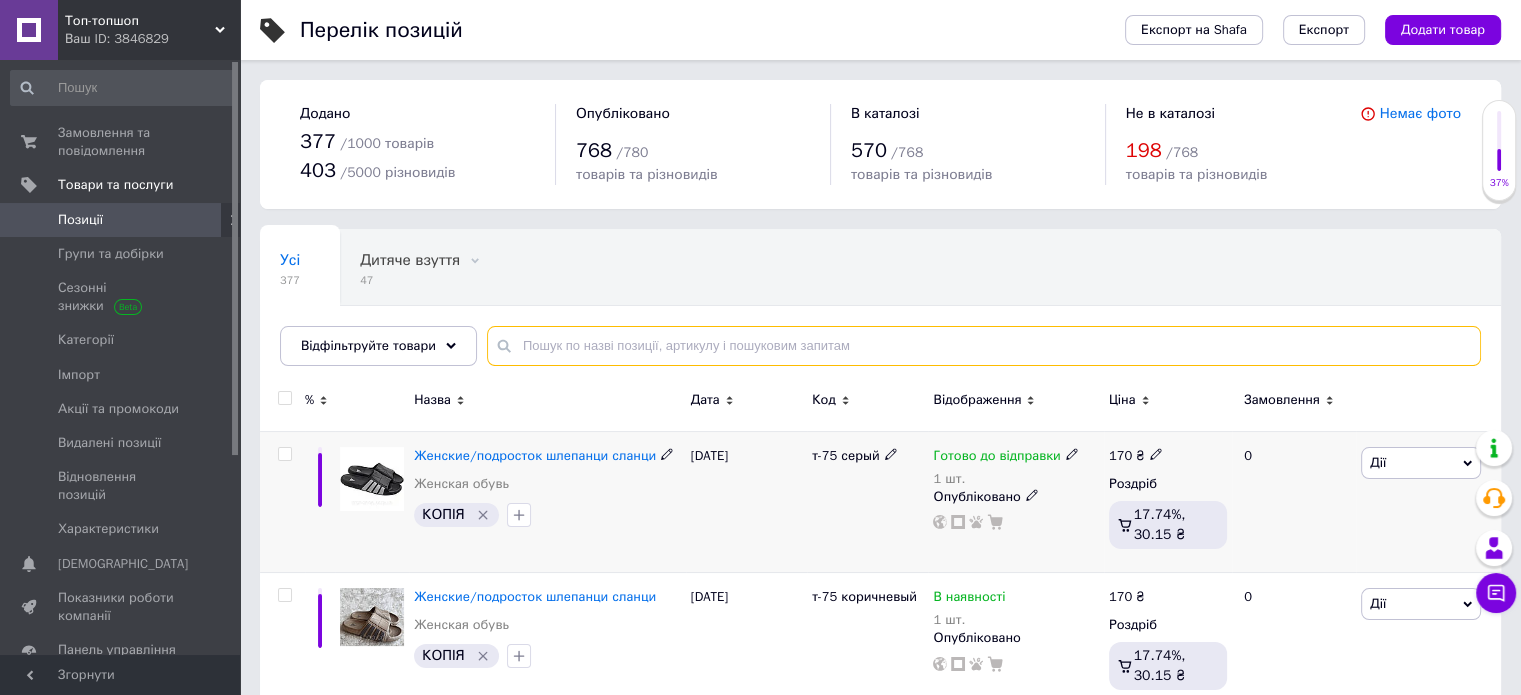 scroll, scrollTop: 133, scrollLeft: 0, axis: vertical 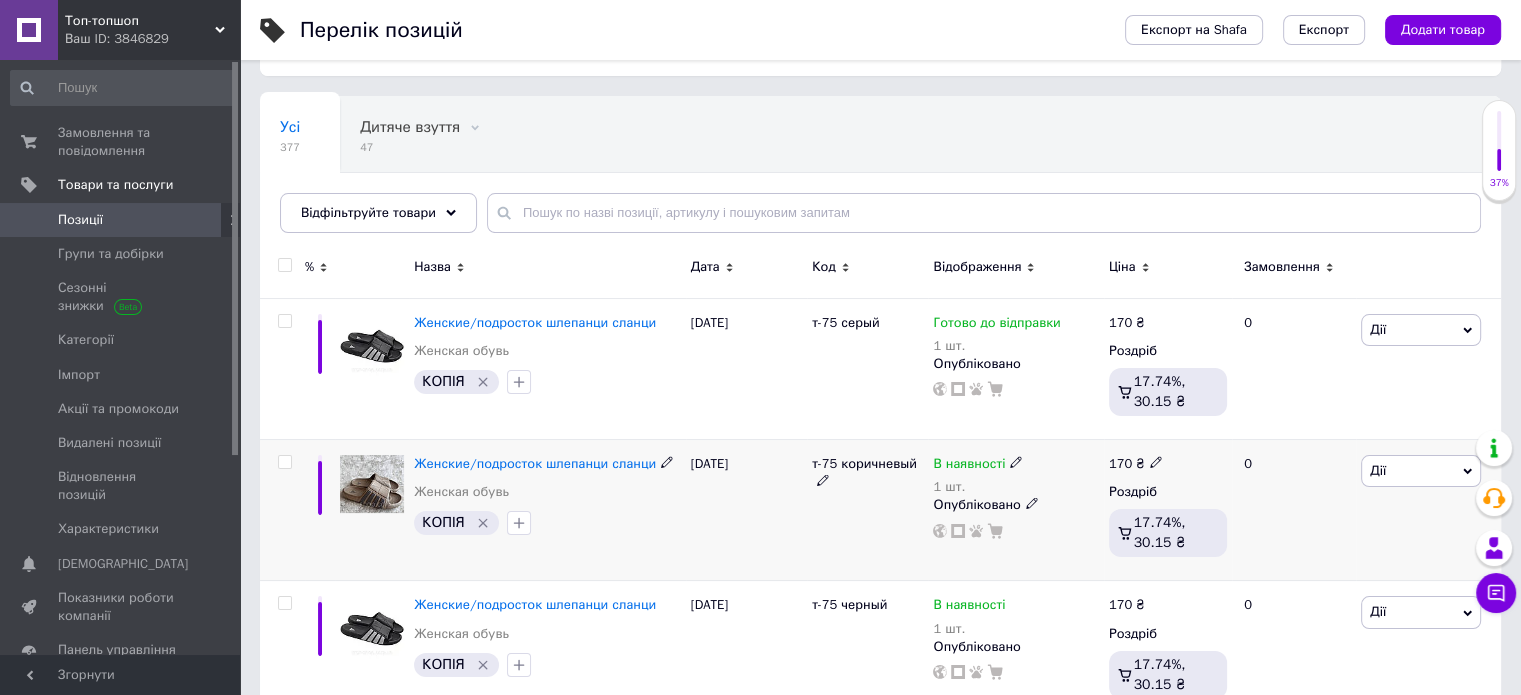click on "В наявності 1 шт. Опубліковано" at bounding box center (1015, 510) 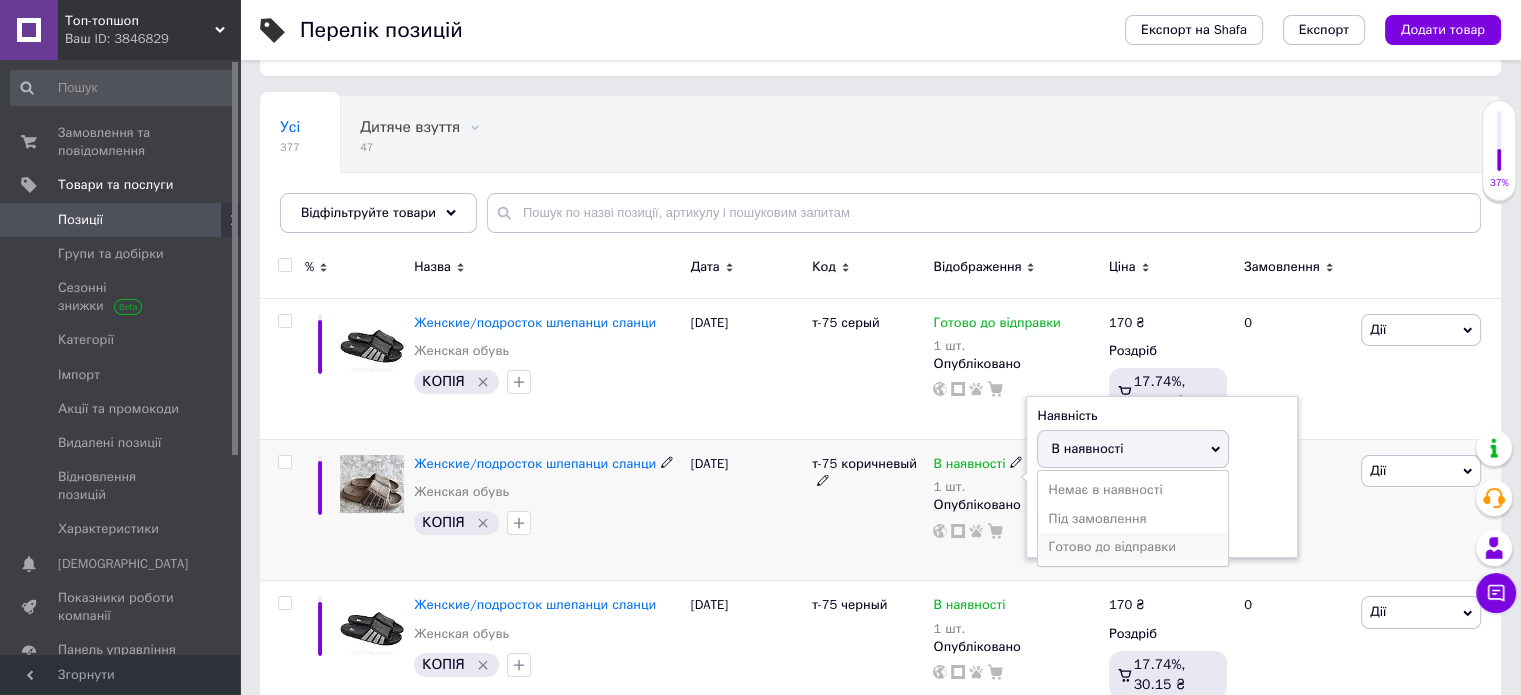 click on "Готово до відправки" at bounding box center [1133, 547] 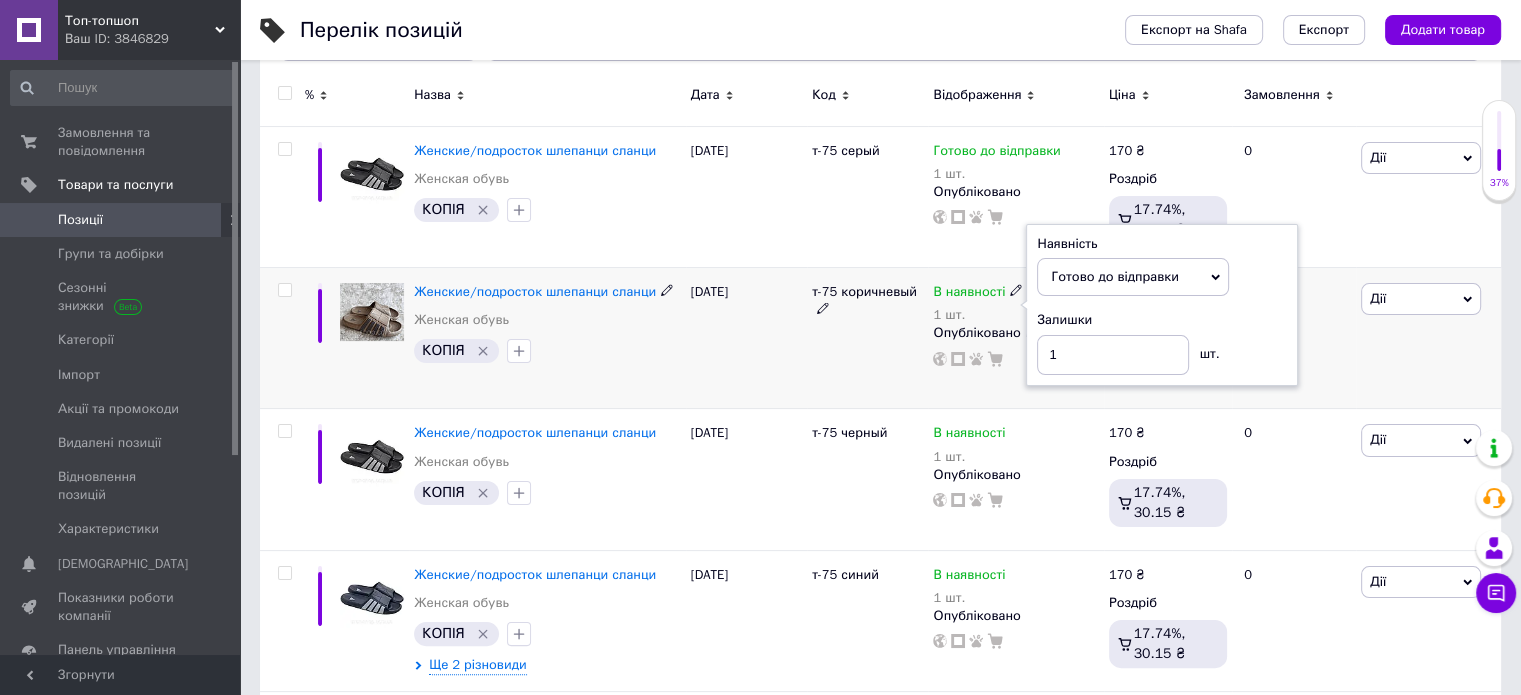 scroll, scrollTop: 400, scrollLeft: 0, axis: vertical 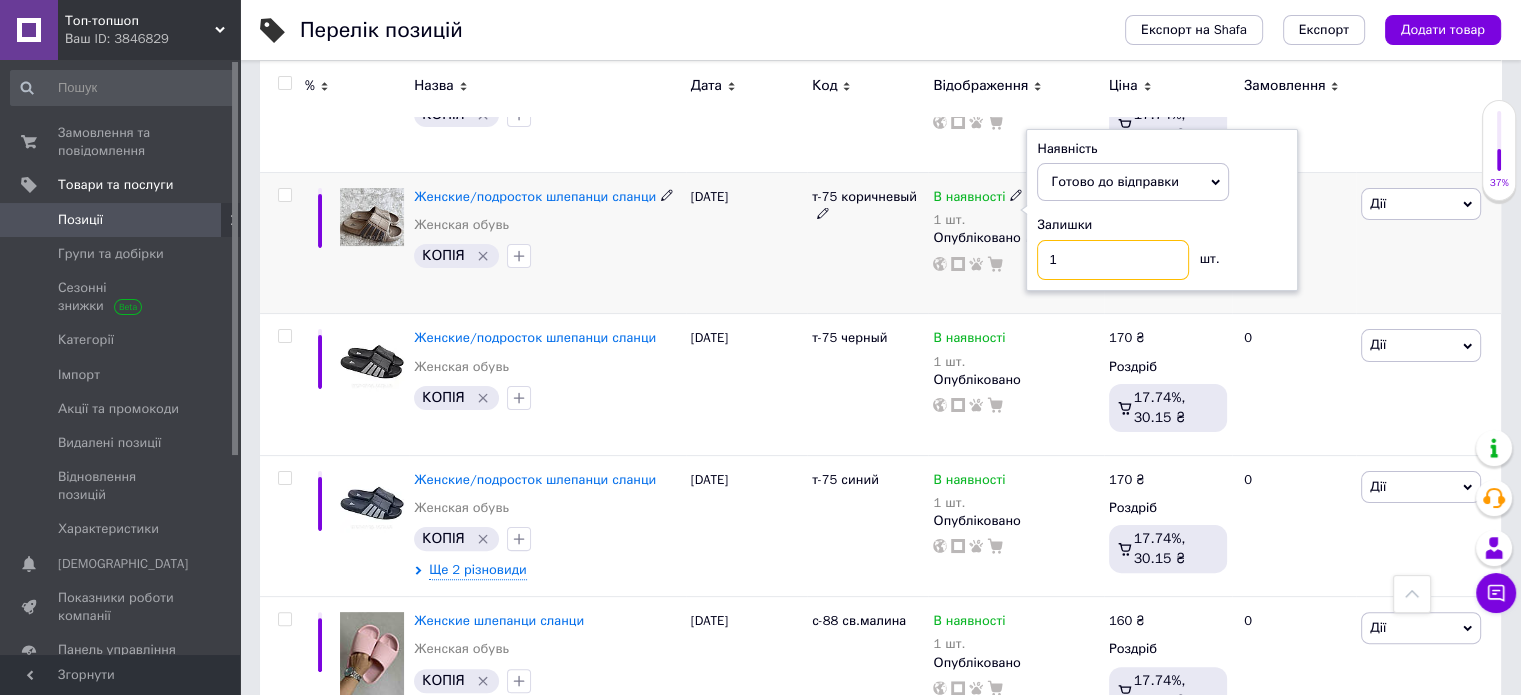 click on "1" at bounding box center [1113, 260] 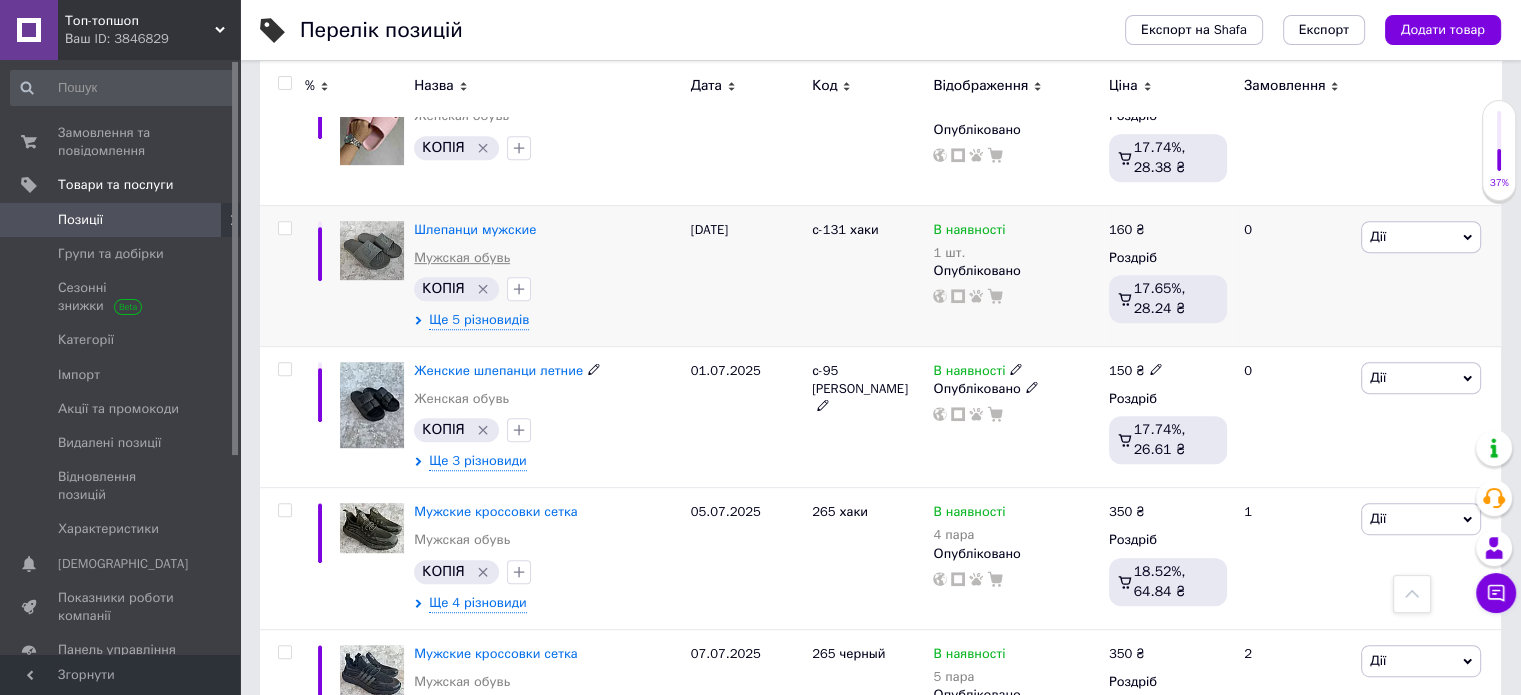 scroll, scrollTop: 1200, scrollLeft: 0, axis: vertical 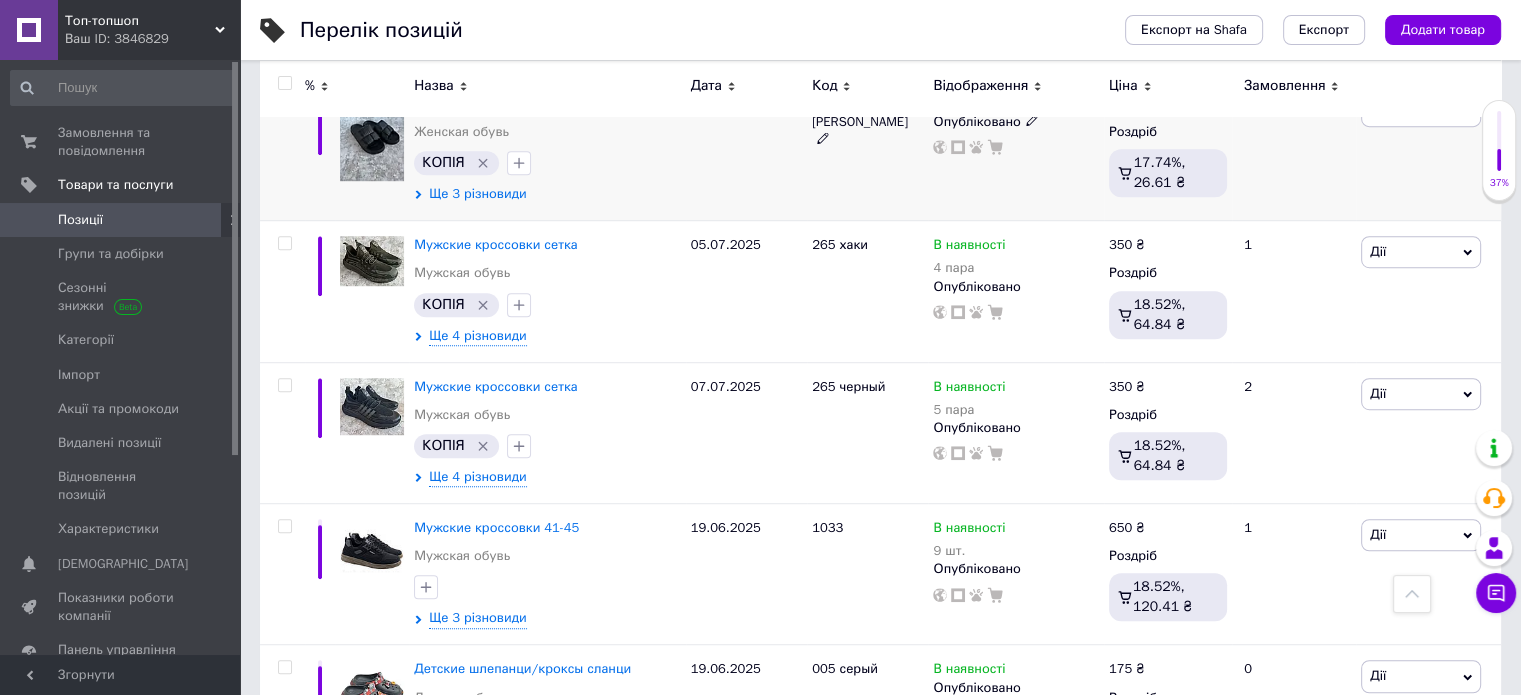 click on "Ще 3 різновиди" at bounding box center (477, 194) 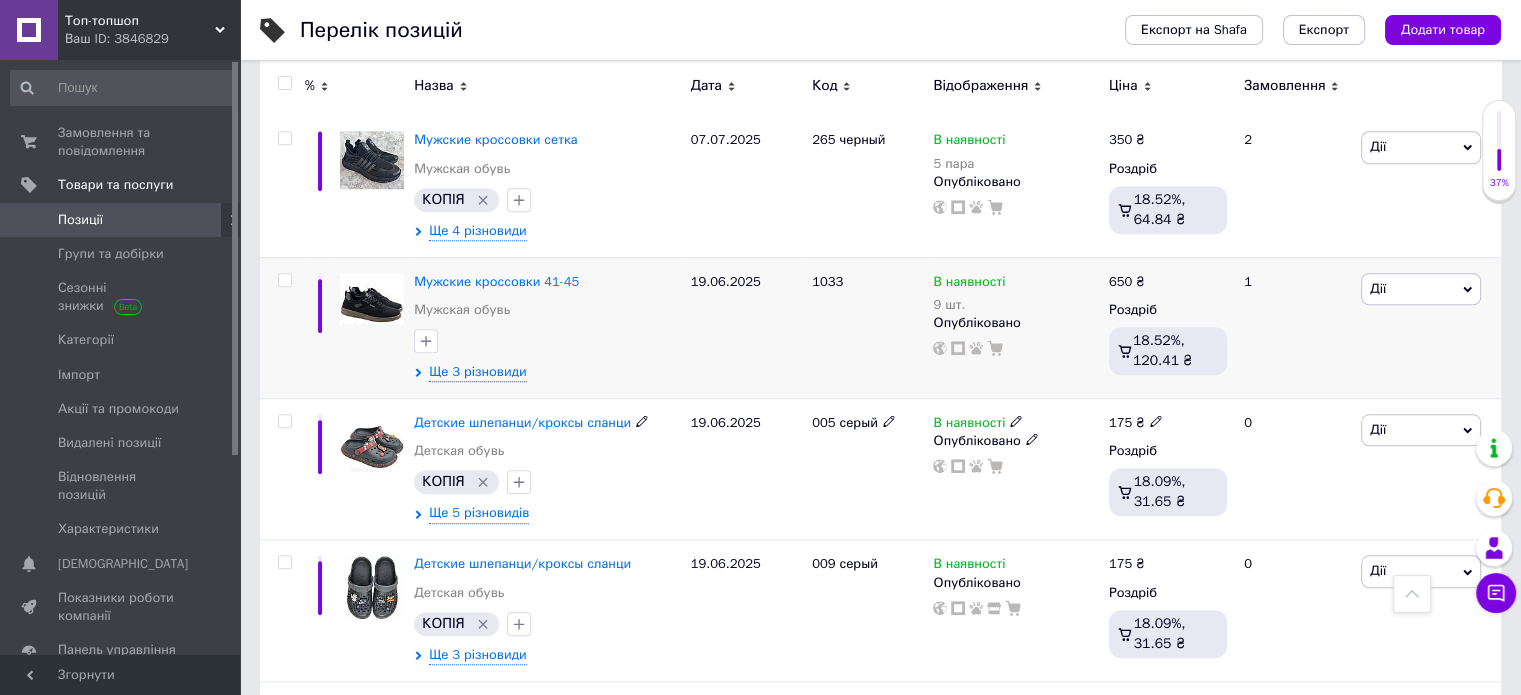 scroll, scrollTop: 1866, scrollLeft: 0, axis: vertical 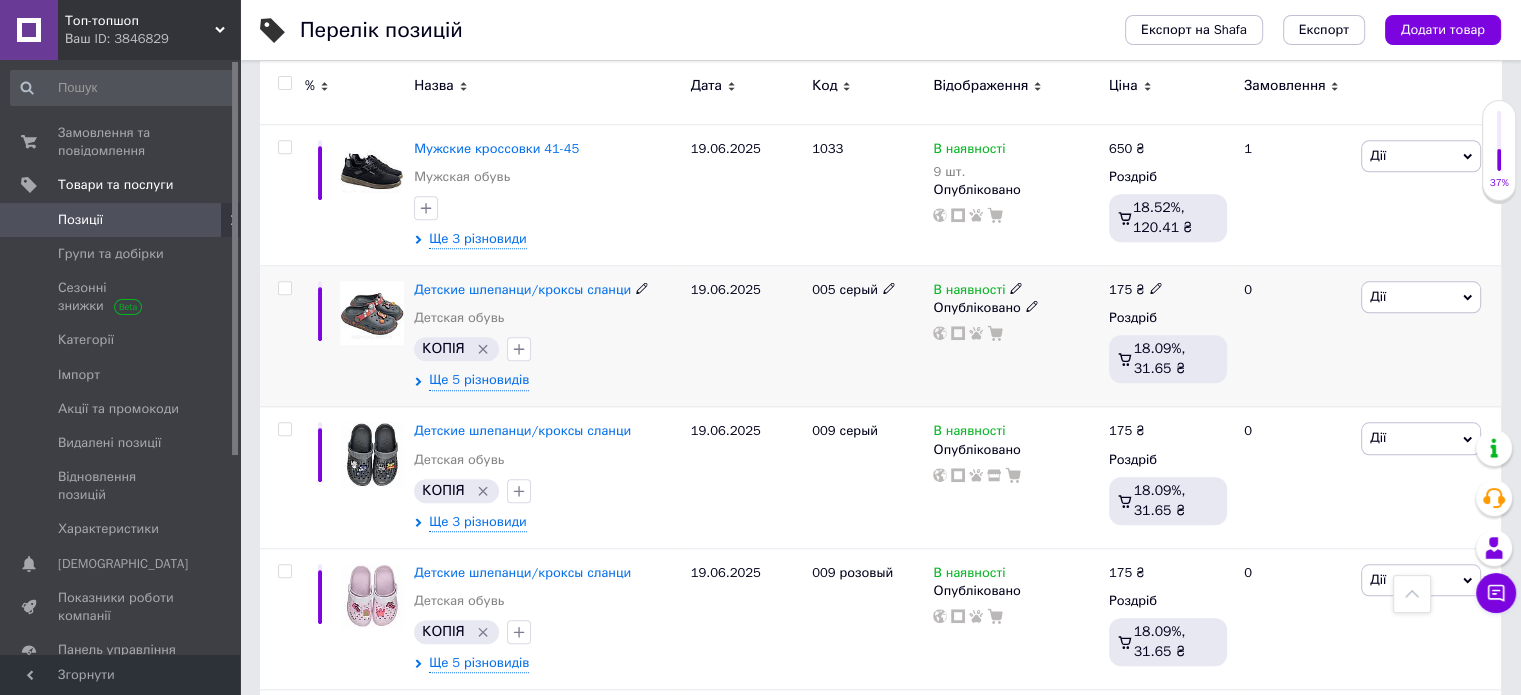 click at bounding box center [1016, 287] 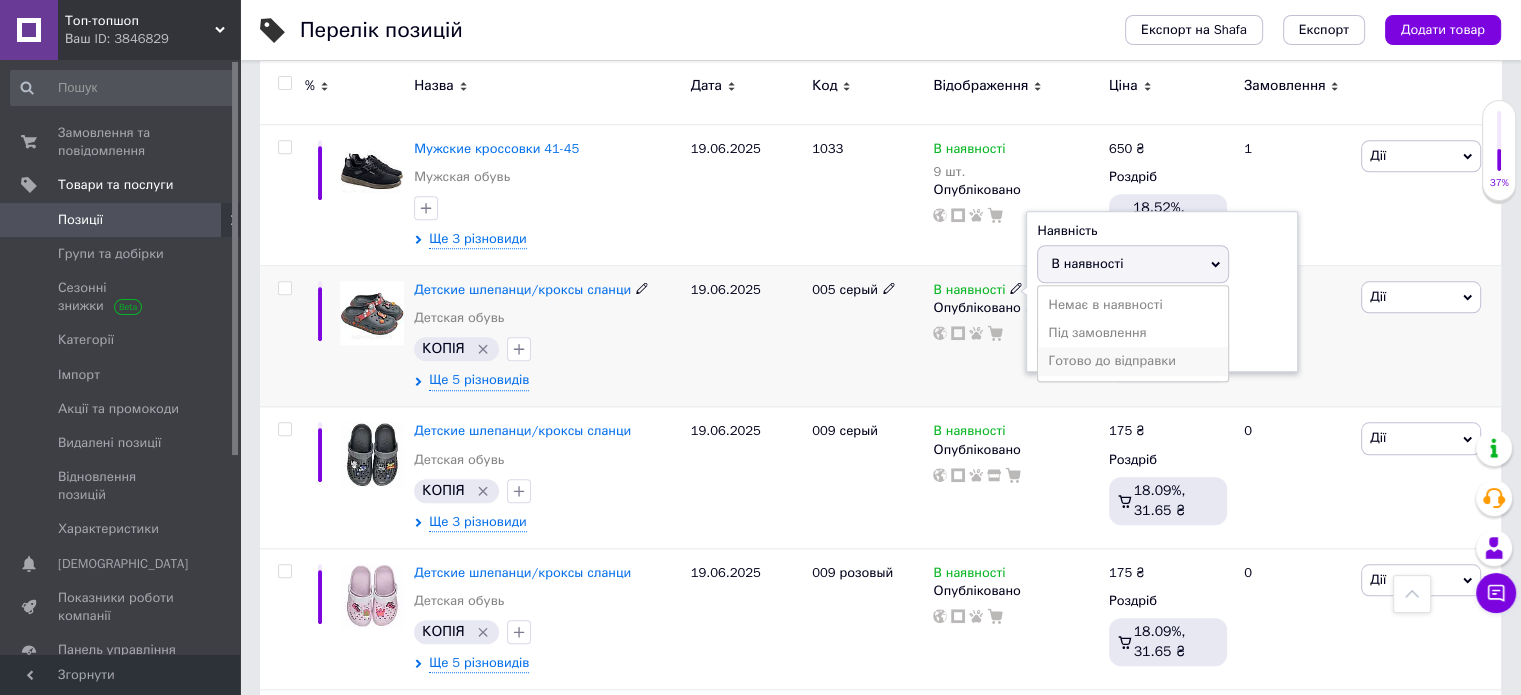 click on "Готово до відправки" at bounding box center (1133, 361) 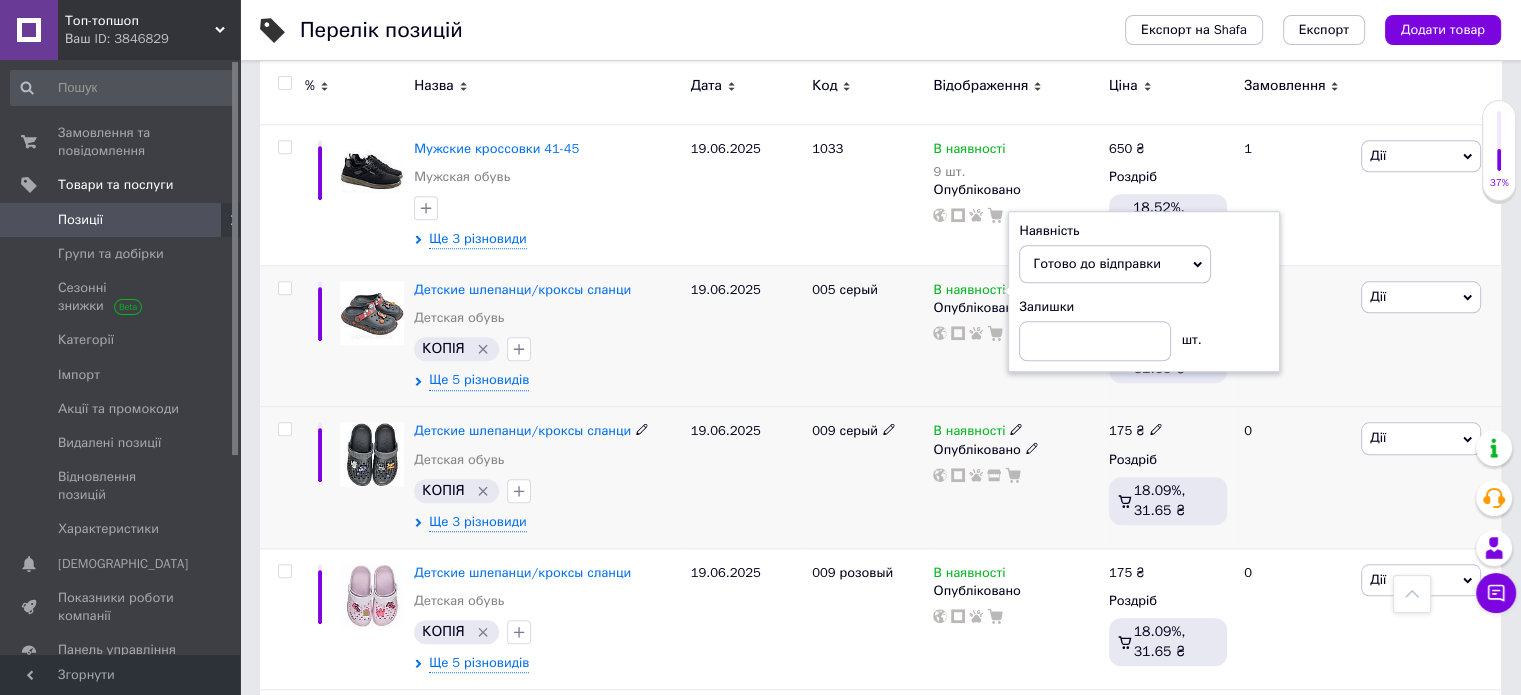 click 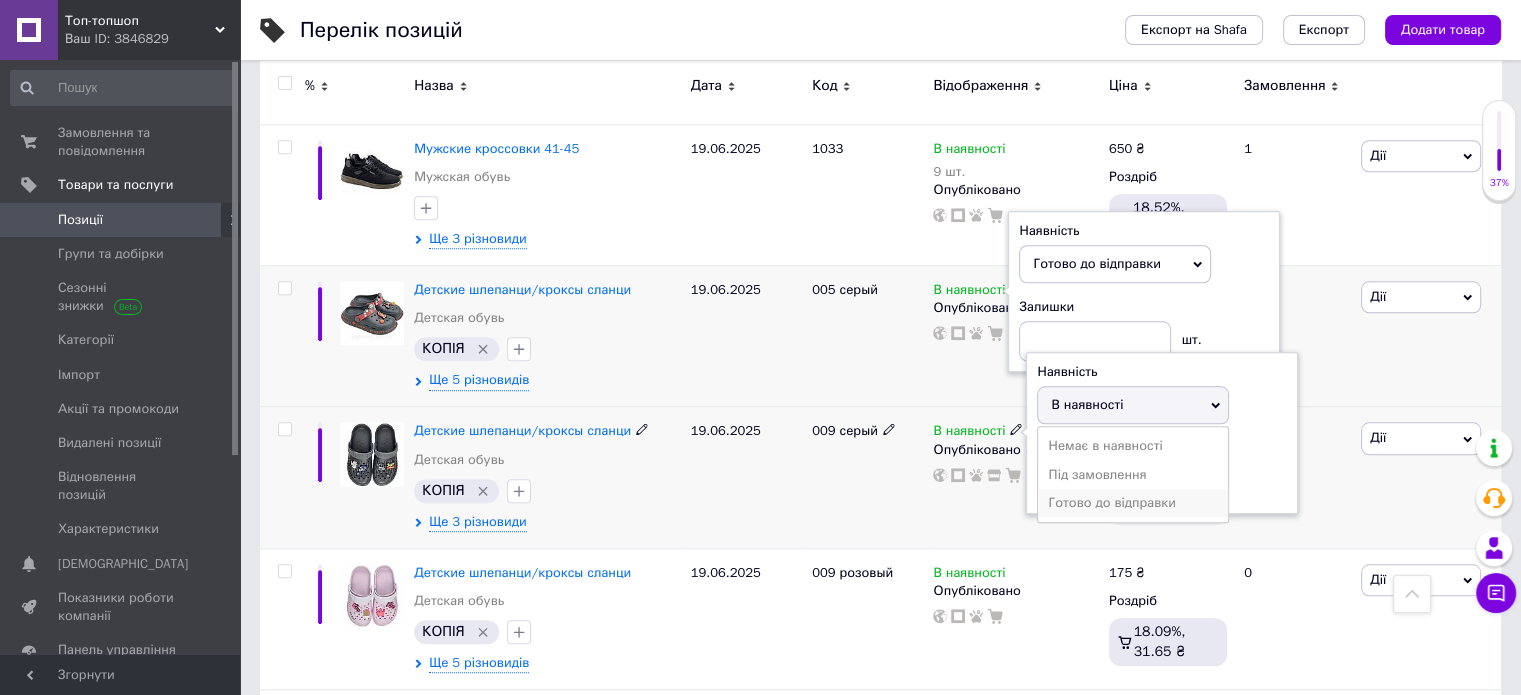 click on "Готово до відправки" at bounding box center (1133, 503) 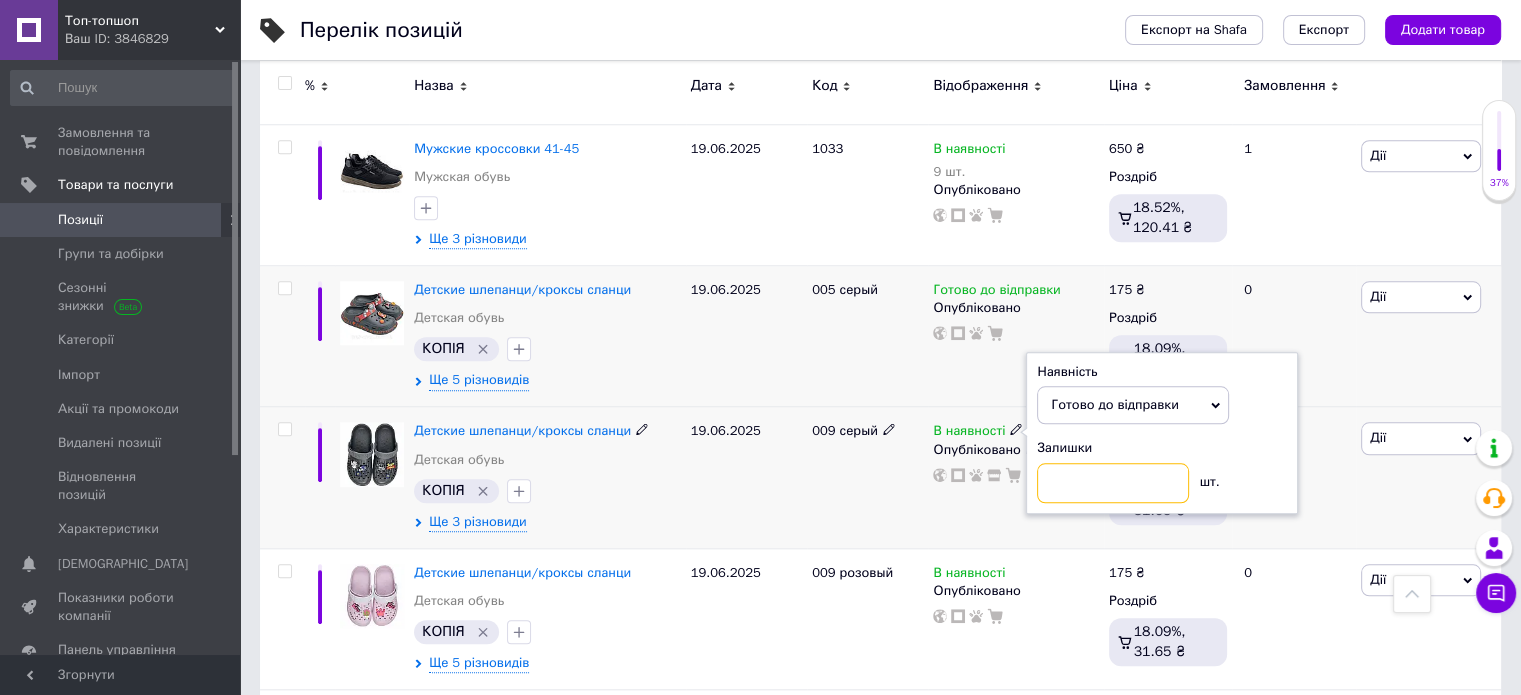 click at bounding box center (1113, 483) 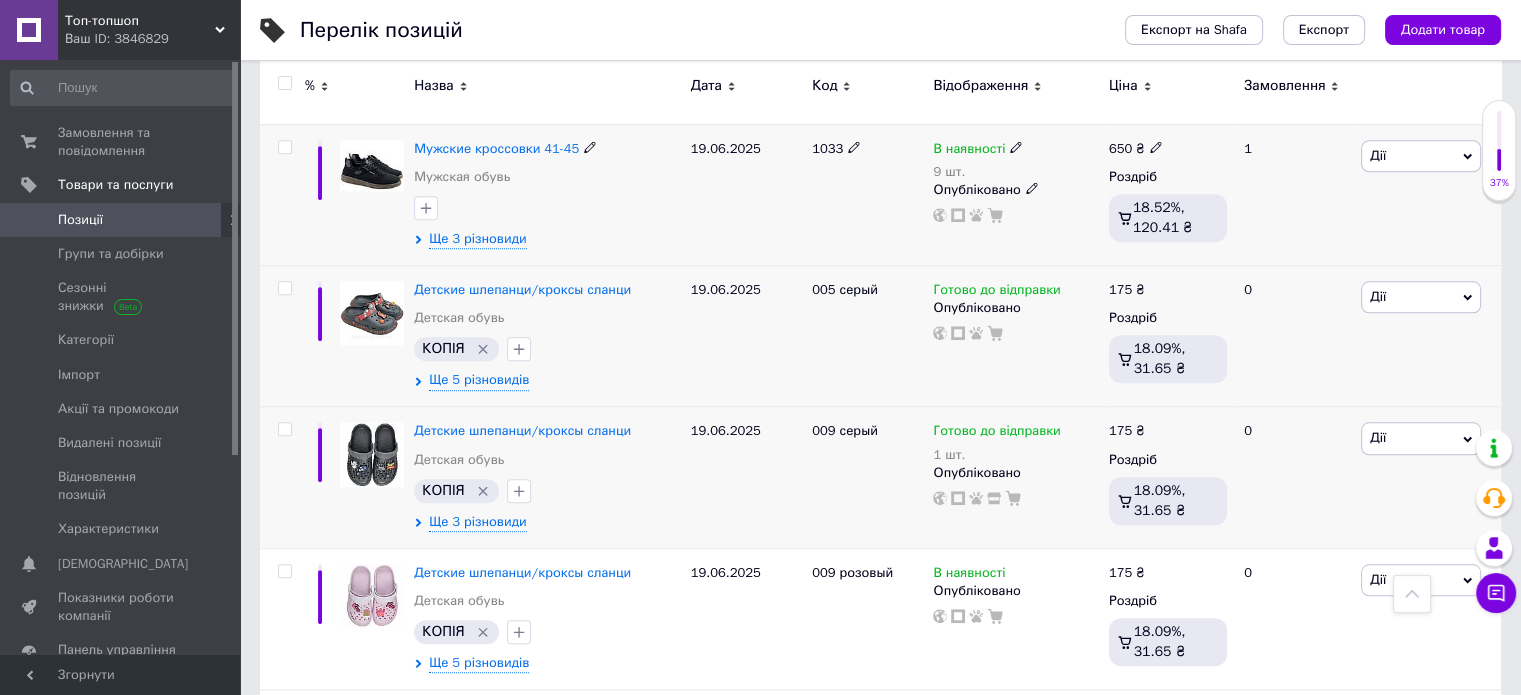 click on "В наявності" at bounding box center [978, 149] 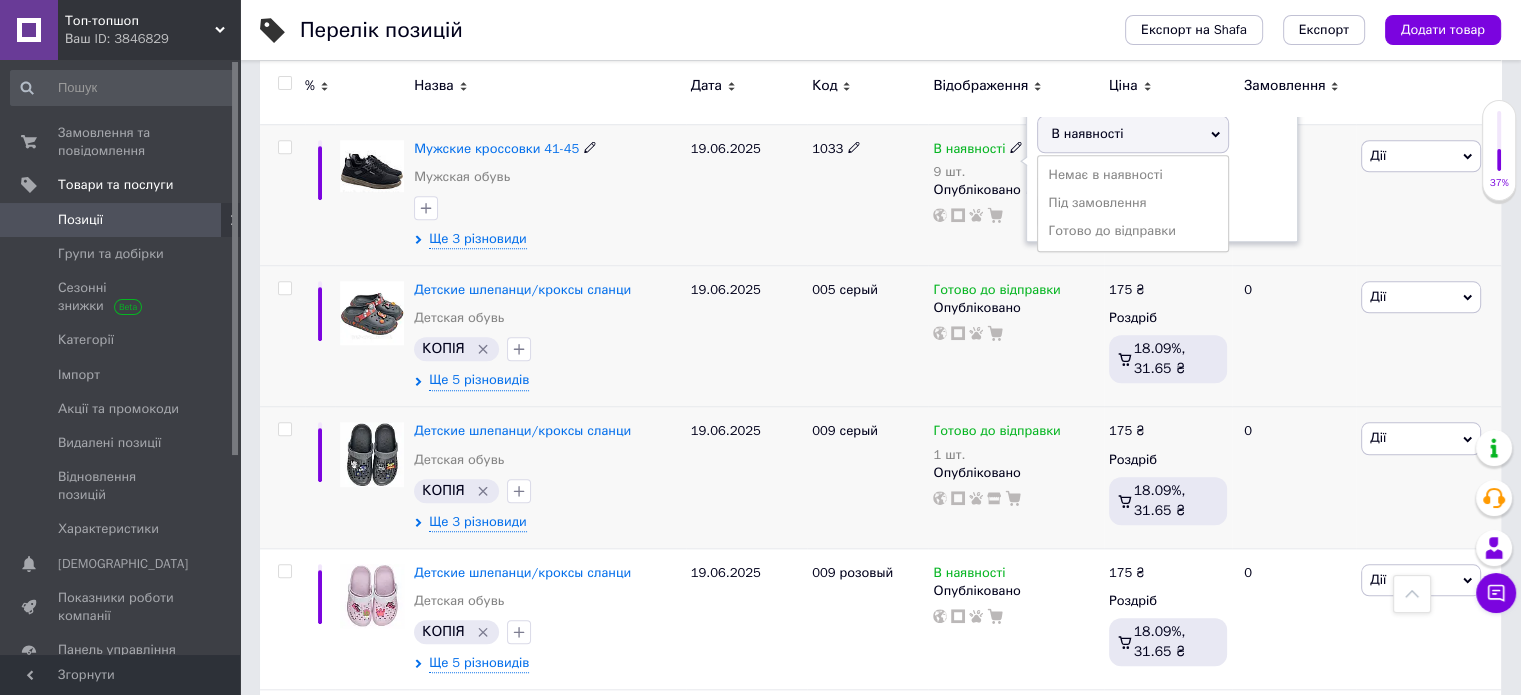 click 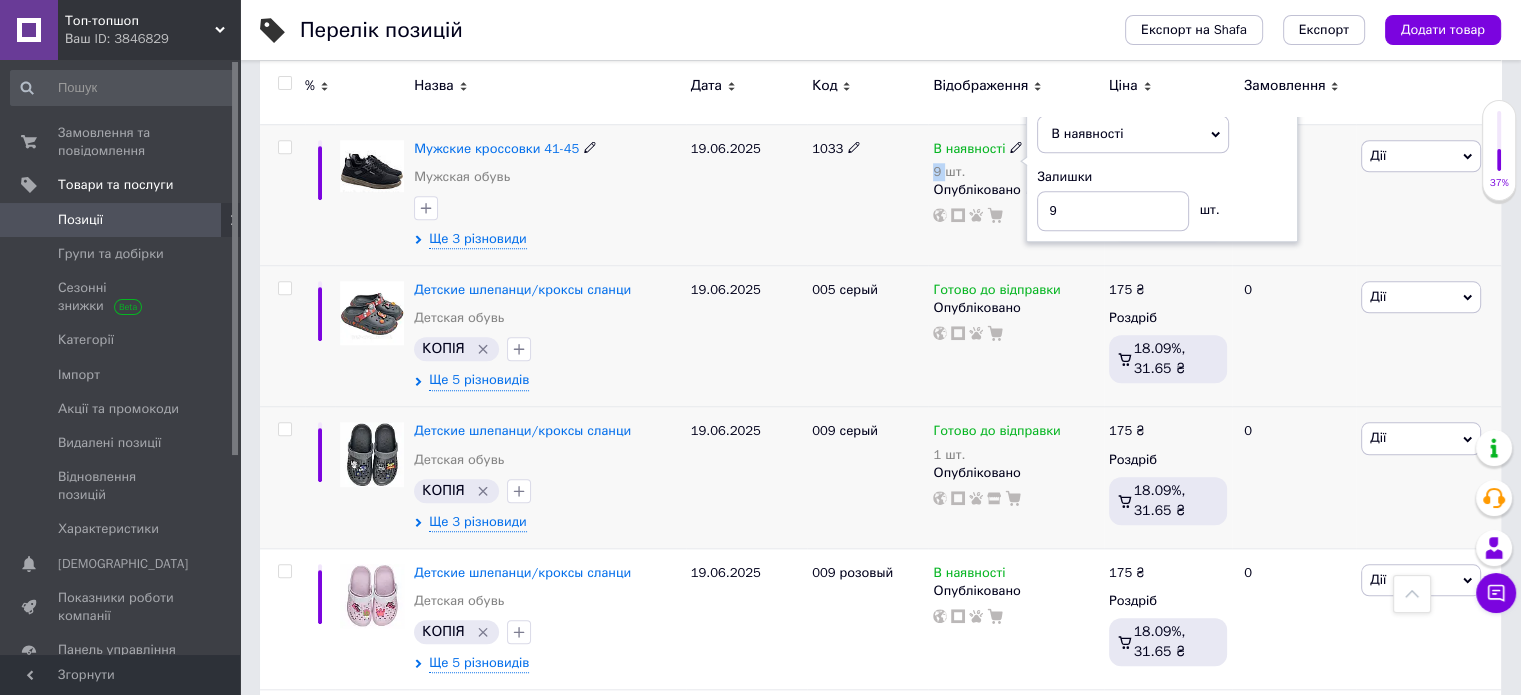 click 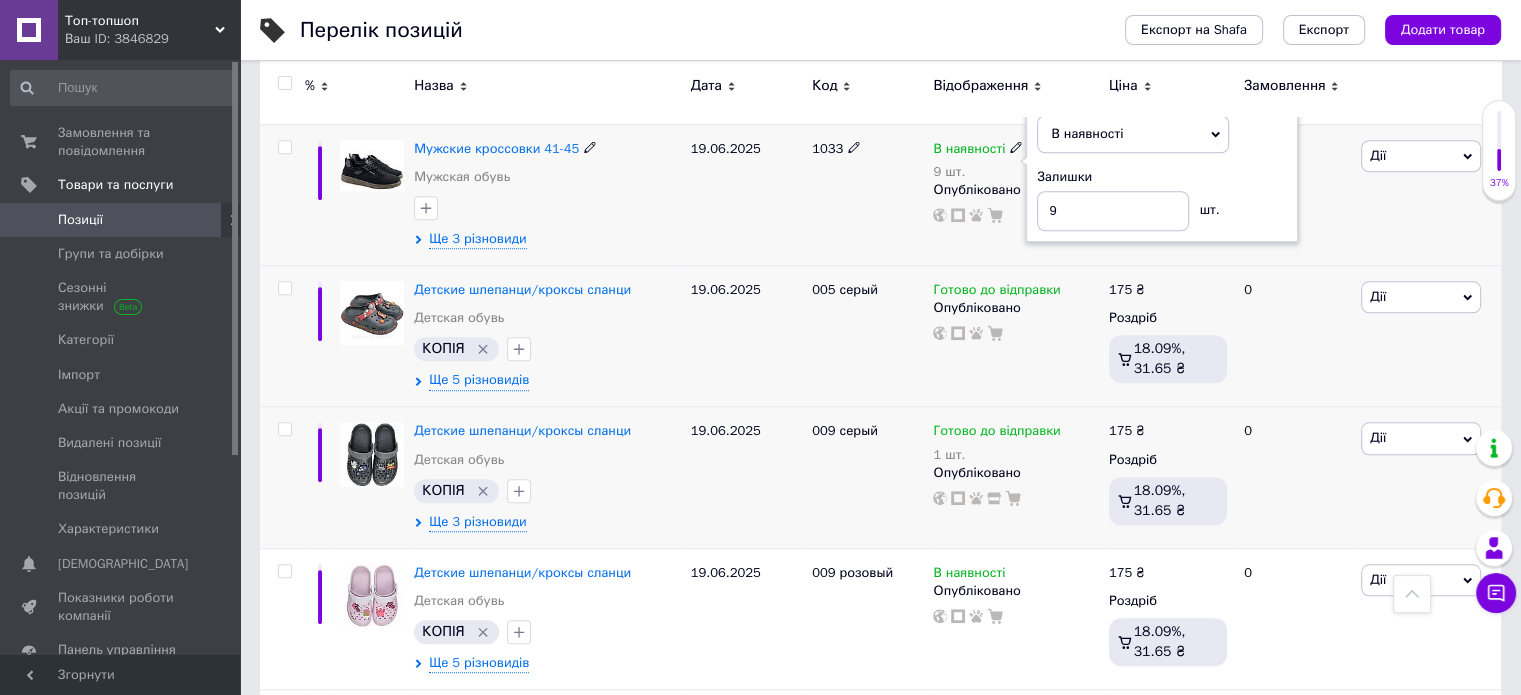 click 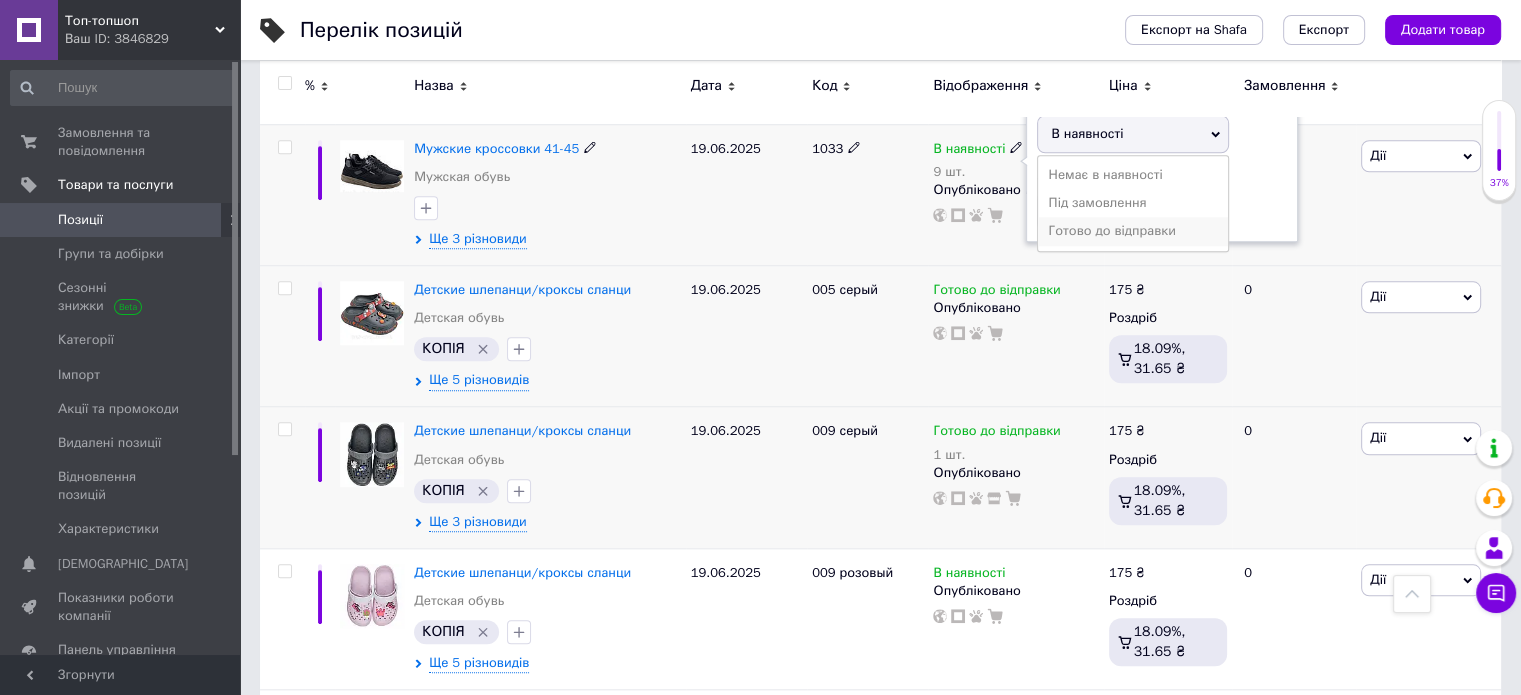 click on "Готово до відправки" at bounding box center (1133, 231) 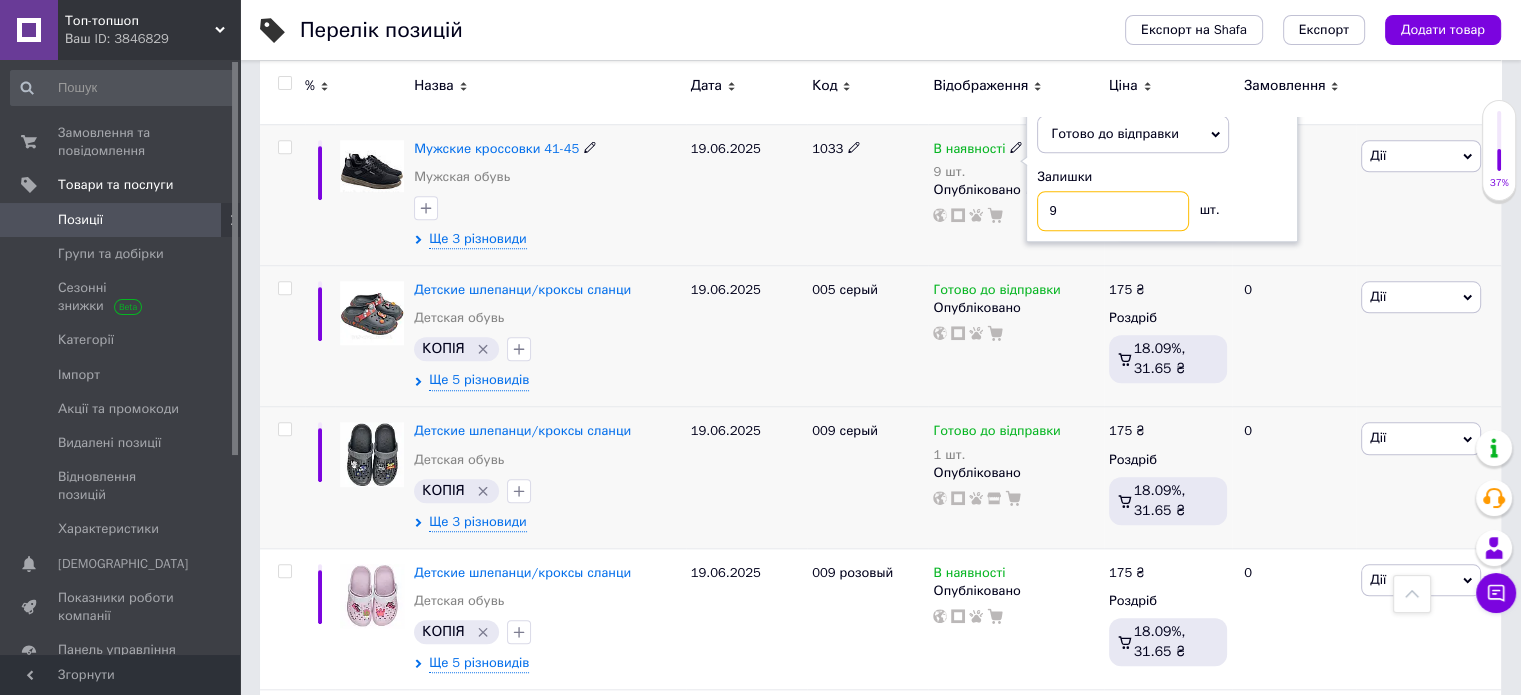 click on "9" at bounding box center [1113, 211] 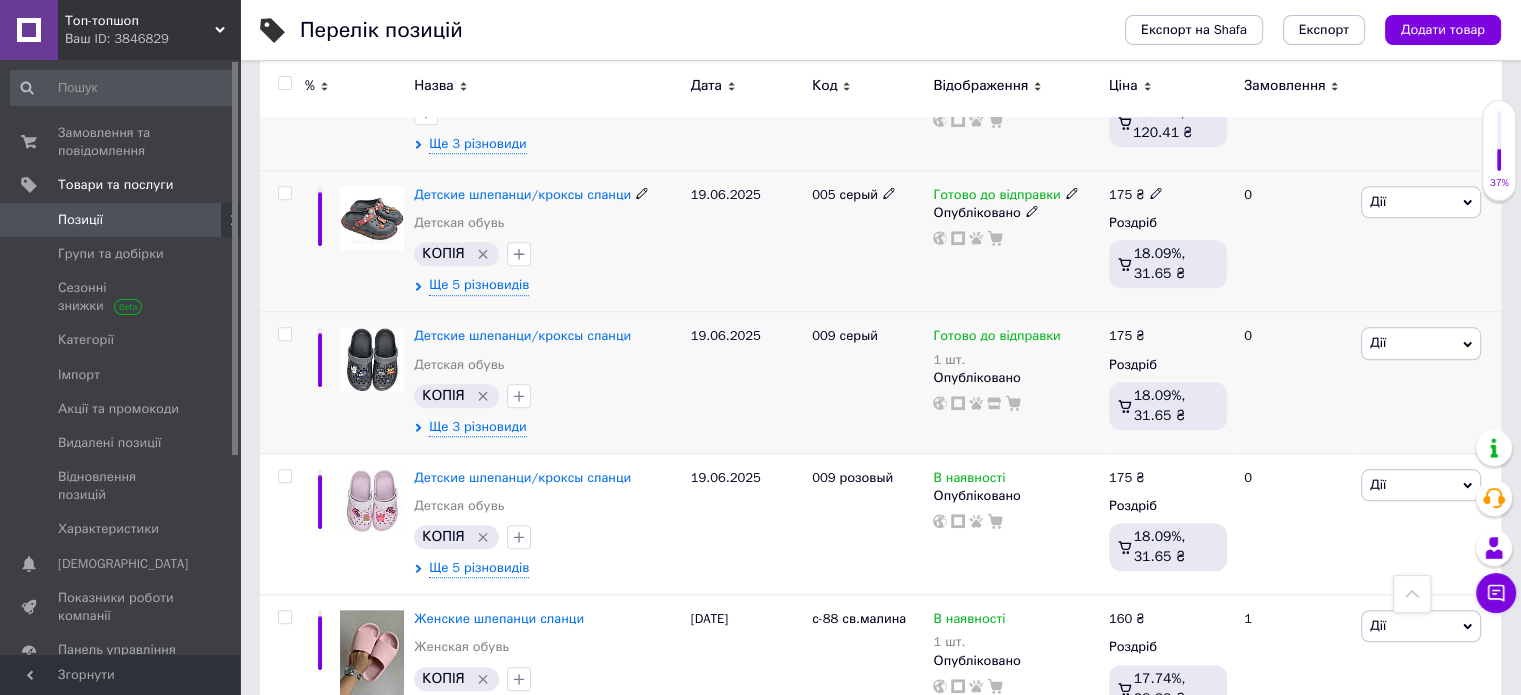 scroll, scrollTop: 2000, scrollLeft: 0, axis: vertical 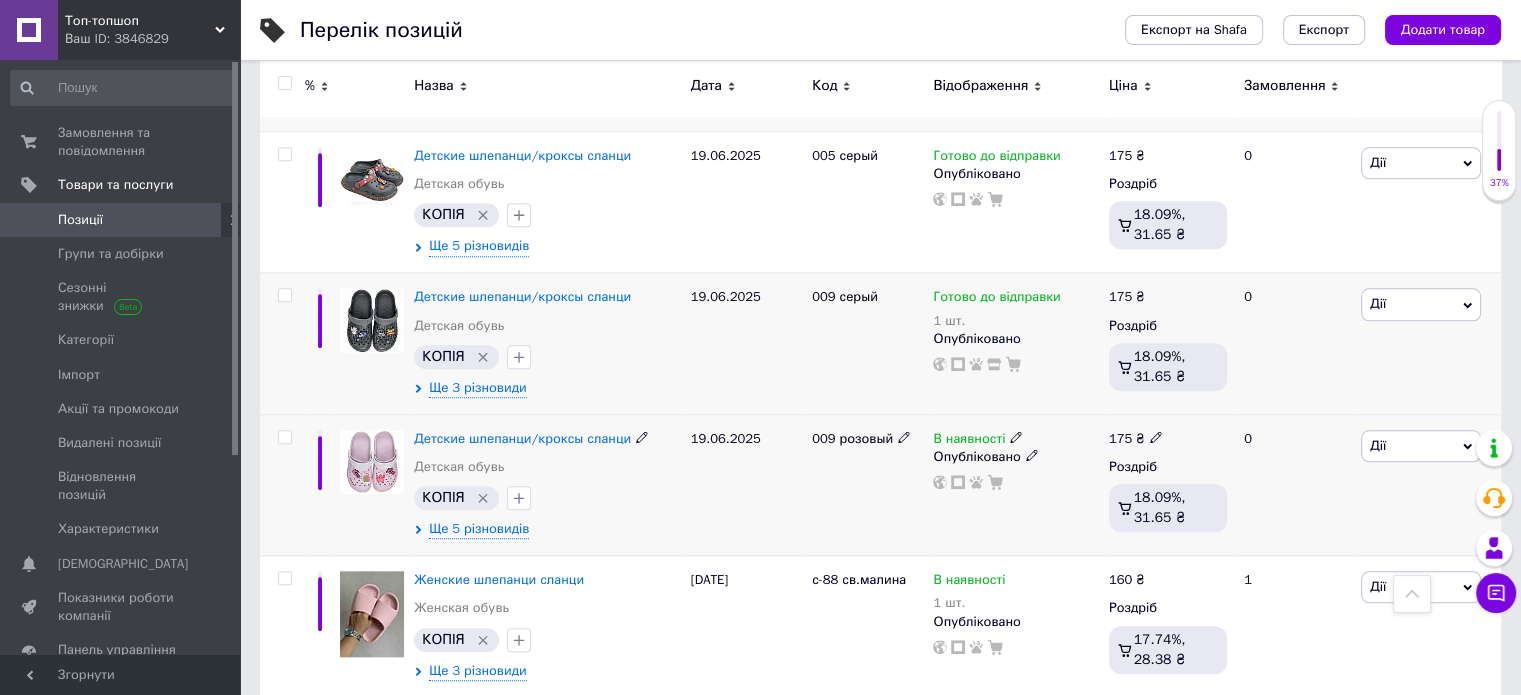 click 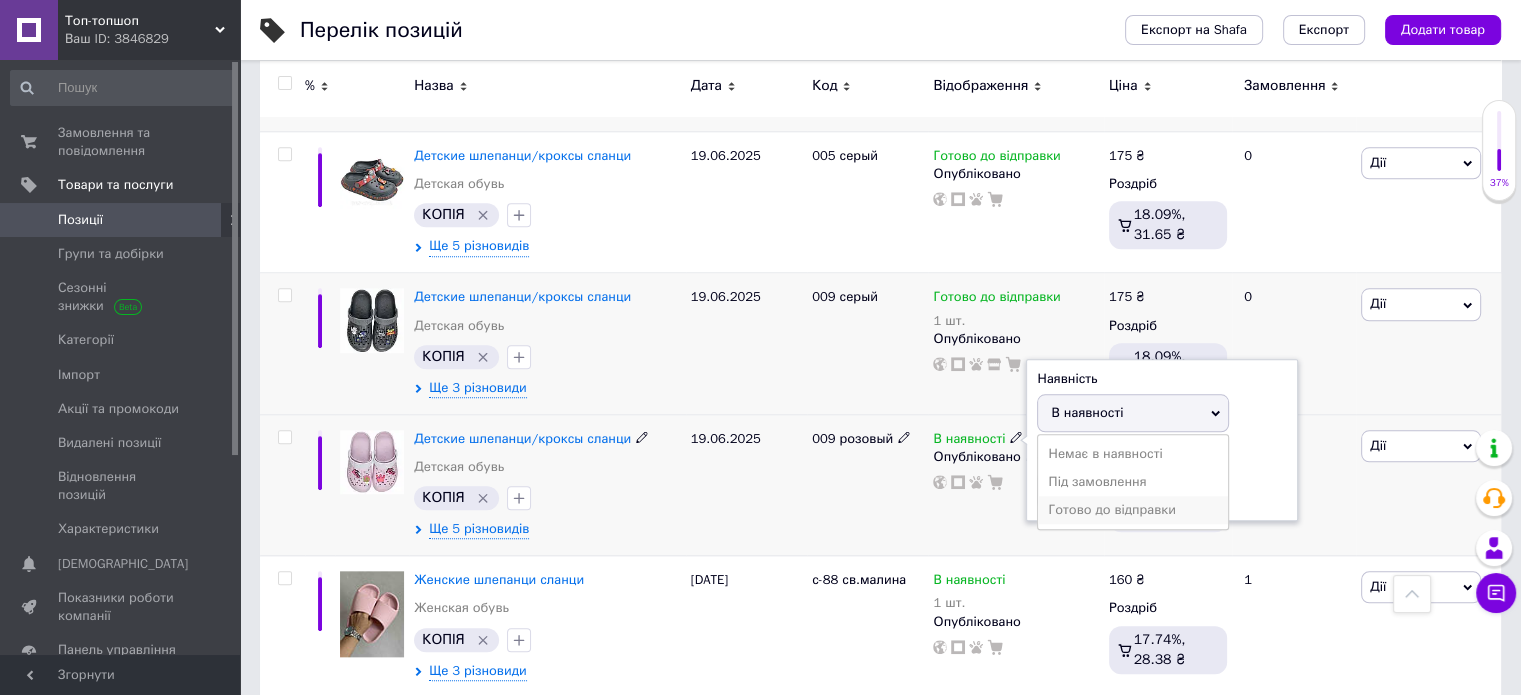 click on "Готово до відправки" at bounding box center [1133, 510] 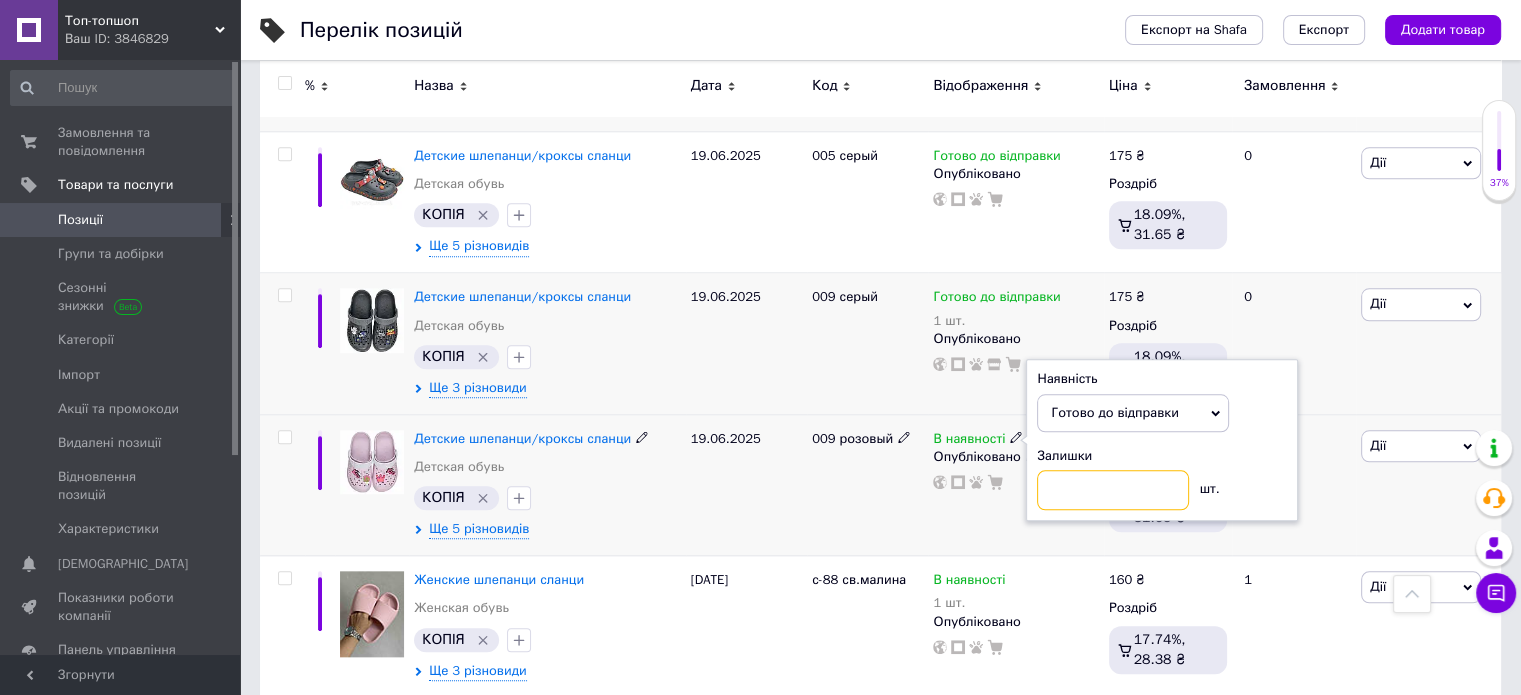 click at bounding box center (1113, 490) 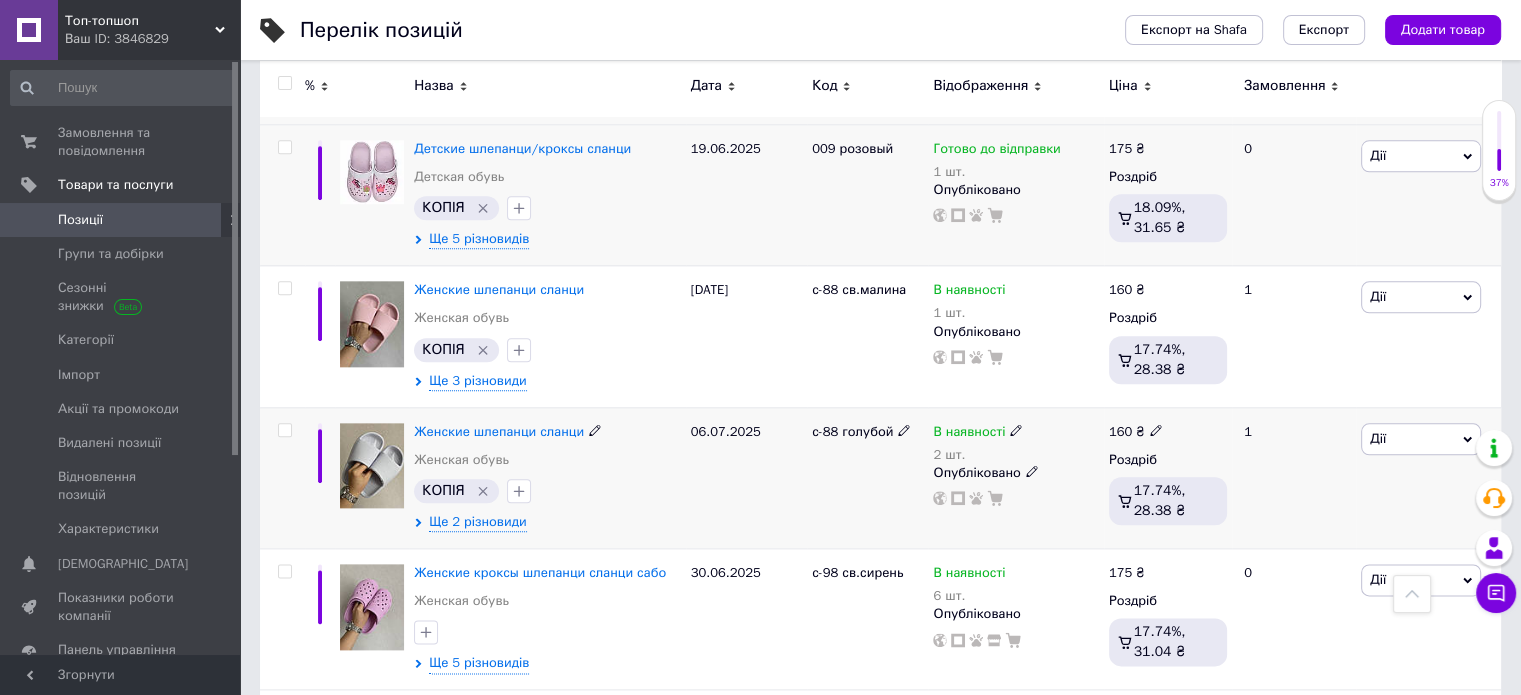 scroll, scrollTop: 2400, scrollLeft: 0, axis: vertical 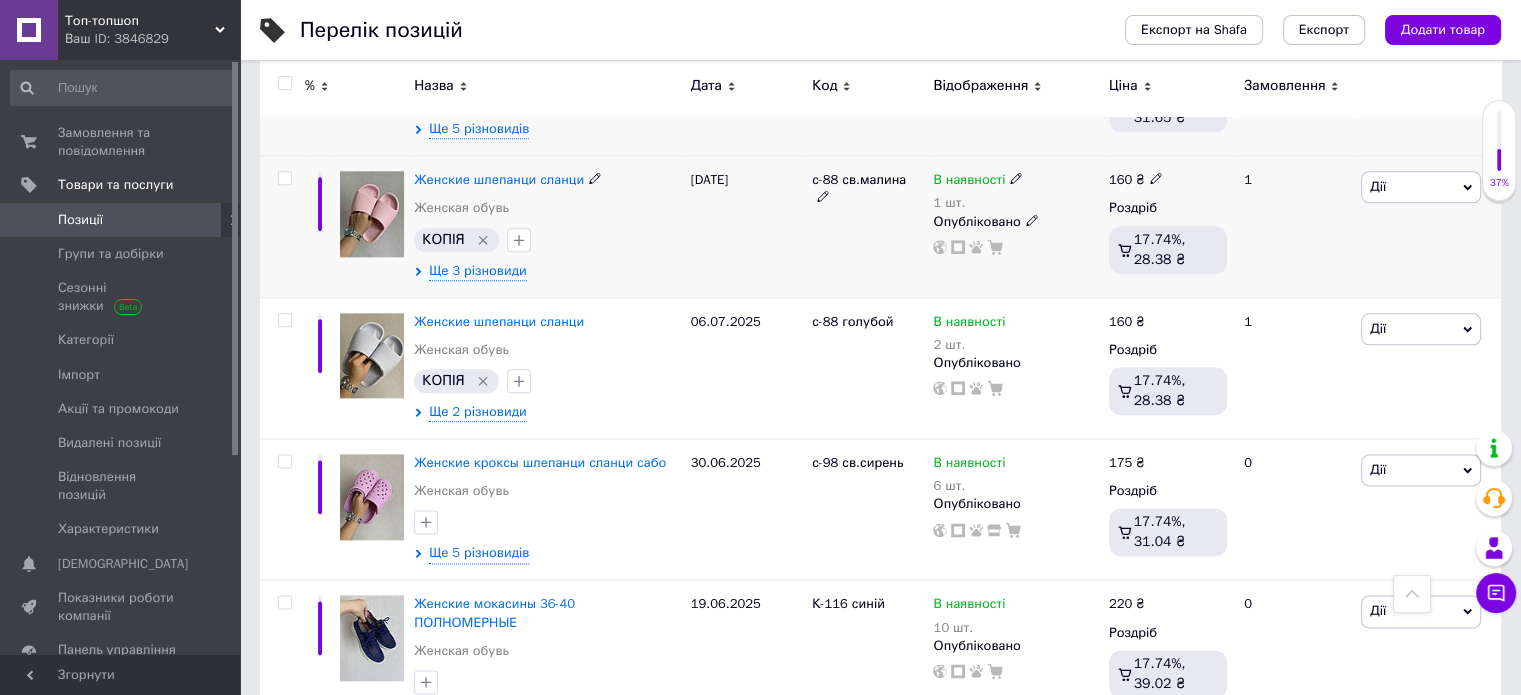 click on "В наявності 1 шт." at bounding box center (1015, 191) 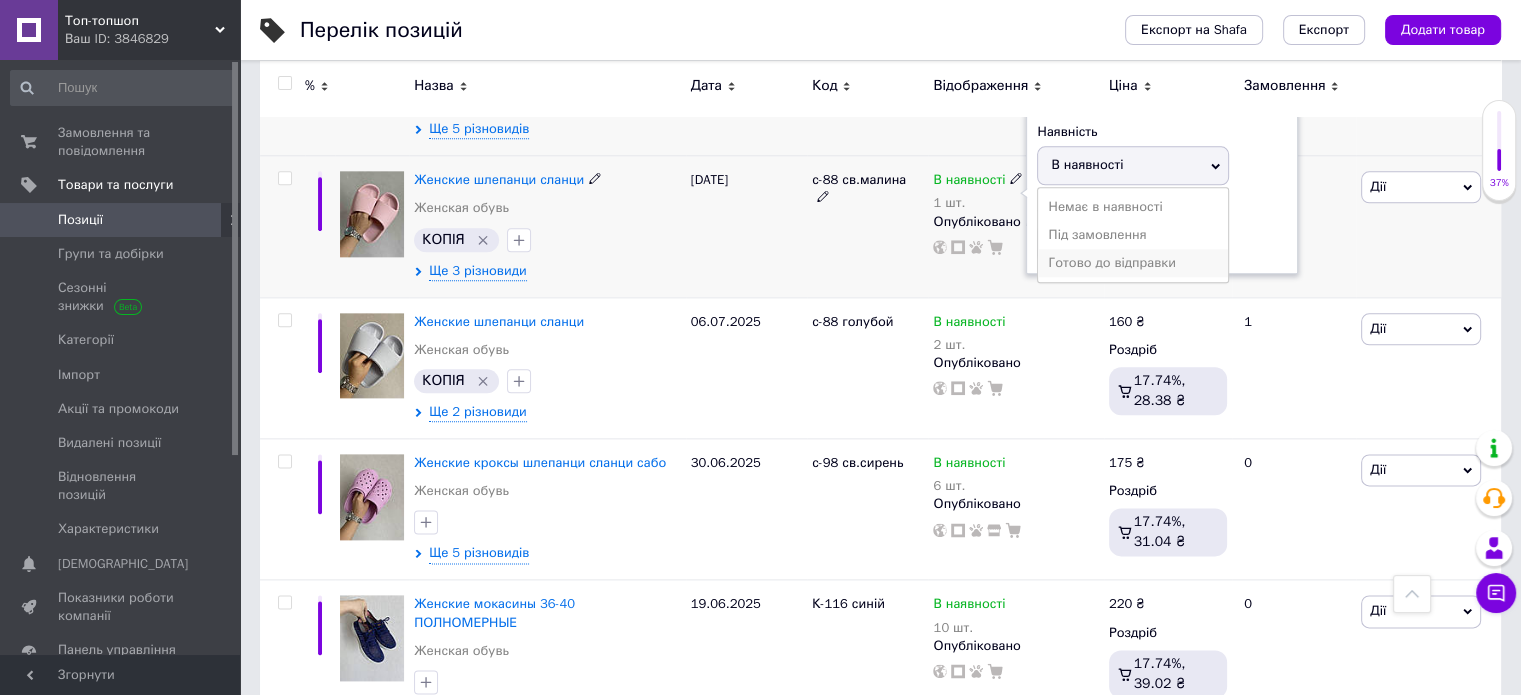 click on "Готово до відправки" at bounding box center [1133, 263] 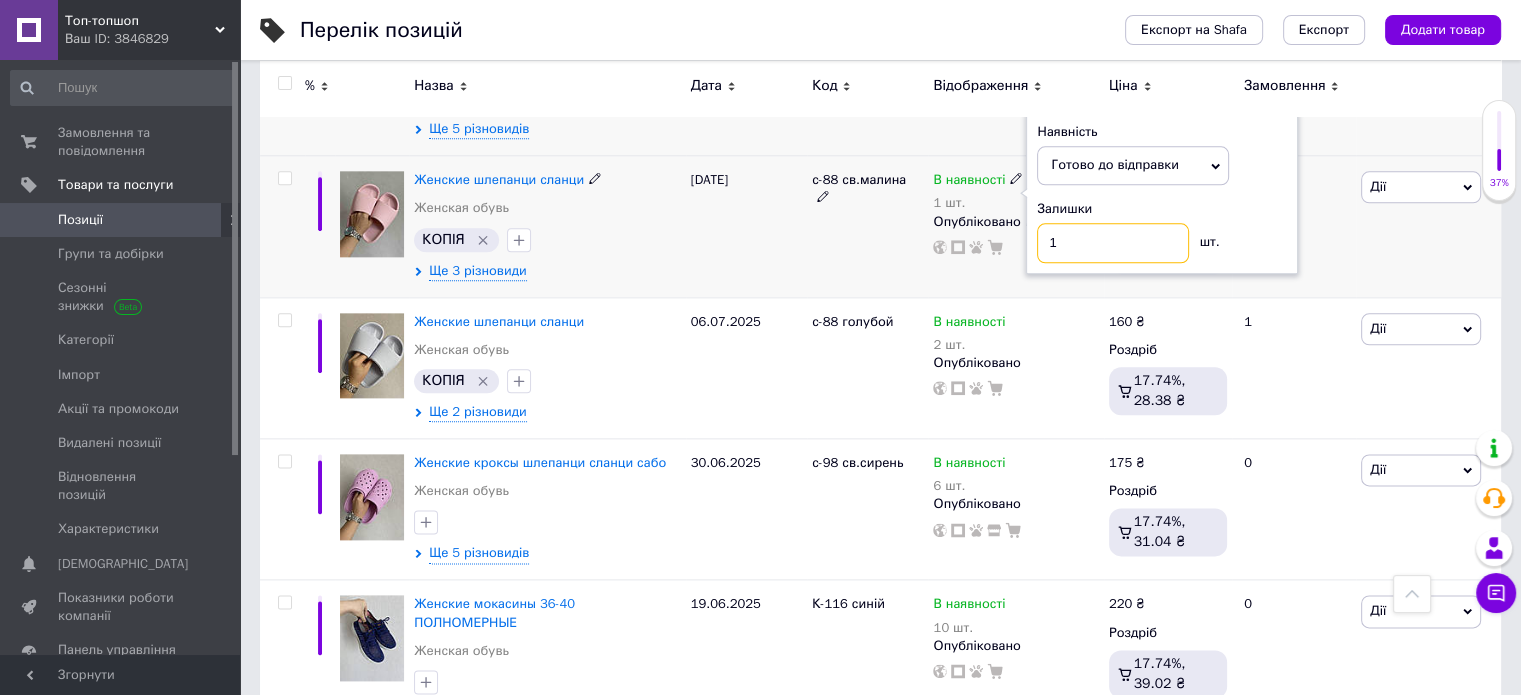 click on "1" at bounding box center (1113, 243) 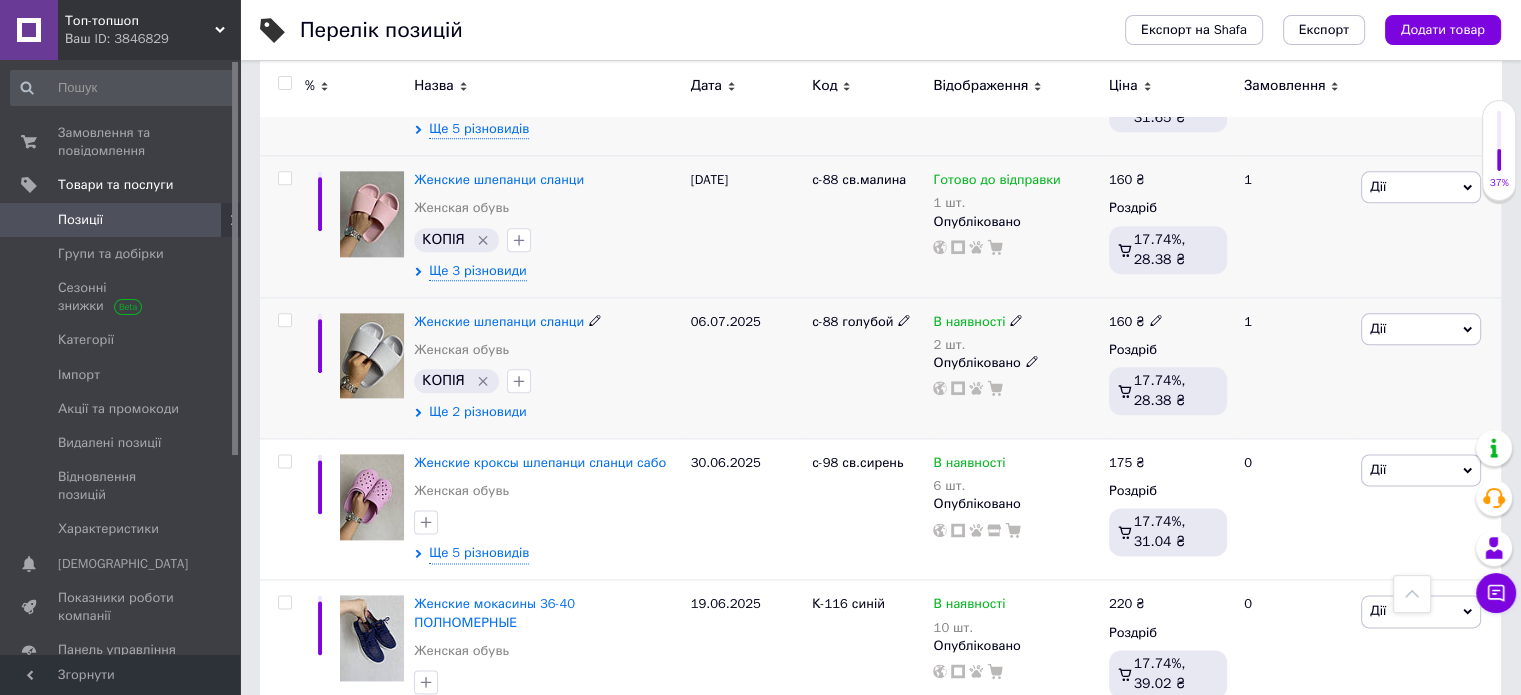 click on "Ще 2 різновиди" at bounding box center (477, 412) 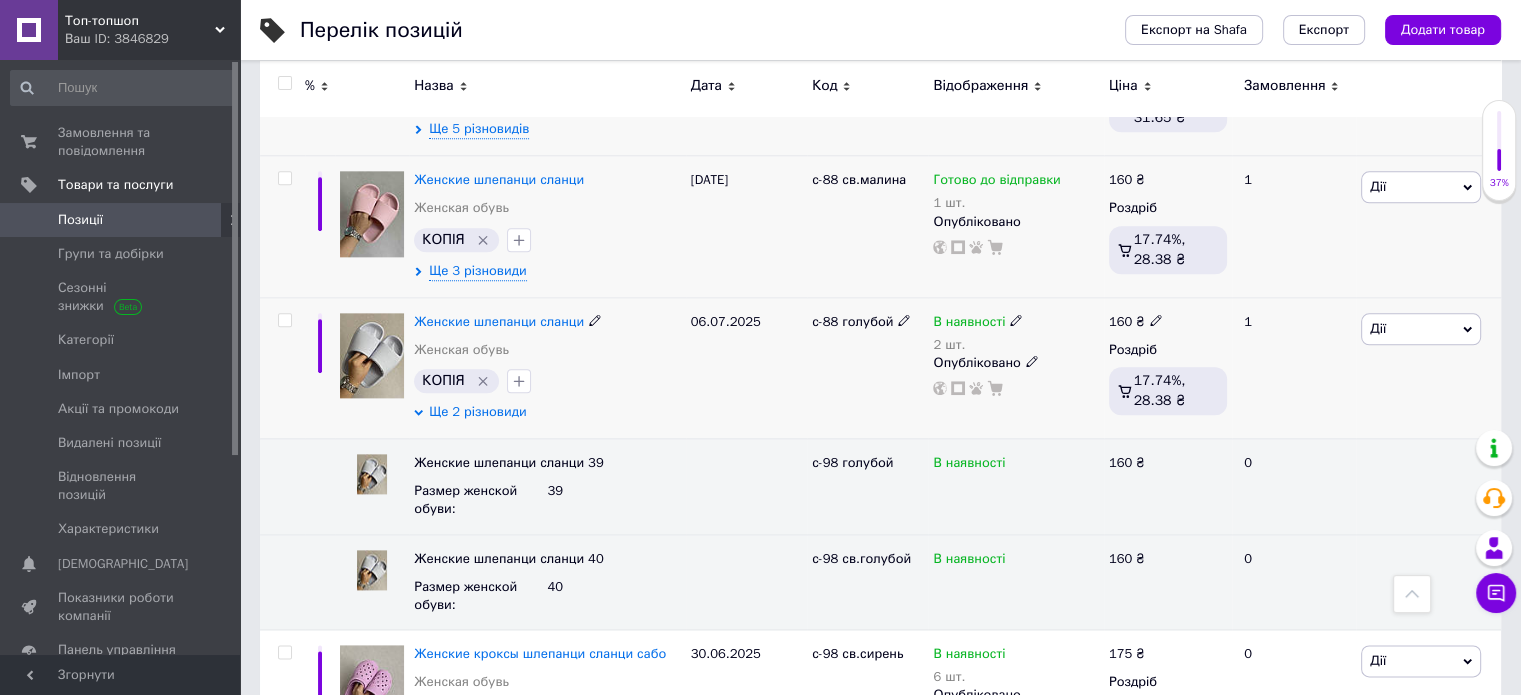 click on "Ще 2 різновиди" at bounding box center (477, 412) 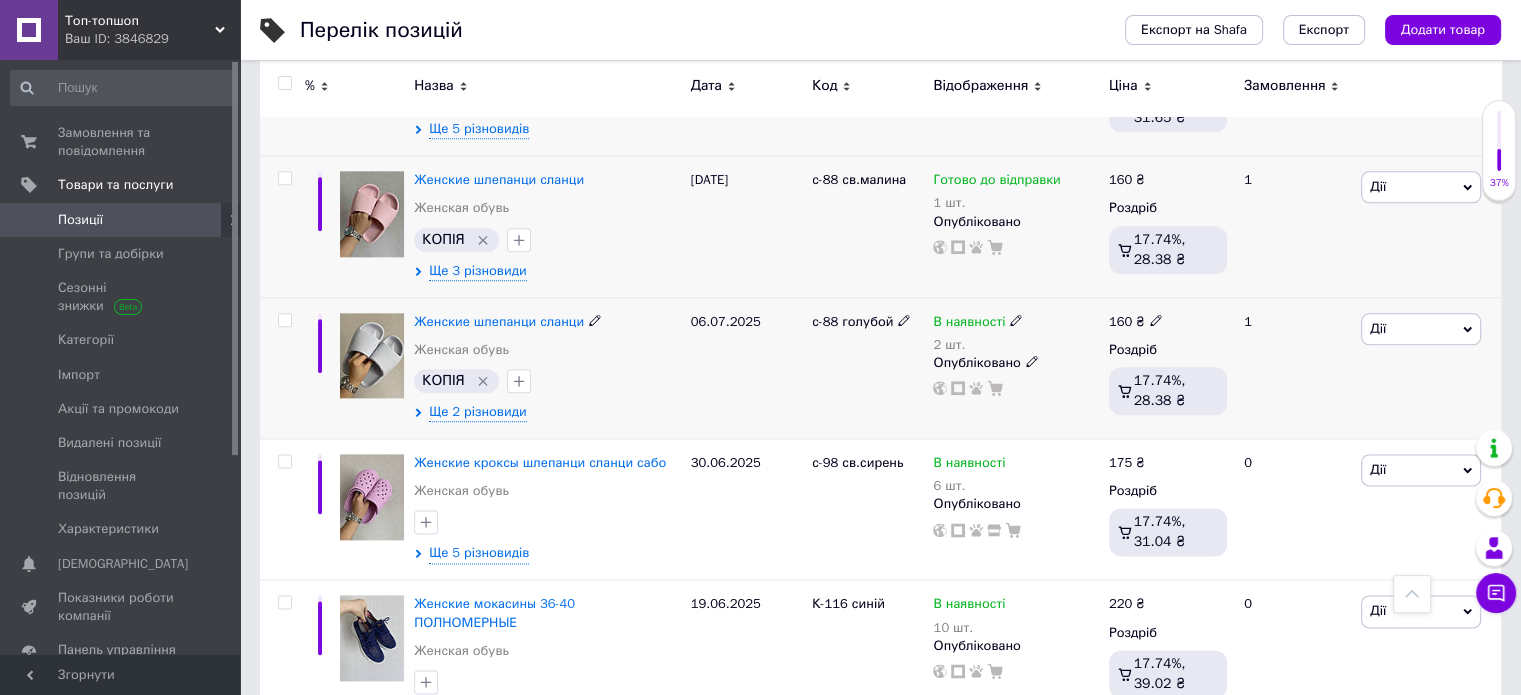 click on "В наявності 2 шт." at bounding box center (978, 333) 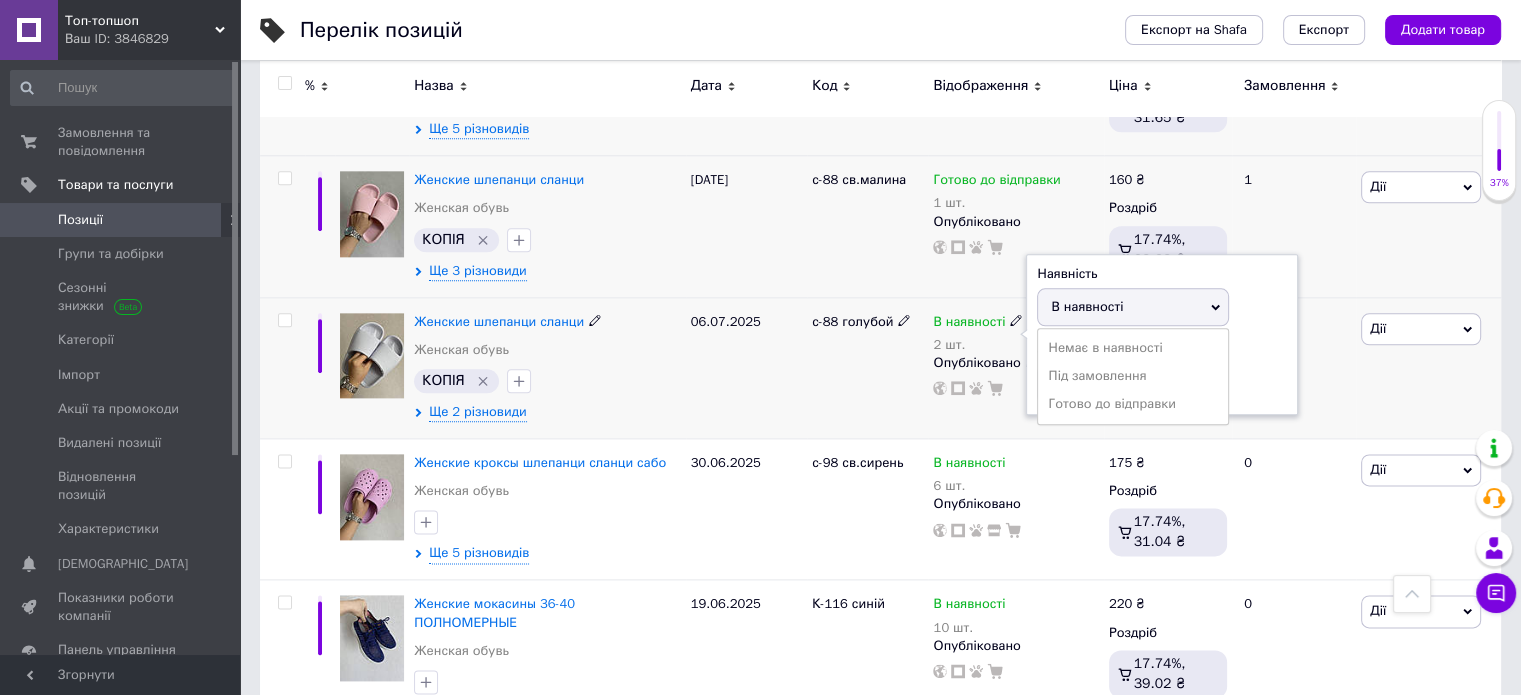click 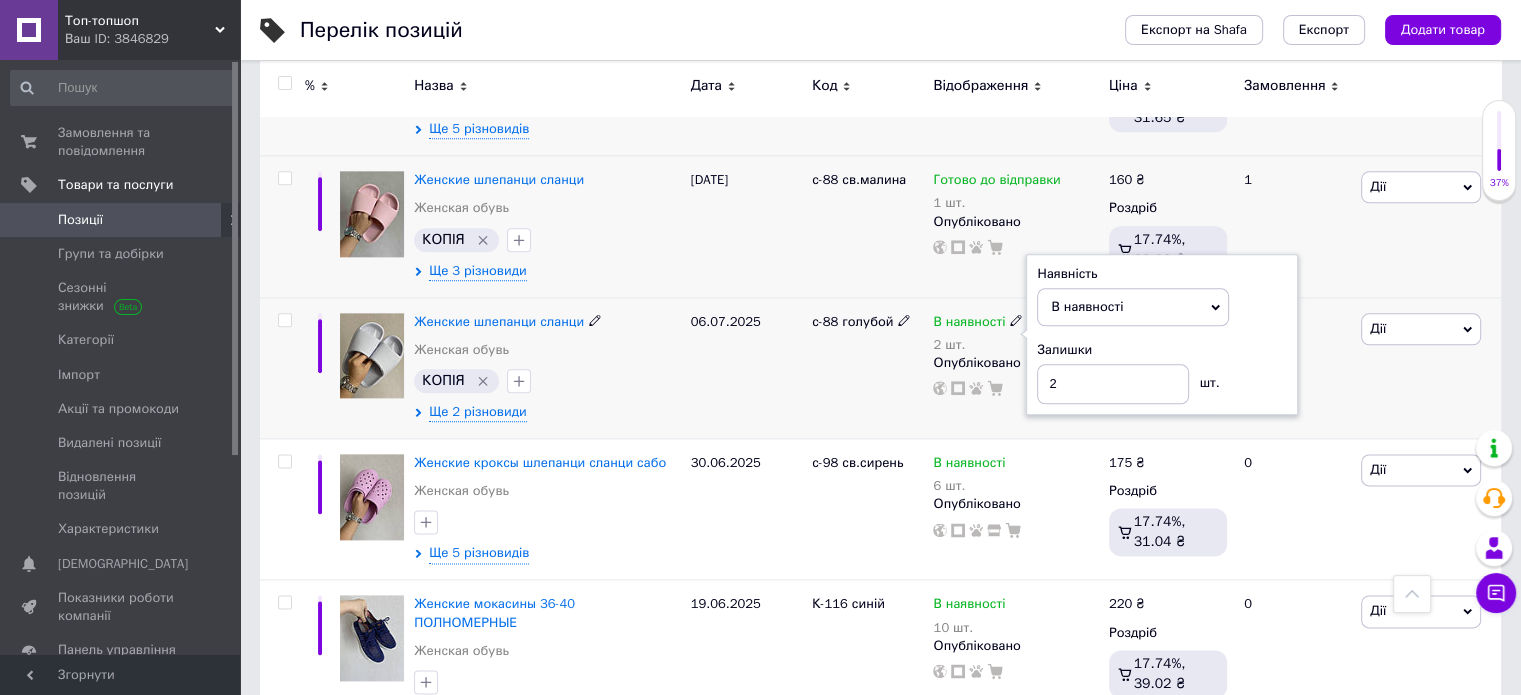 click 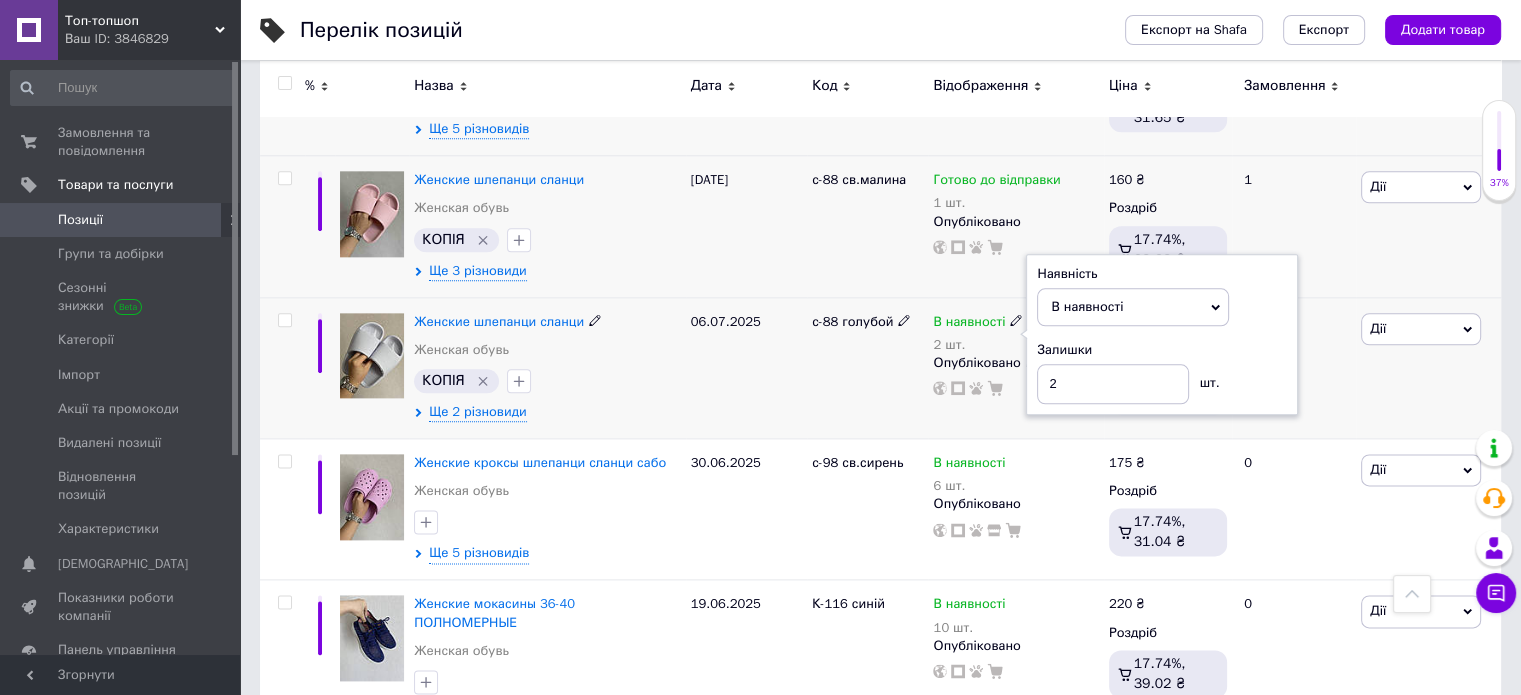 click on "В наявності" at bounding box center [1133, 307] 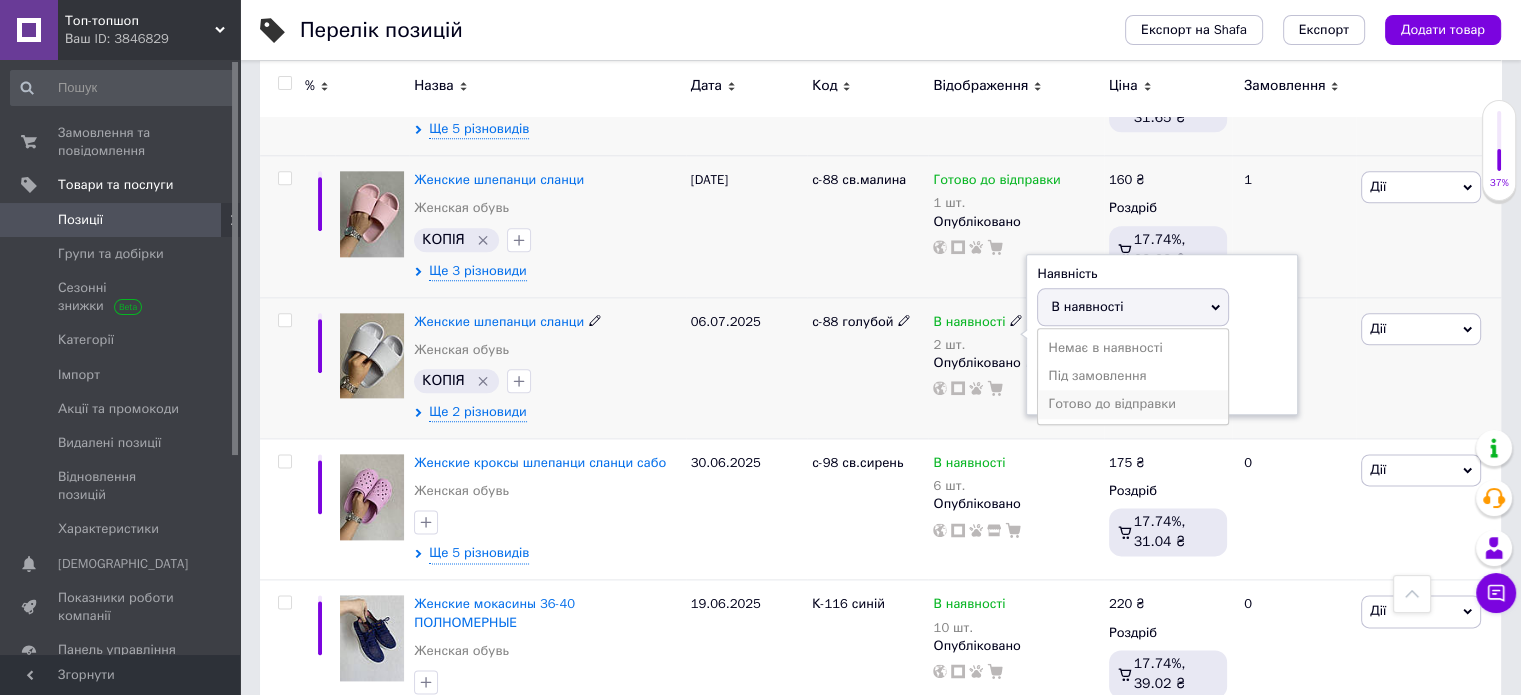 click on "Готово до відправки" at bounding box center (1133, 404) 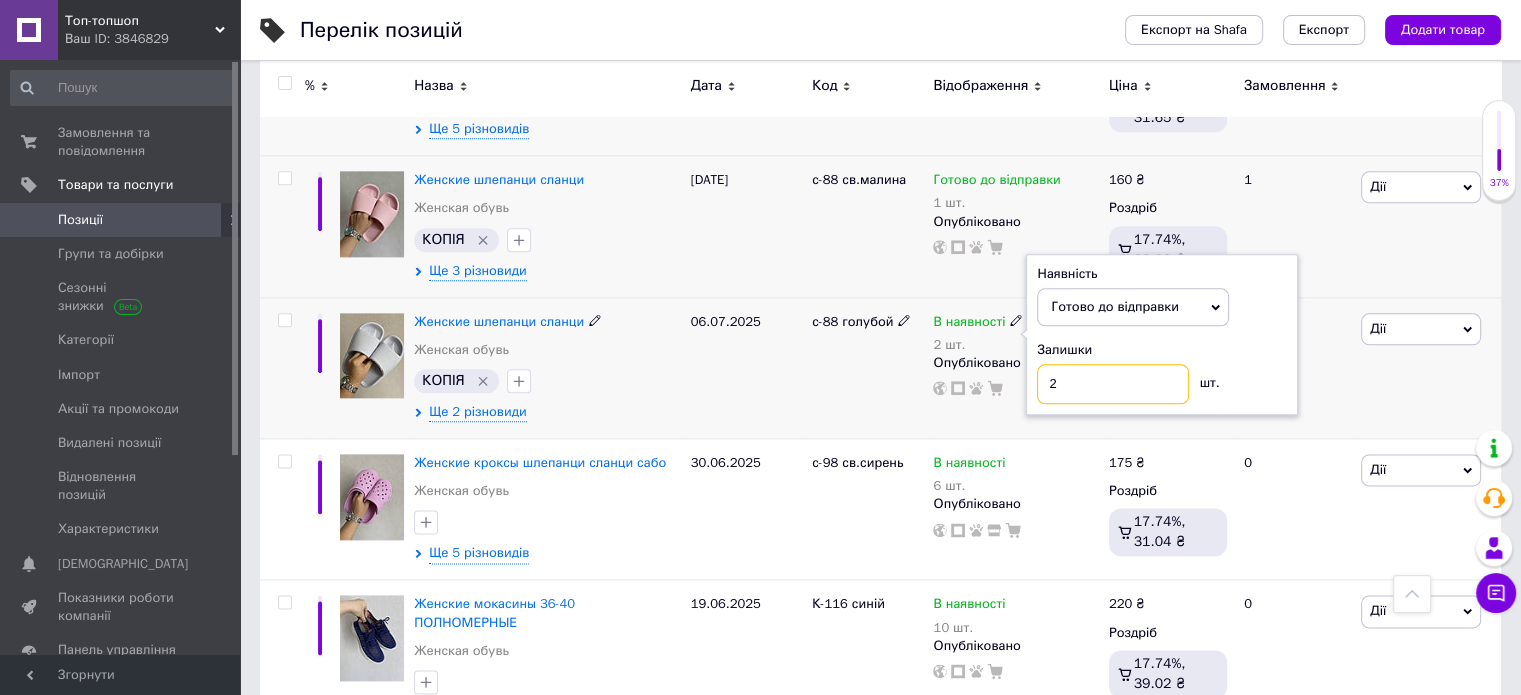 click on "2" at bounding box center (1113, 384) 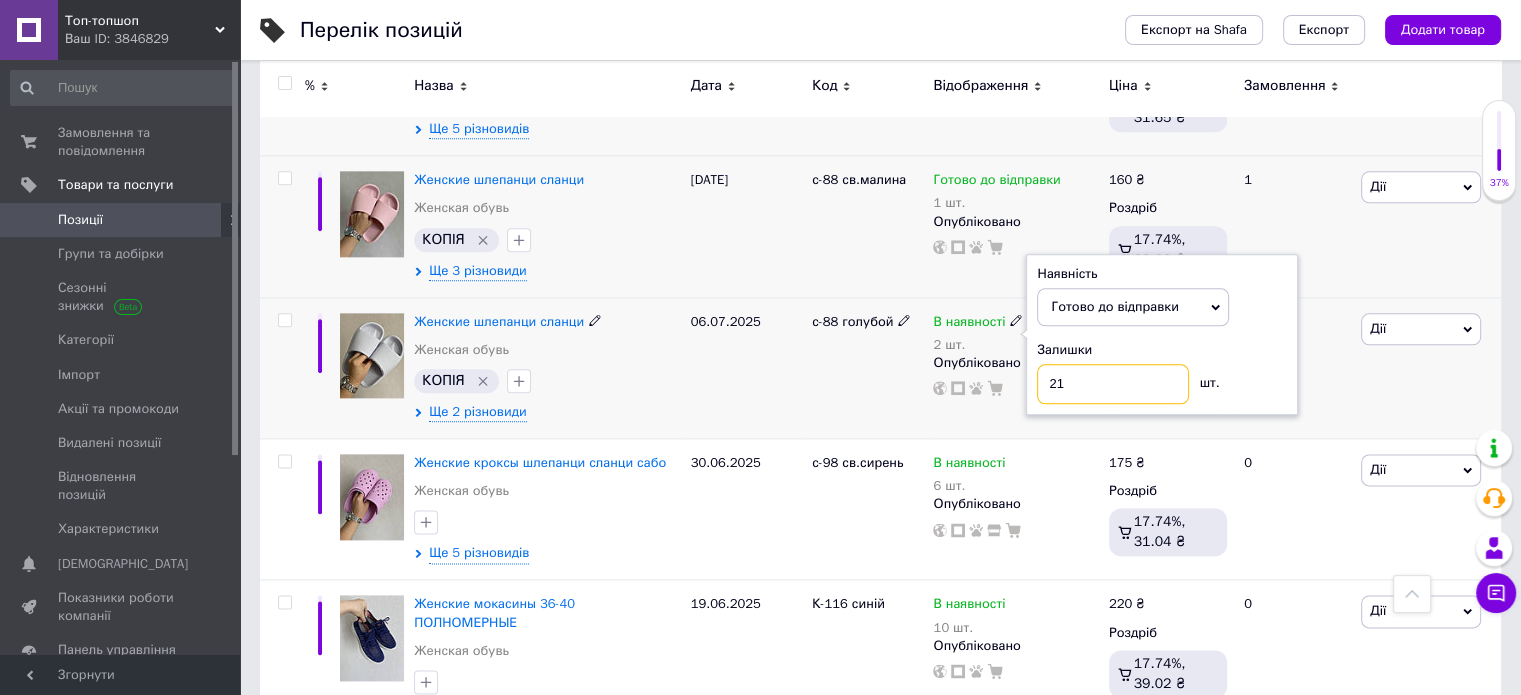 type on "2" 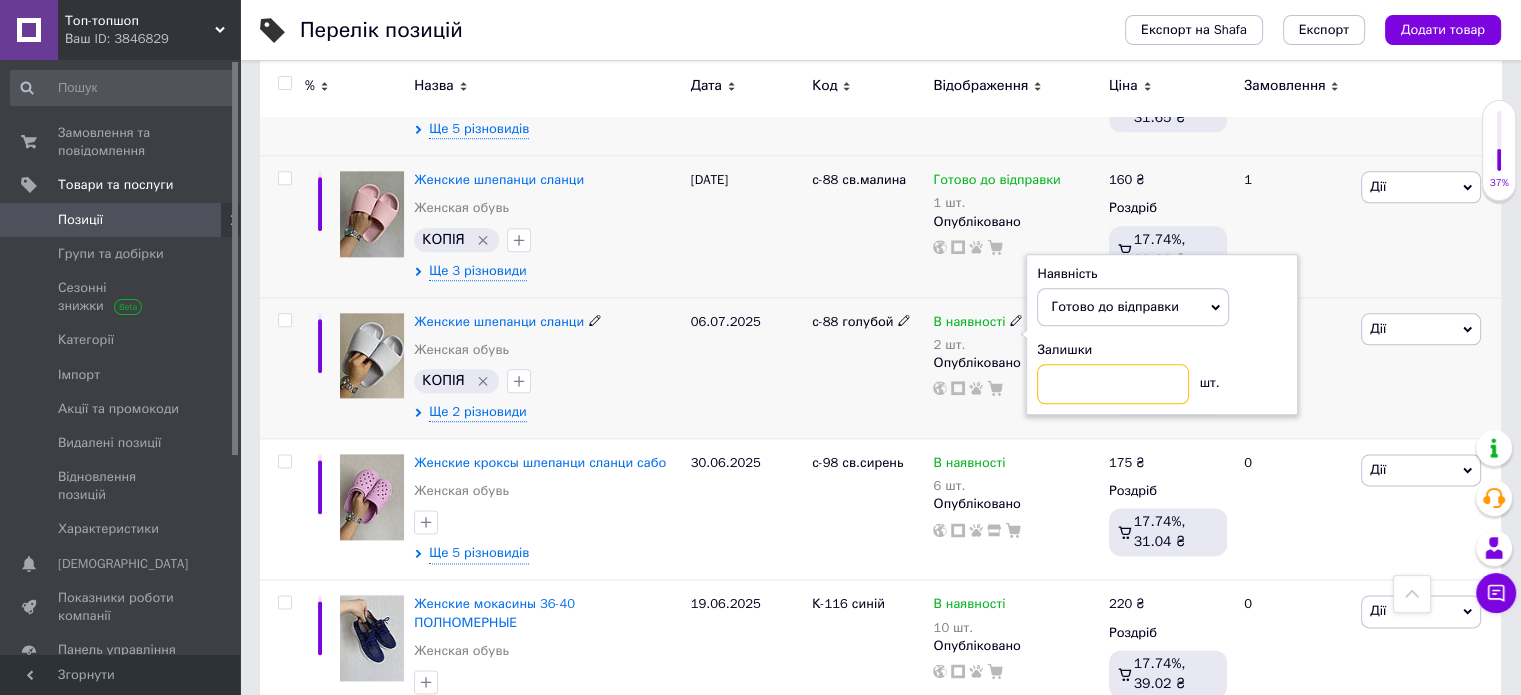 type on "1" 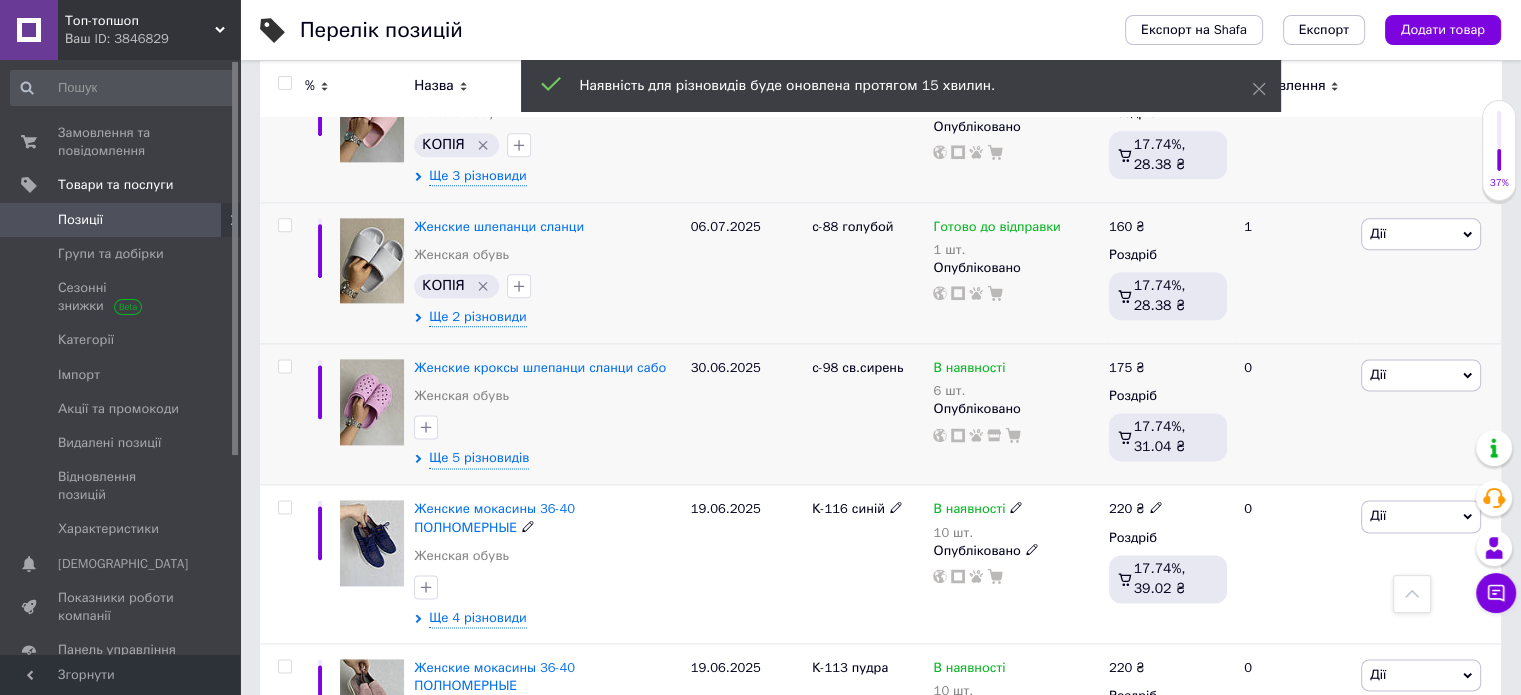 scroll, scrollTop: 2533, scrollLeft: 0, axis: vertical 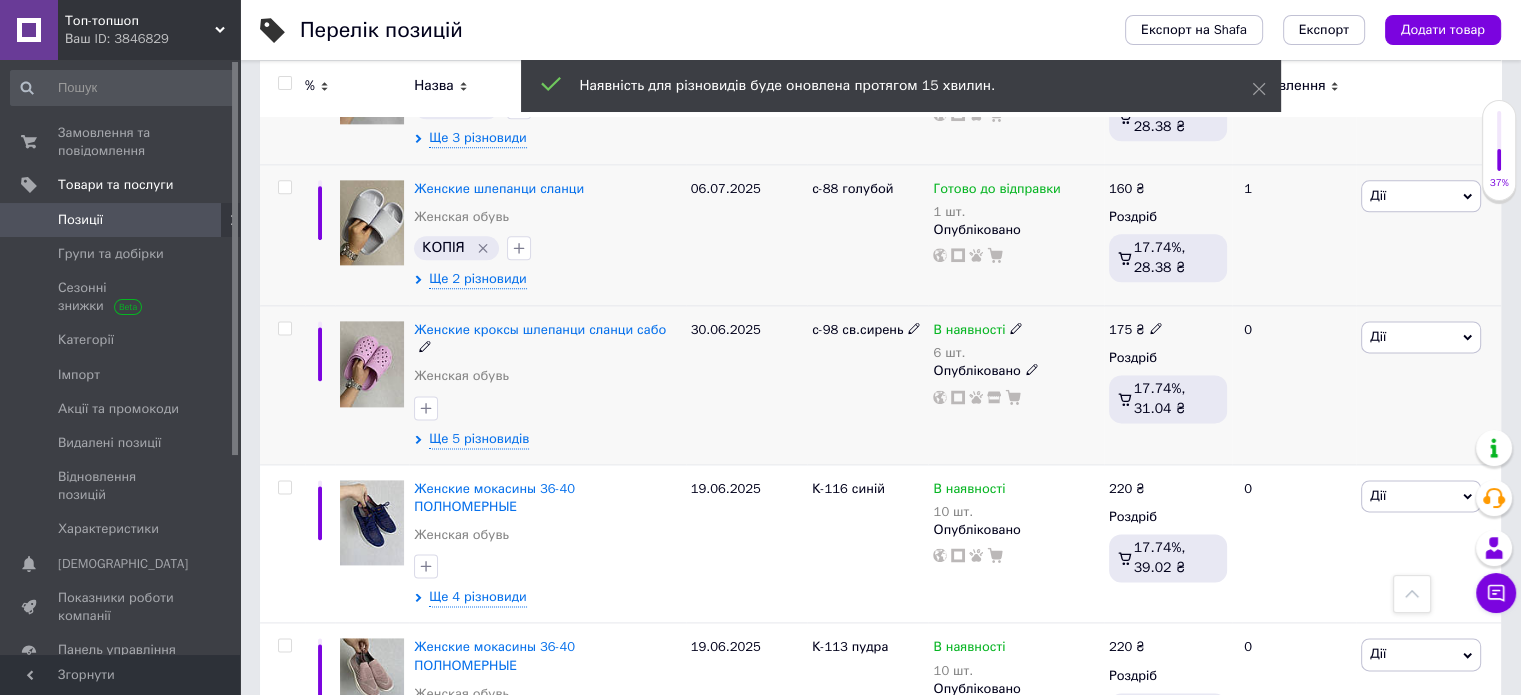 click on "В наявності" at bounding box center (978, 330) 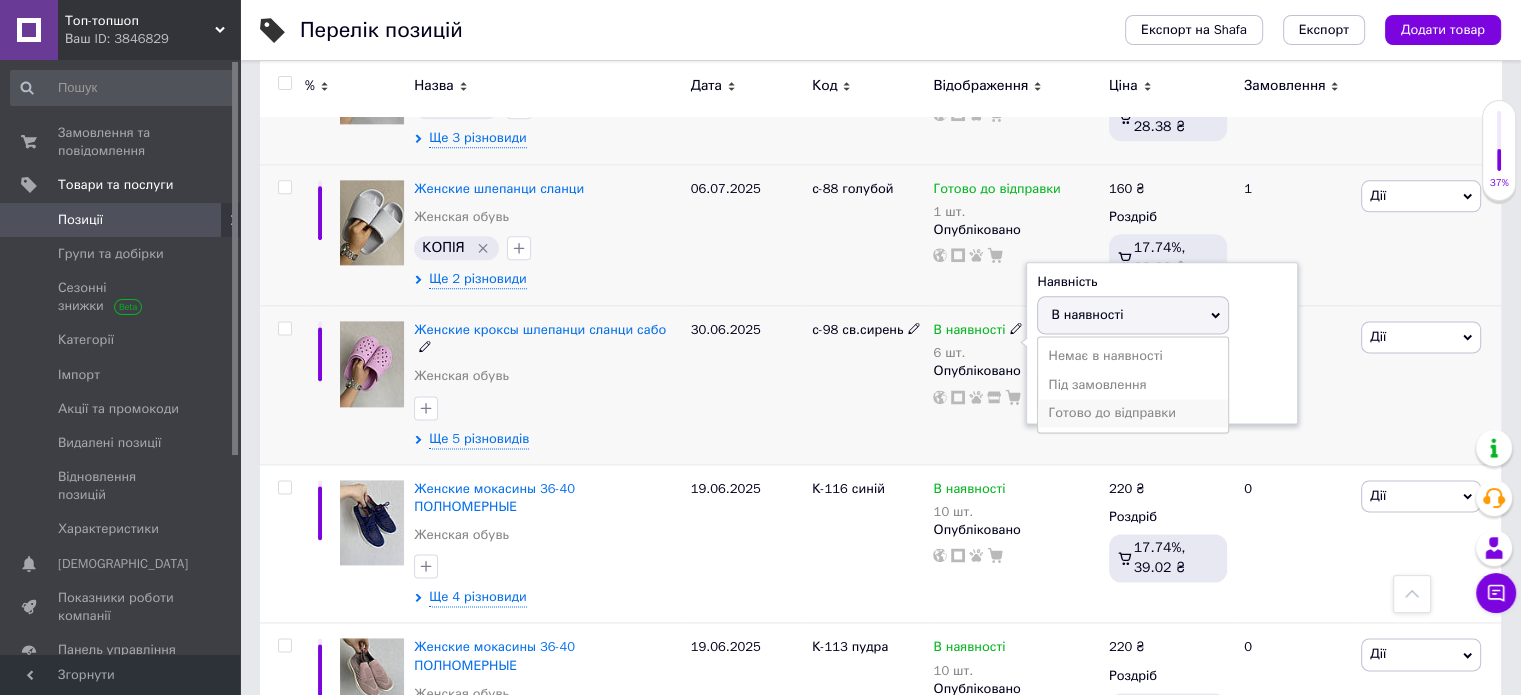click on "Готово до відправки" at bounding box center (1133, 413) 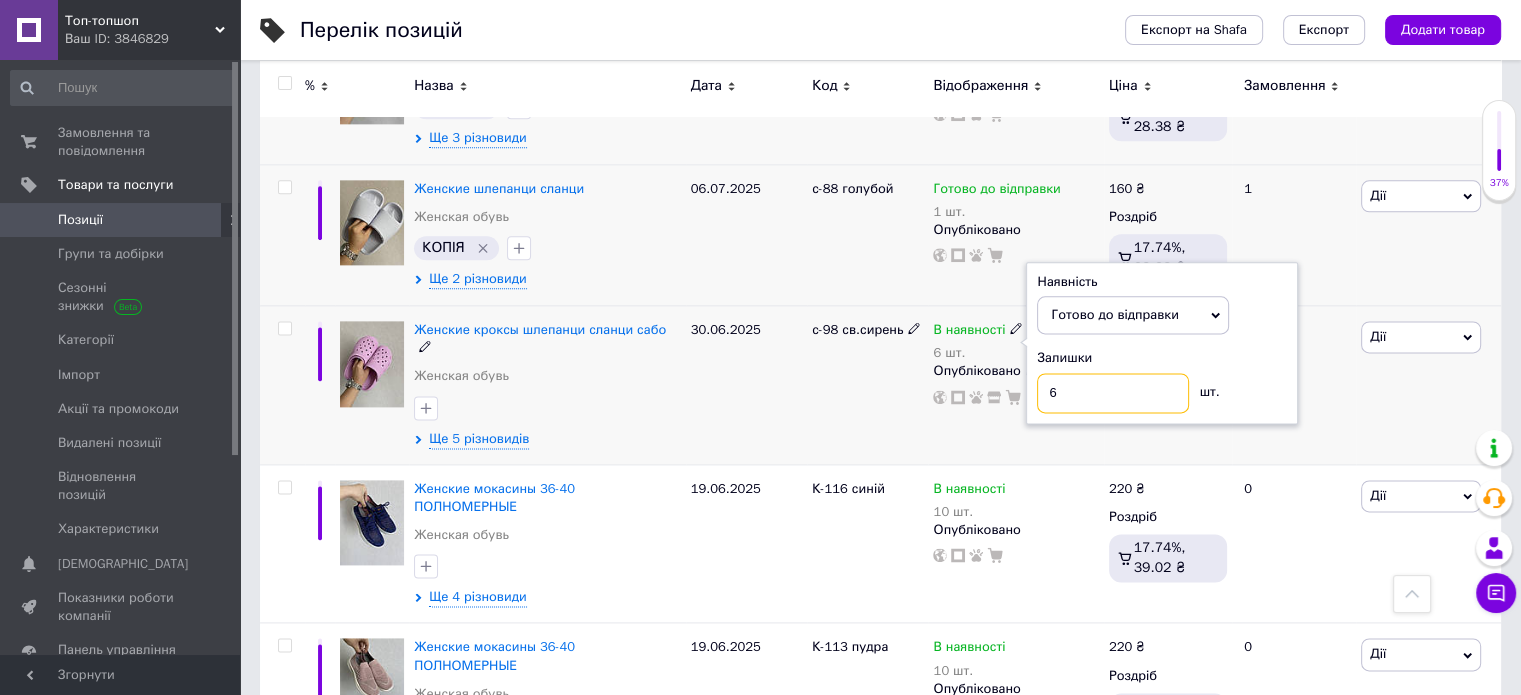 click on "6" at bounding box center (1113, 393) 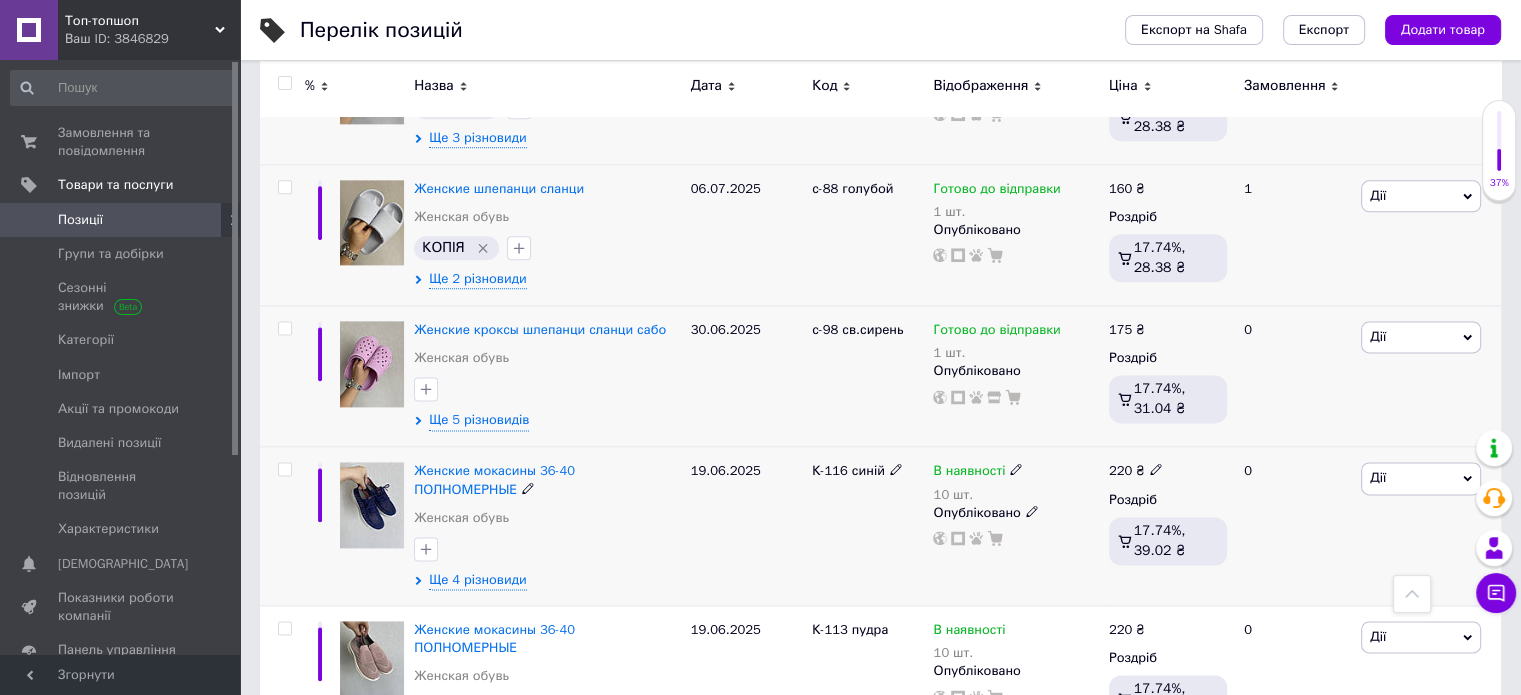 click at bounding box center (1016, 469) 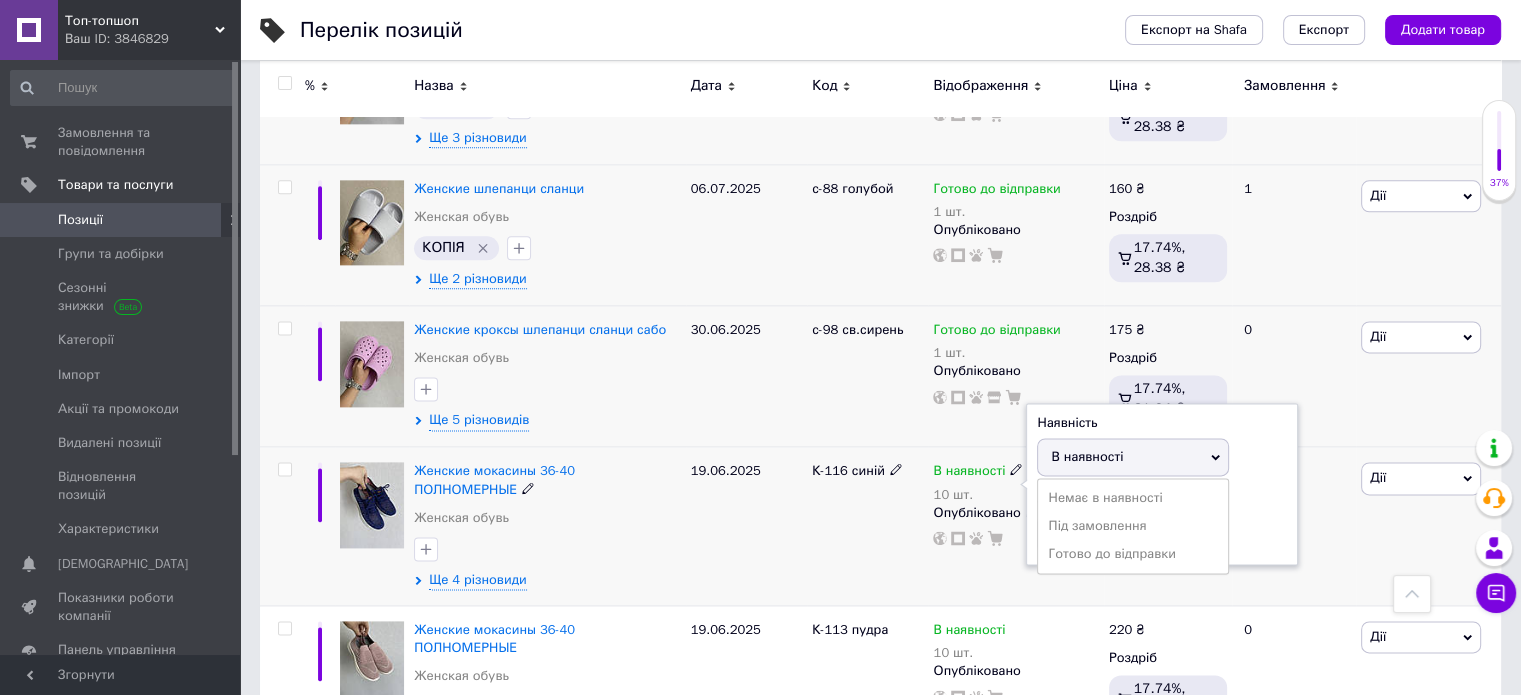 click on "Готово до відправки" at bounding box center (1133, 554) 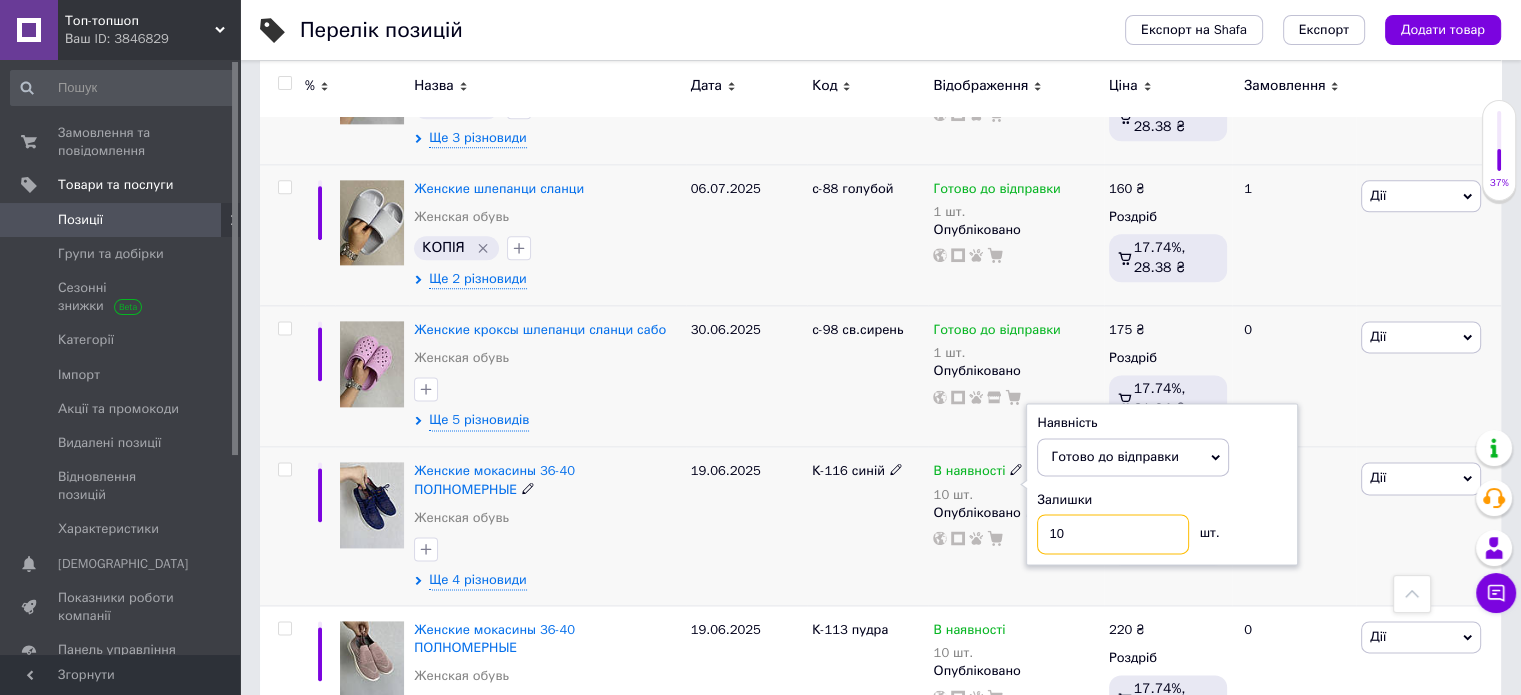 click on "10" at bounding box center (1113, 534) 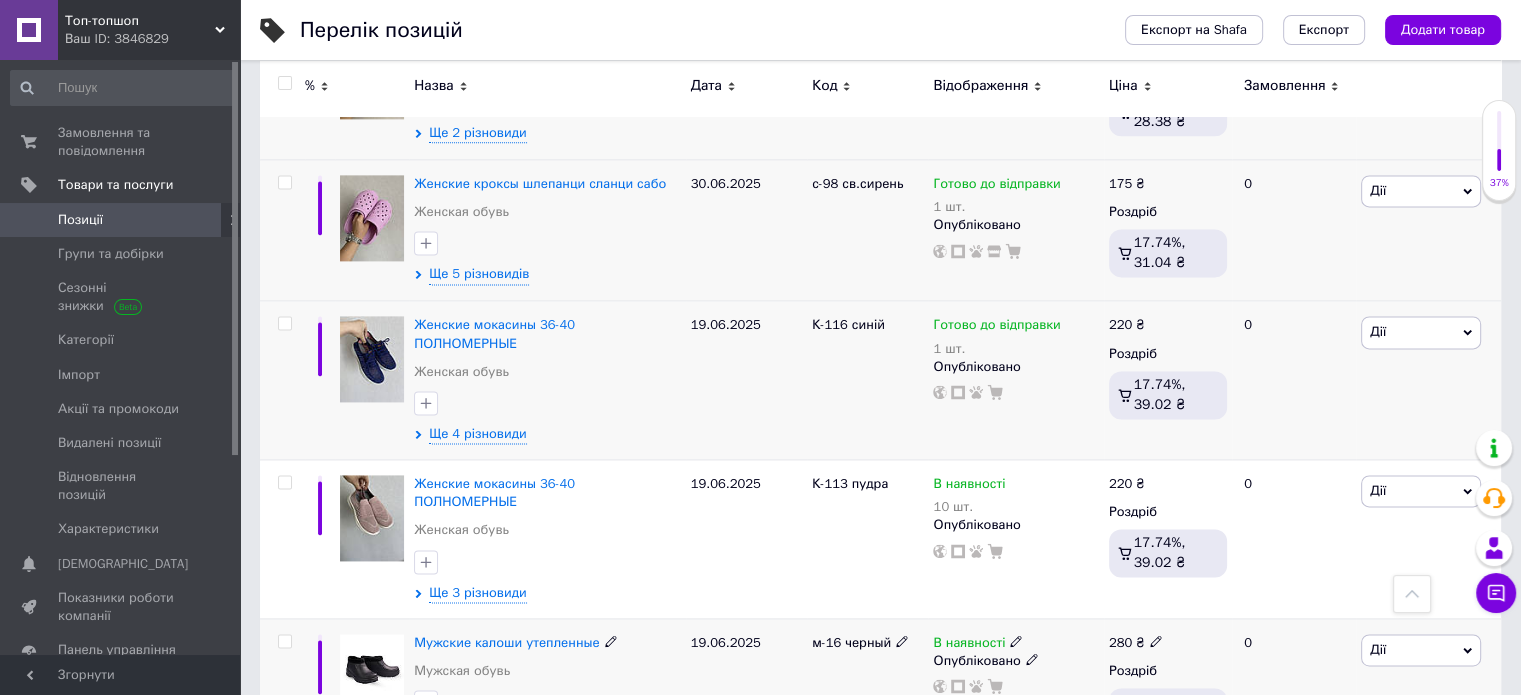 scroll, scrollTop: 2800, scrollLeft: 0, axis: vertical 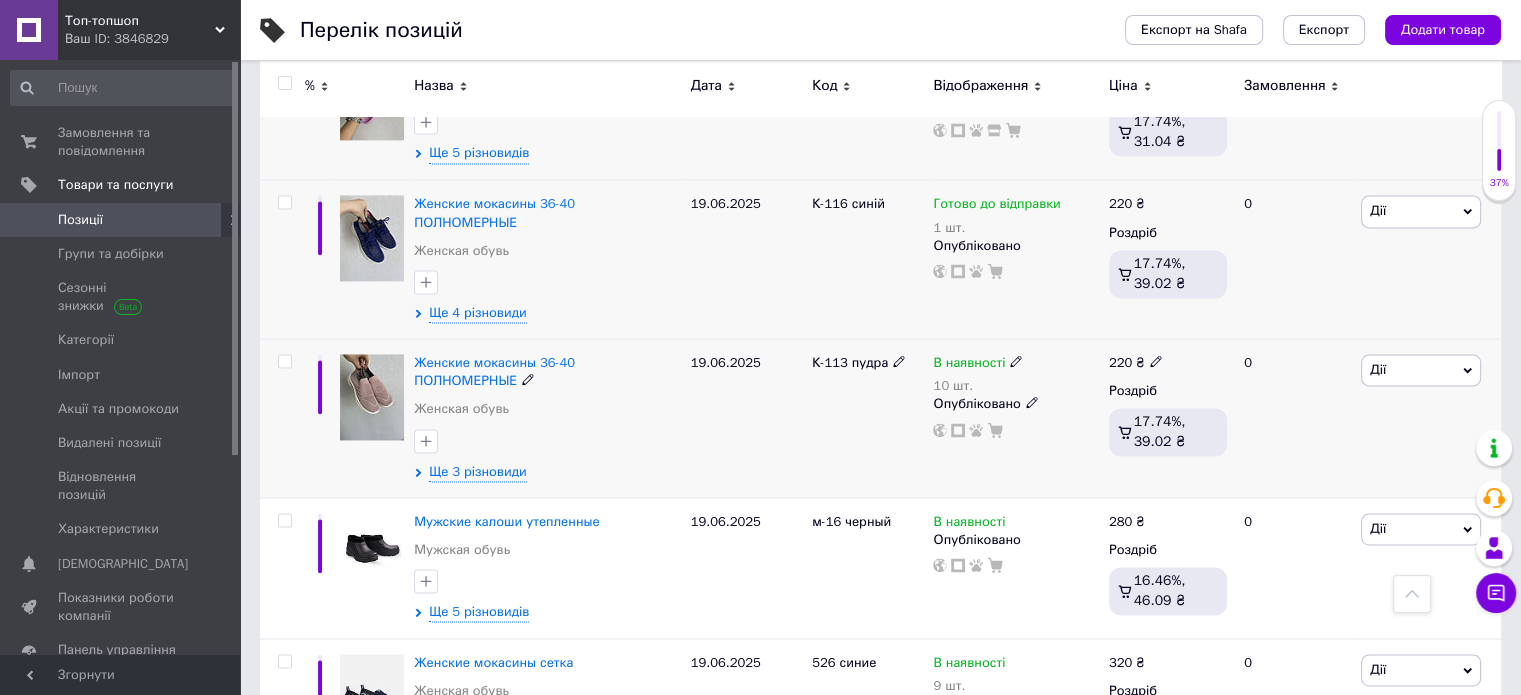 click on "В наявності" at bounding box center (978, 363) 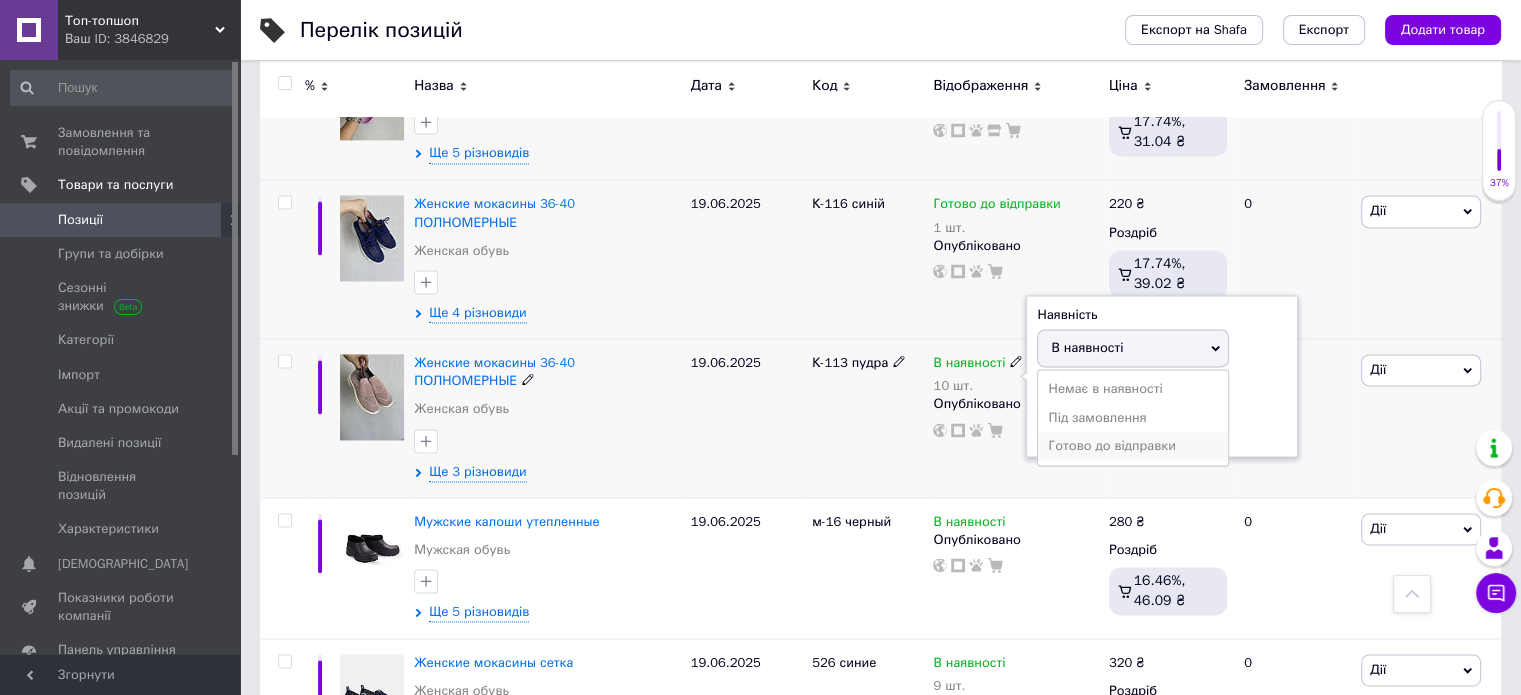 click on "Готово до відправки" at bounding box center [1133, 446] 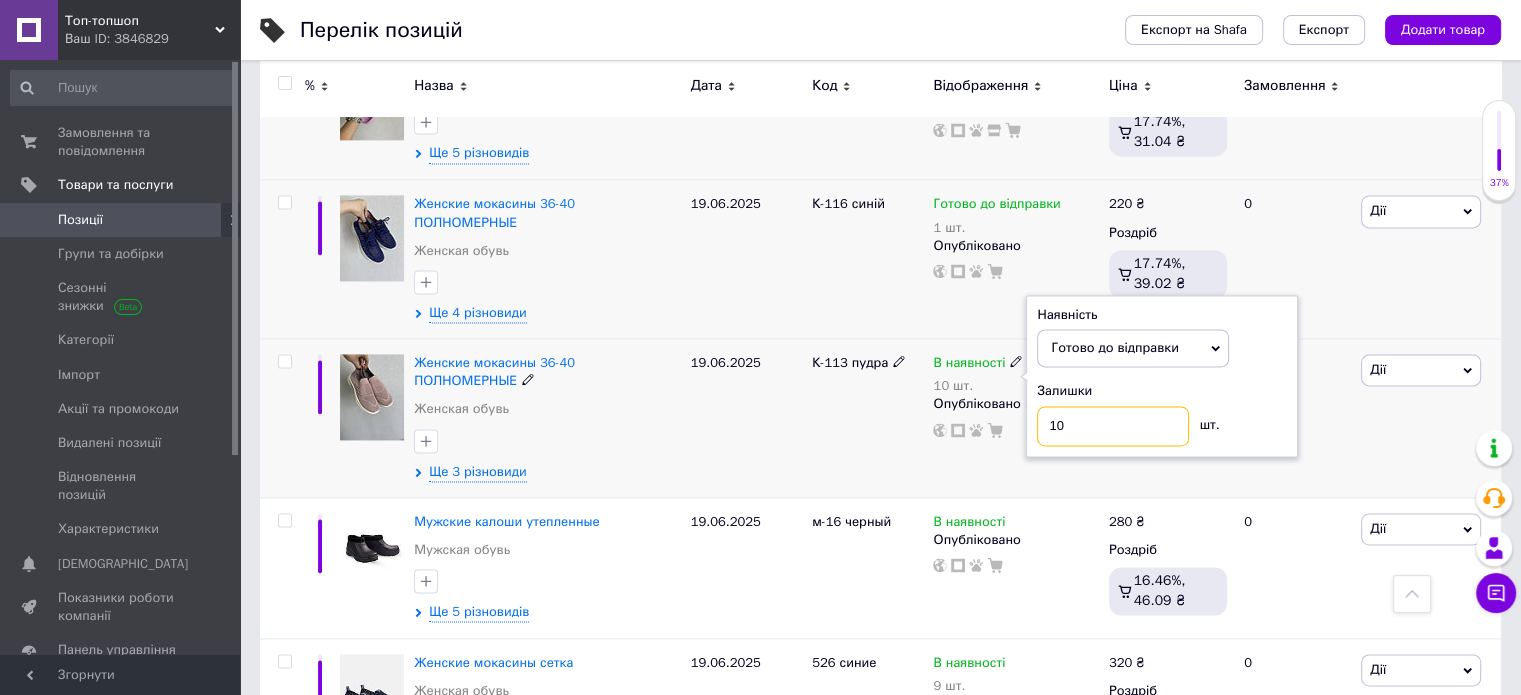 click on "10" at bounding box center [1113, 426] 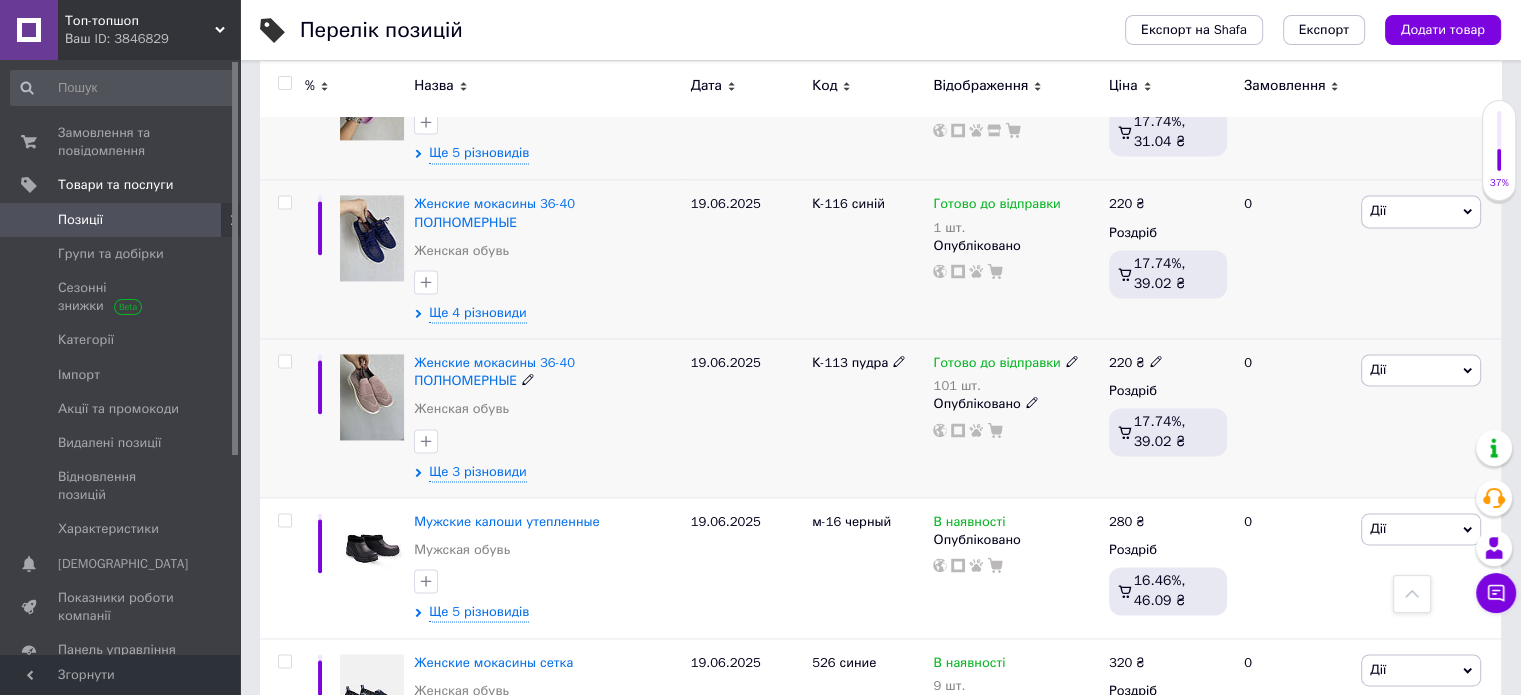 click 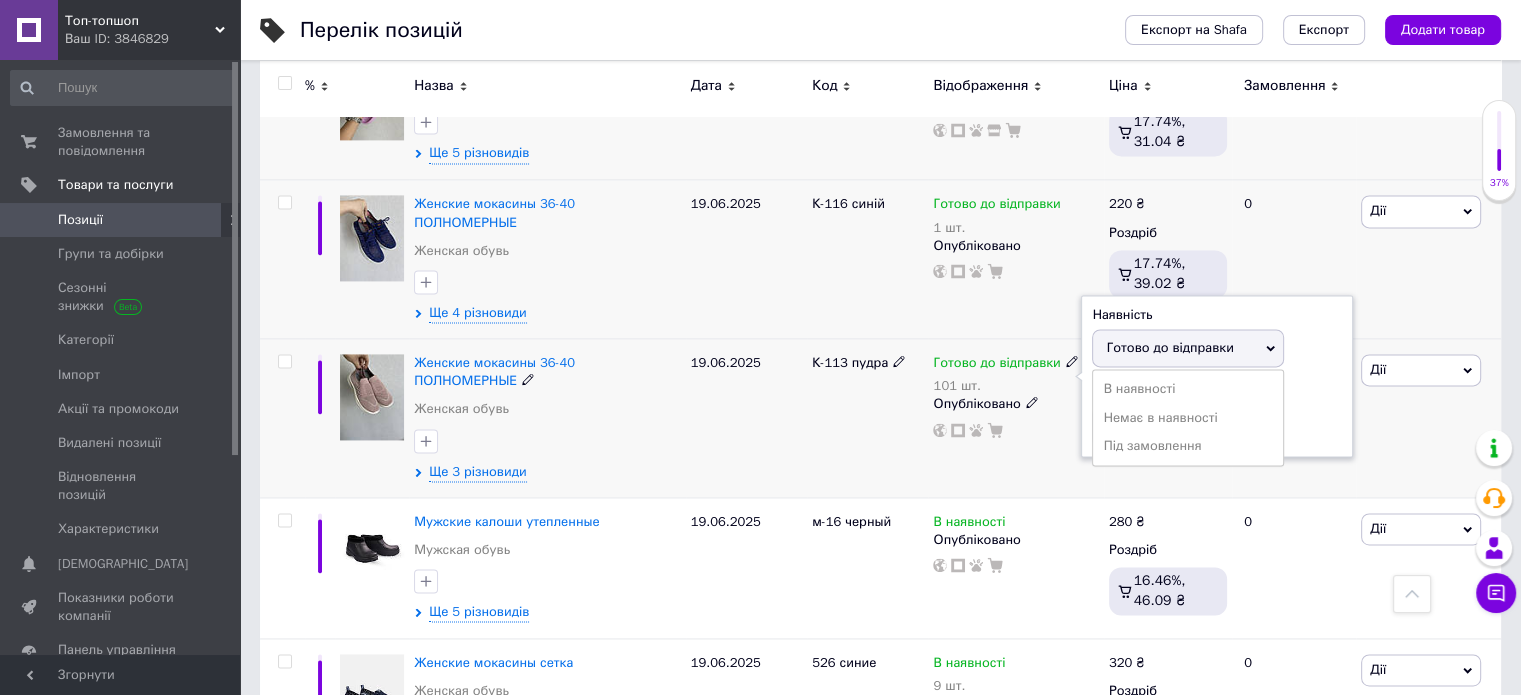 click on "В наявності Немає в наявності Під замовлення" at bounding box center (1188, 417) 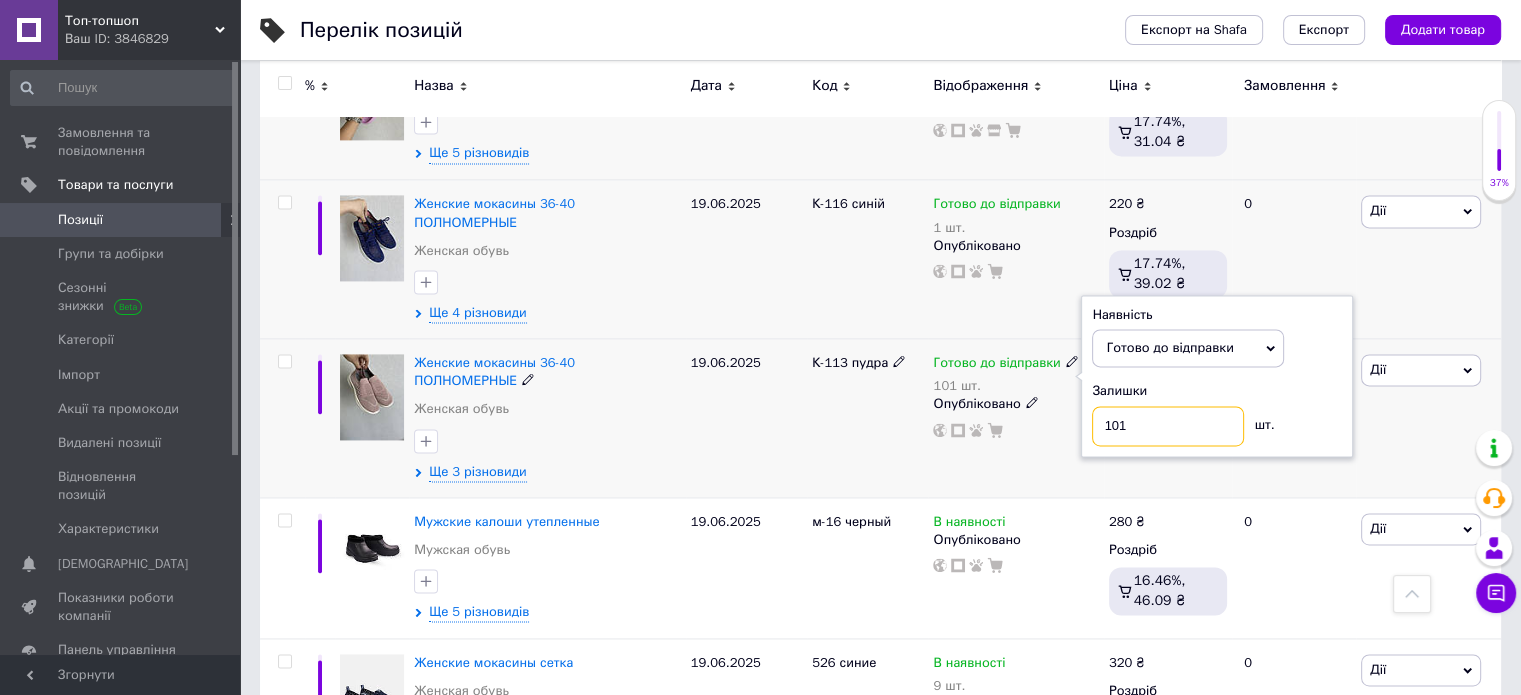 click on "101" at bounding box center [1168, 426] 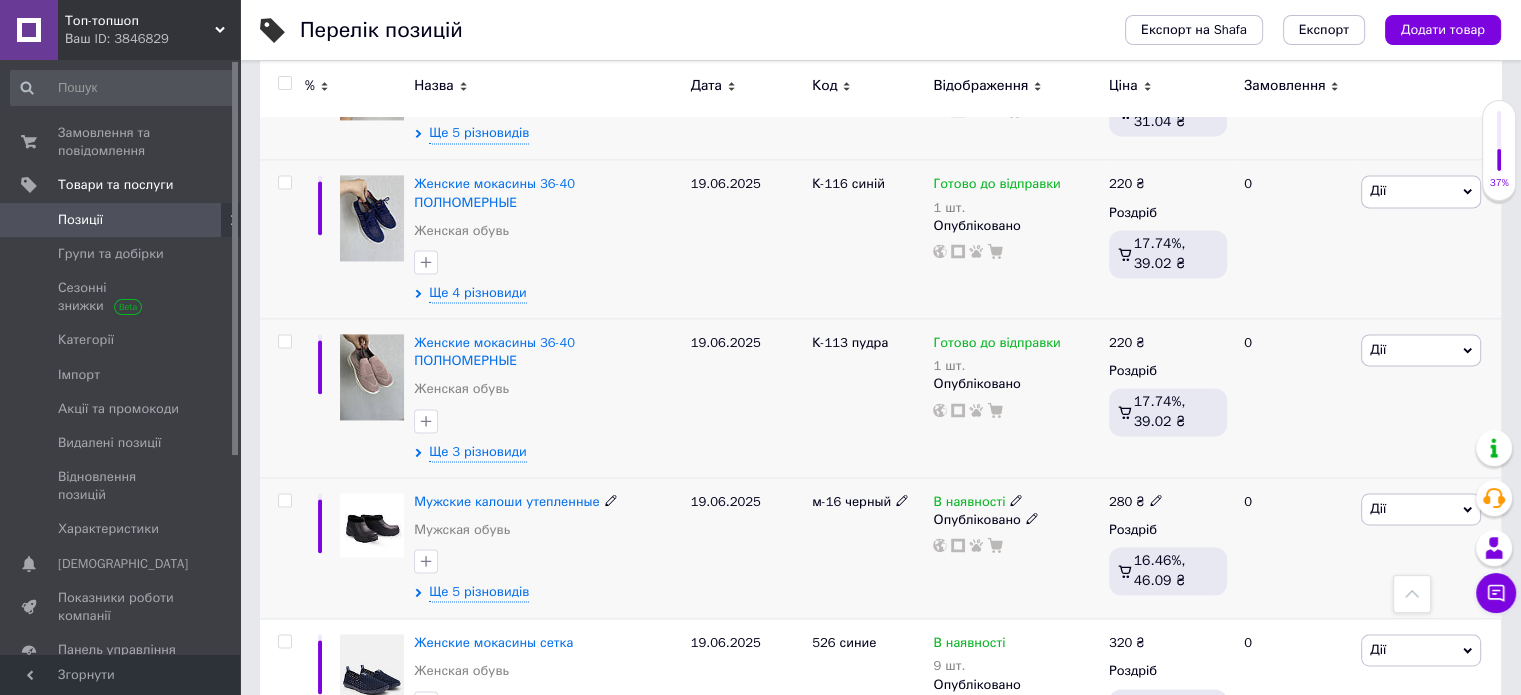 scroll, scrollTop: 2933, scrollLeft: 0, axis: vertical 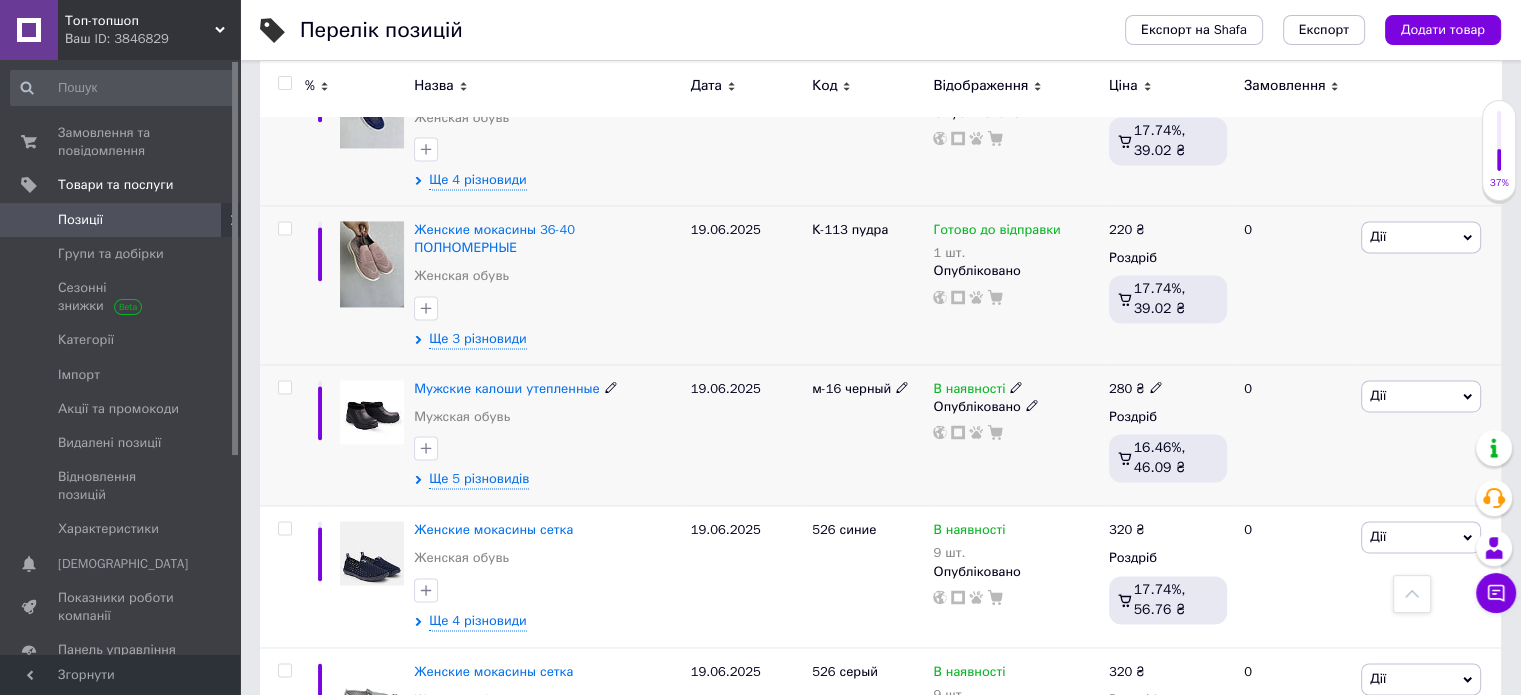 click 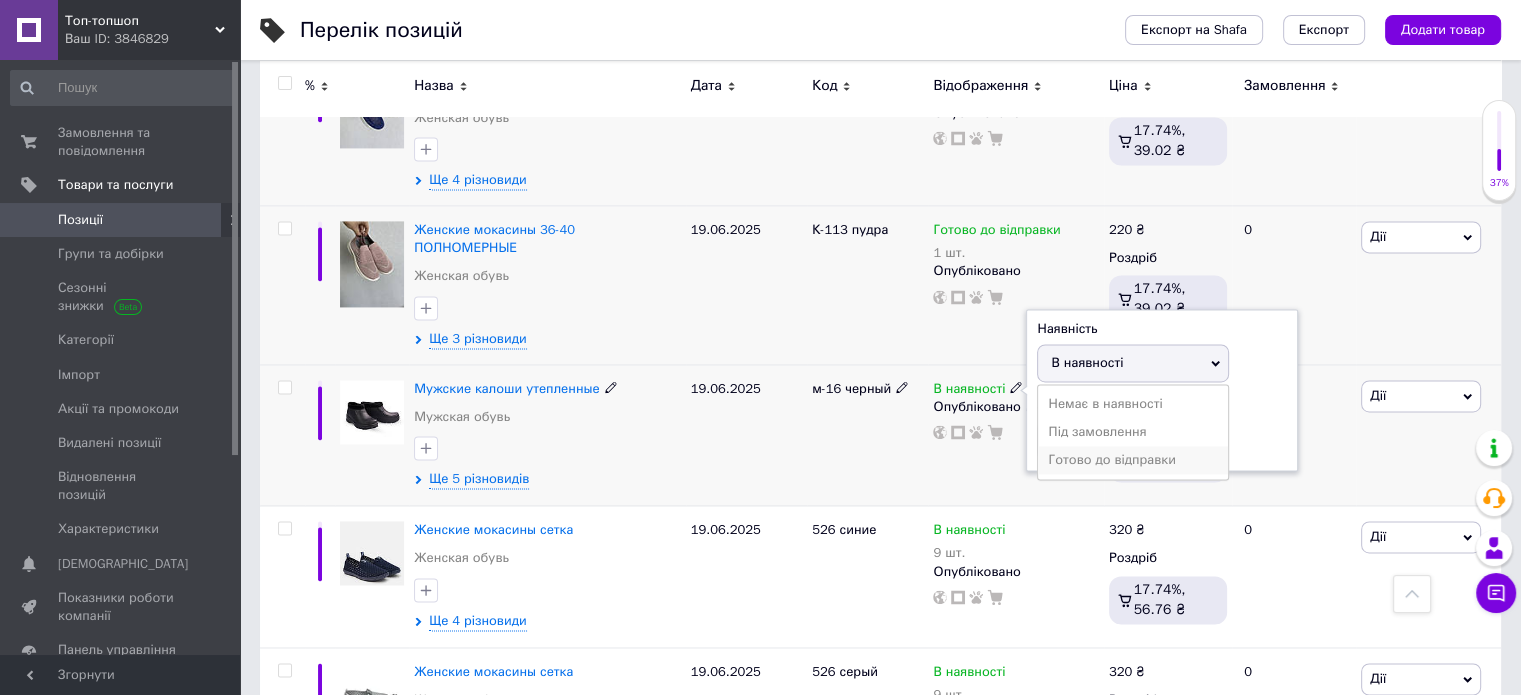 click on "Готово до відправки" at bounding box center [1133, 460] 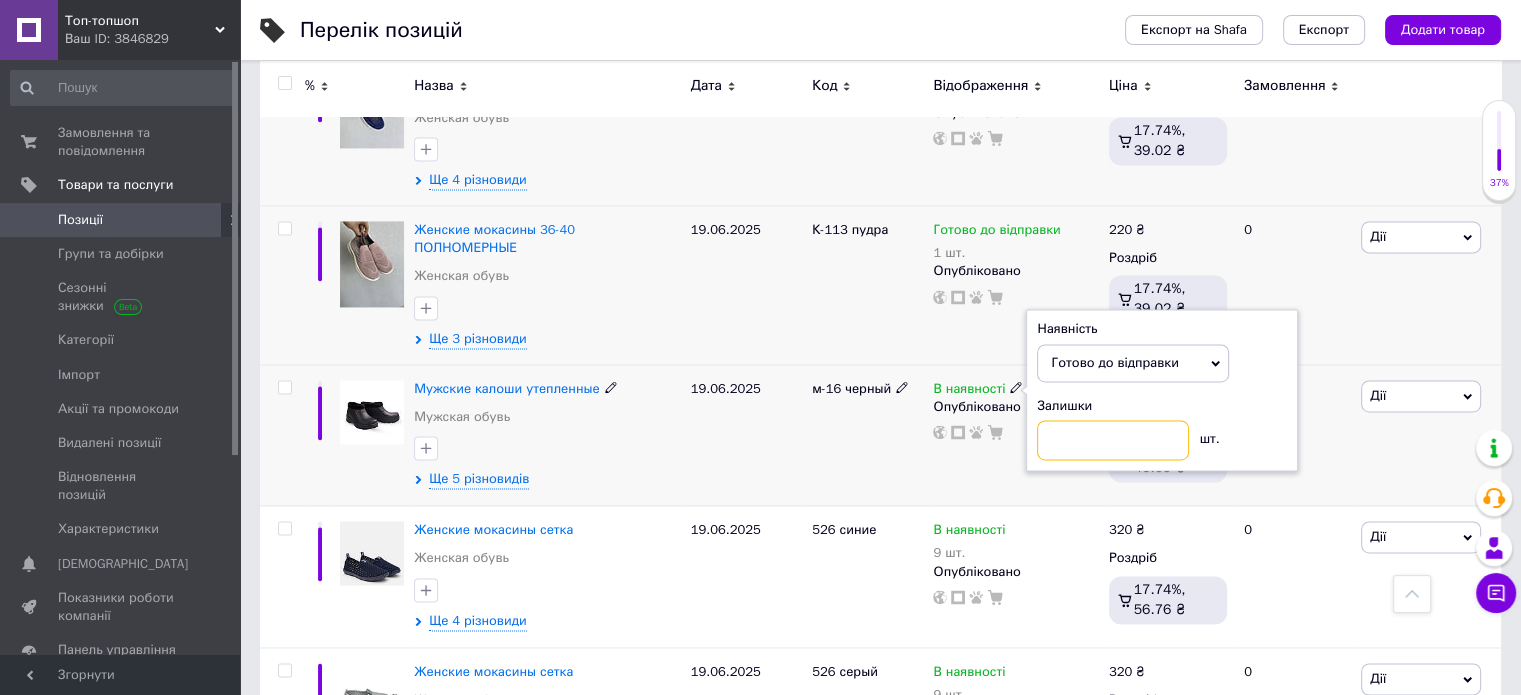click at bounding box center [1113, 440] 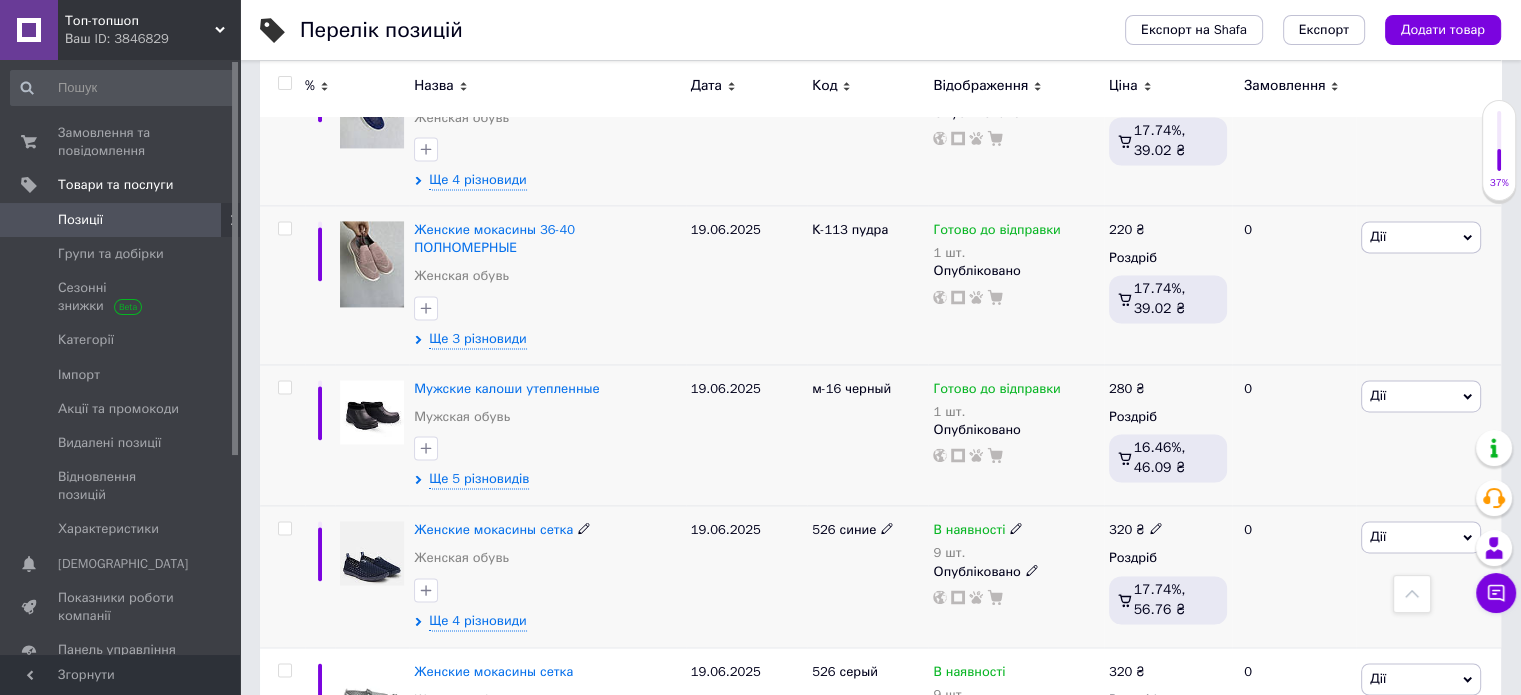 click 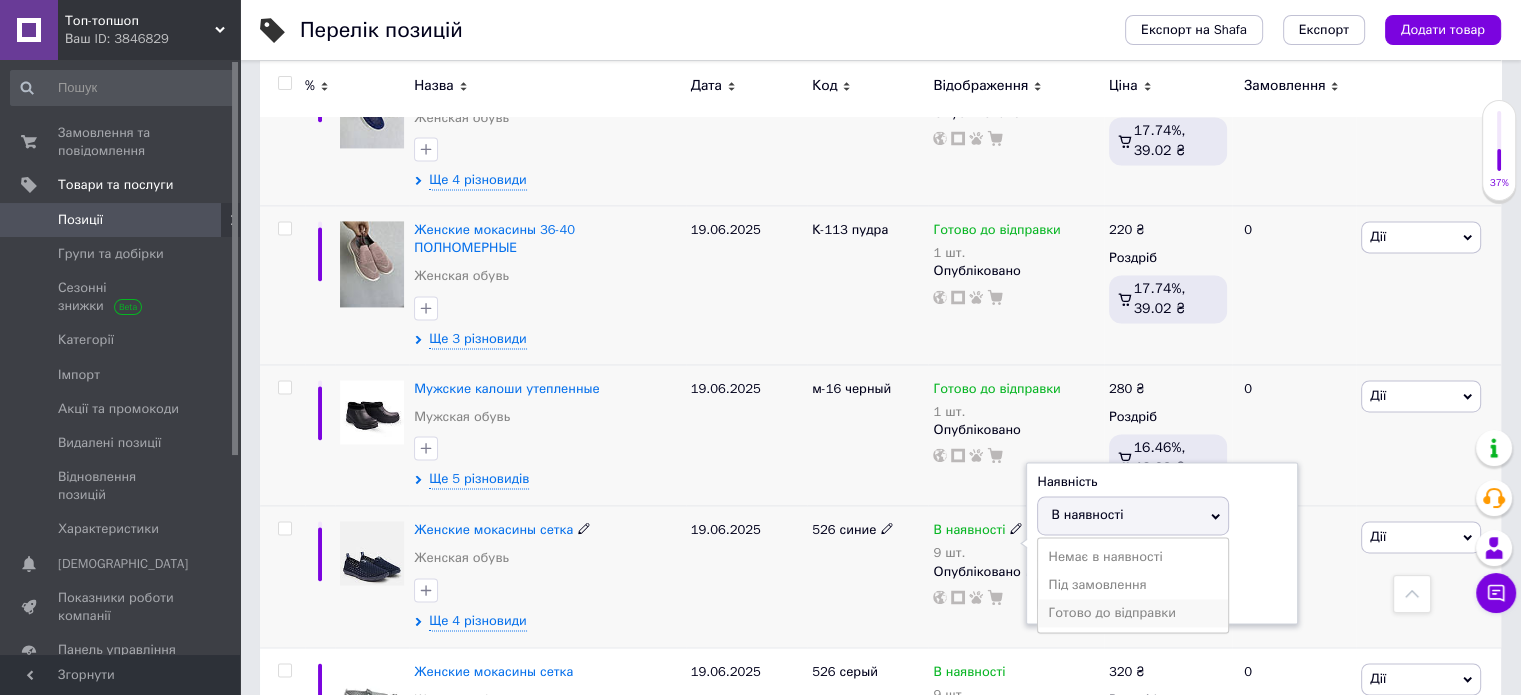 click on "Готово до відправки" at bounding box center (1133, 613) 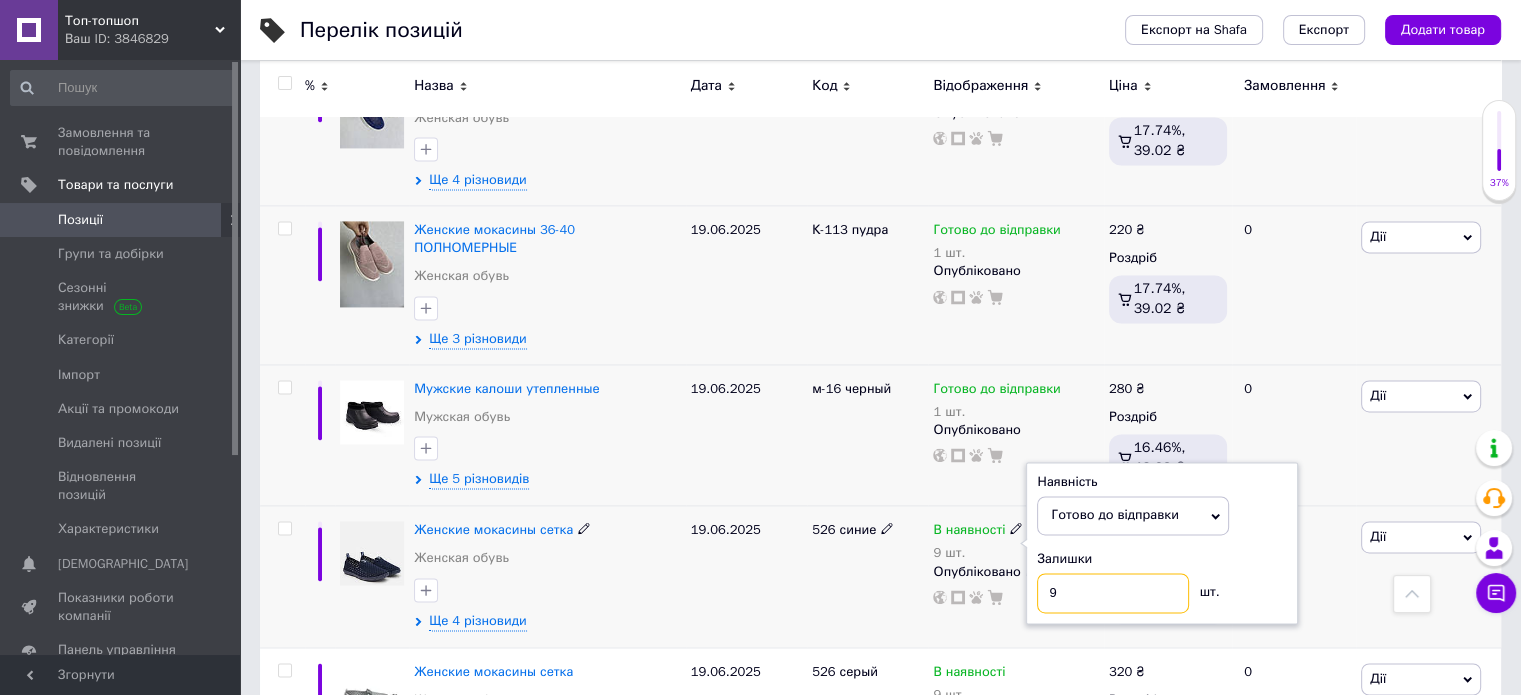 click on "9" at bounding box center (1113, 593) 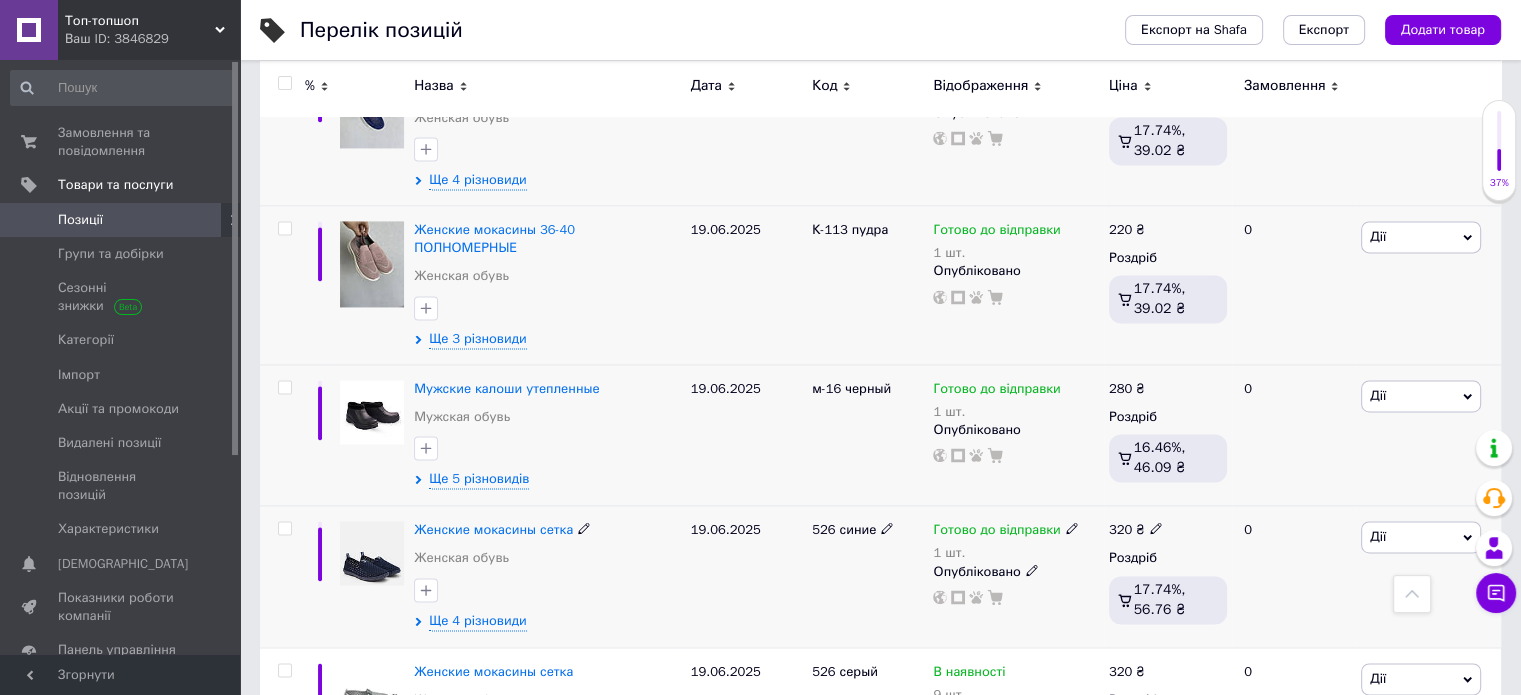 scroll, scrollTop: 3066, scrollLeft: 0, axis: vertical 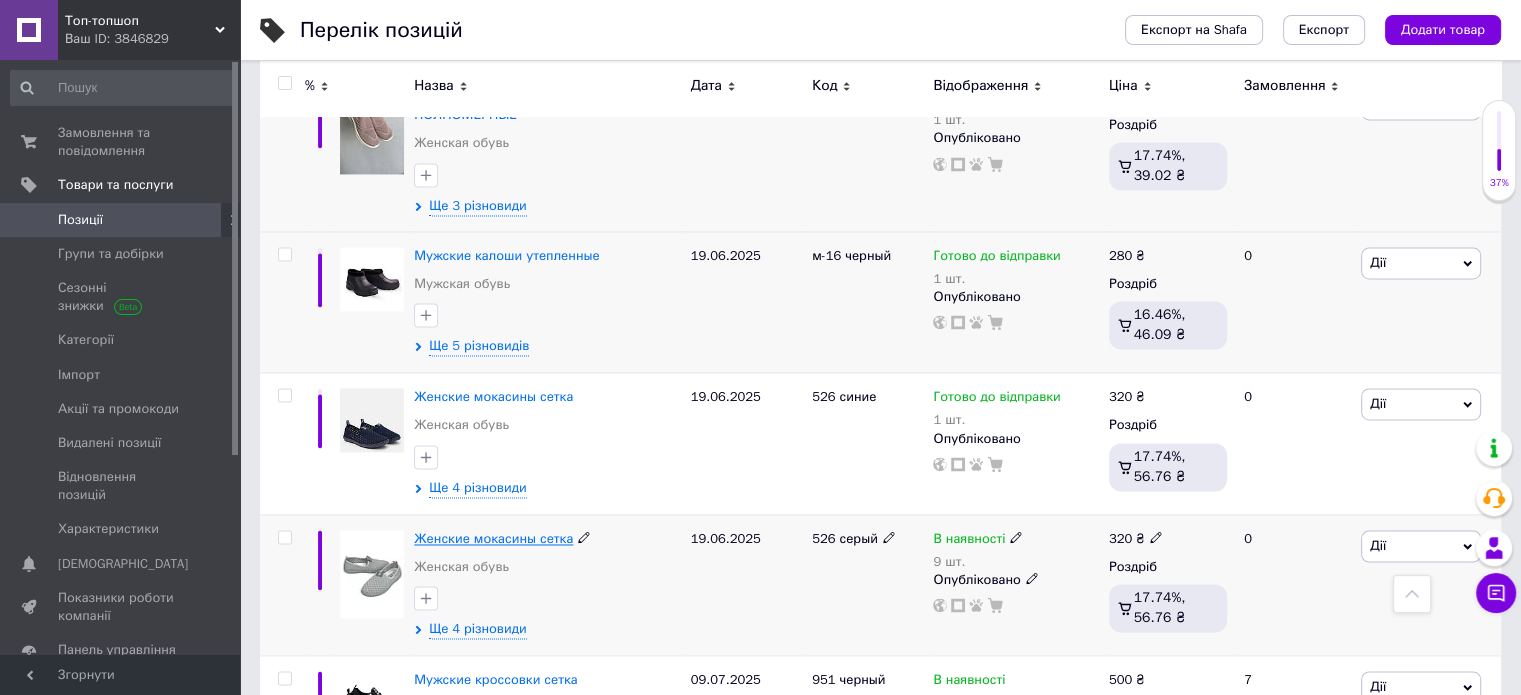 drag, startPoint x: 487, startPoint y: 520, endPoint x: 460, endPoint y: 496, distance: 36.124783 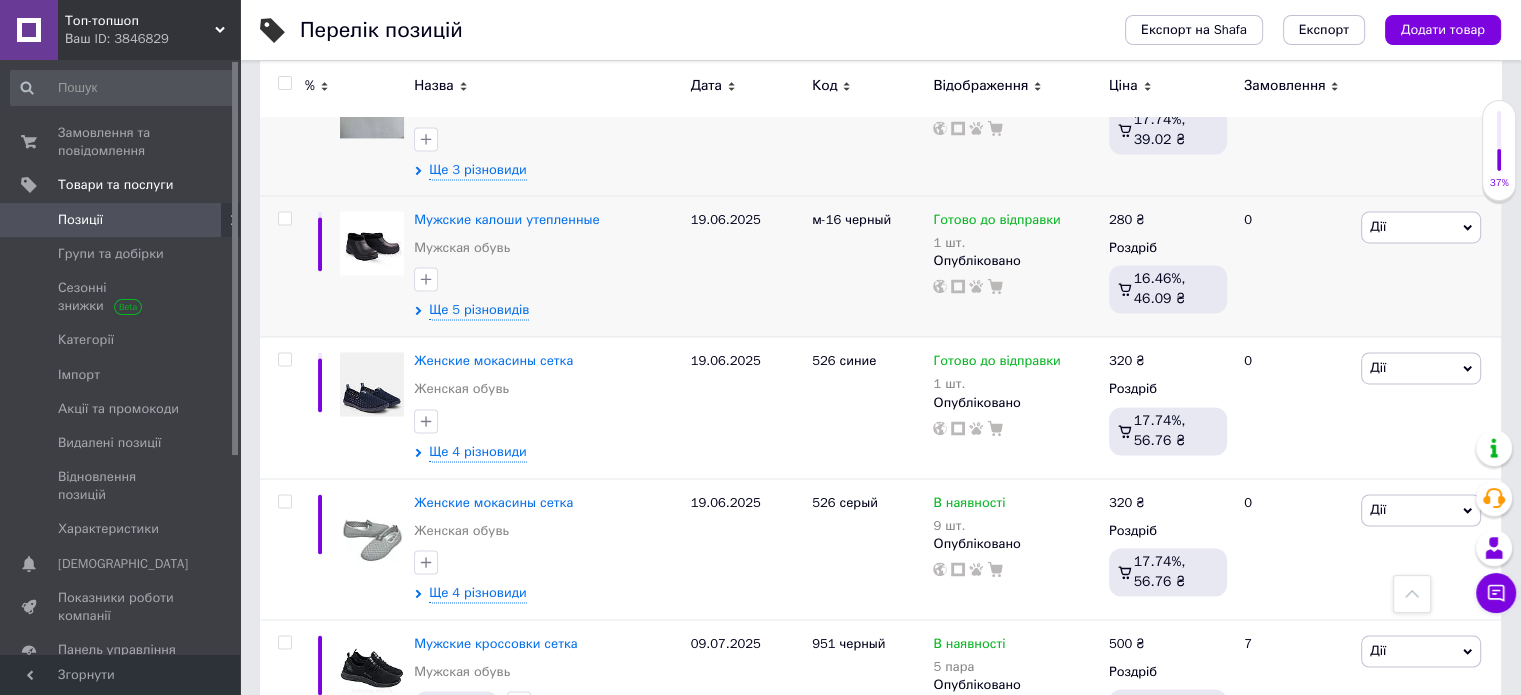 scroll, scrollTop: 3200, scrollLeft: 0, axis: vertical 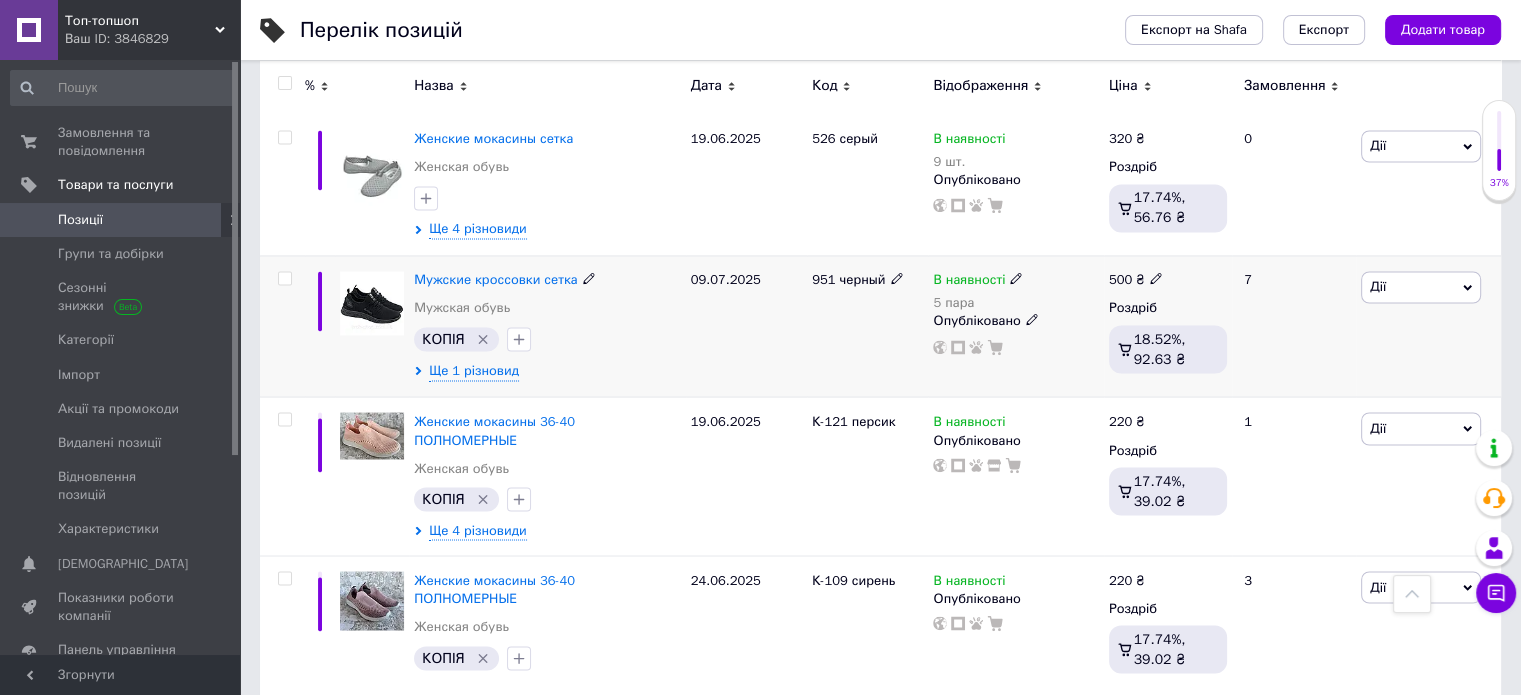 click 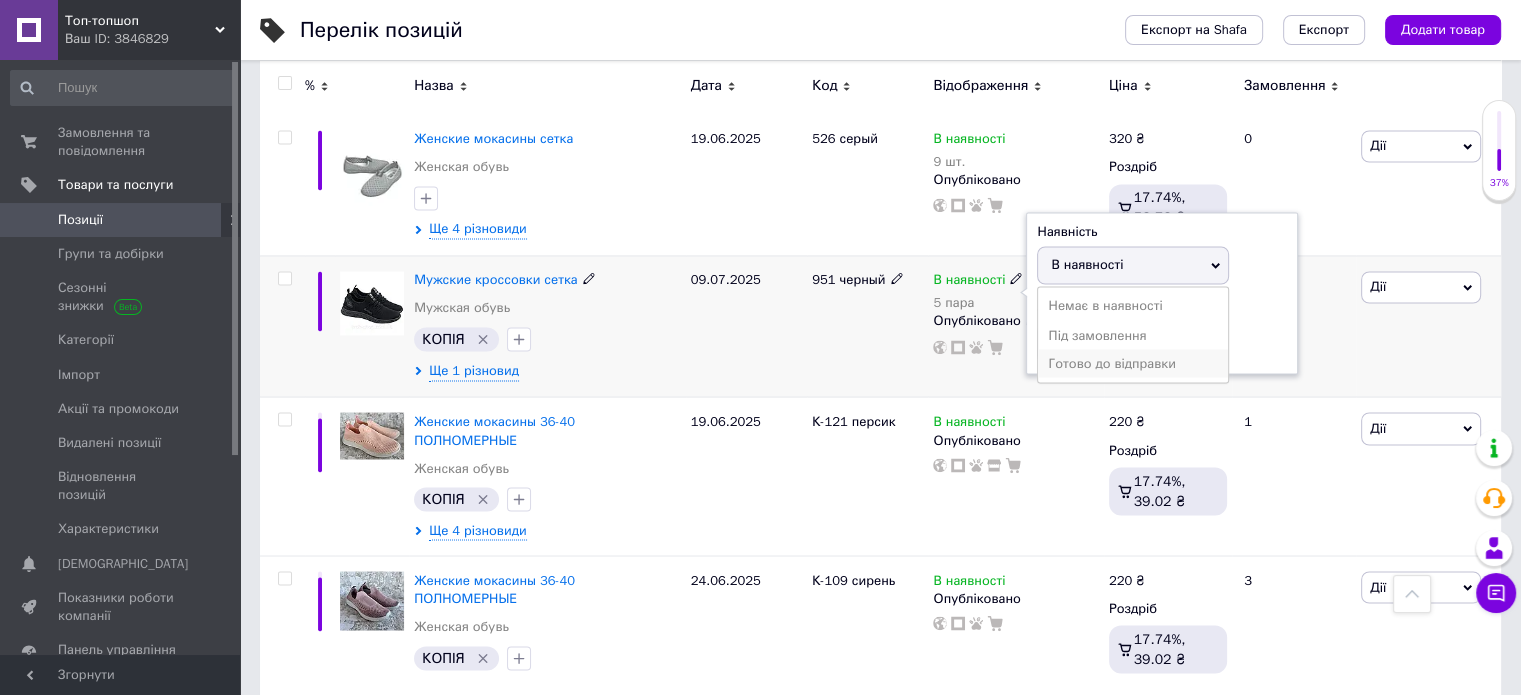click on "Готово до відправки" at bounding box center (1133, 363) 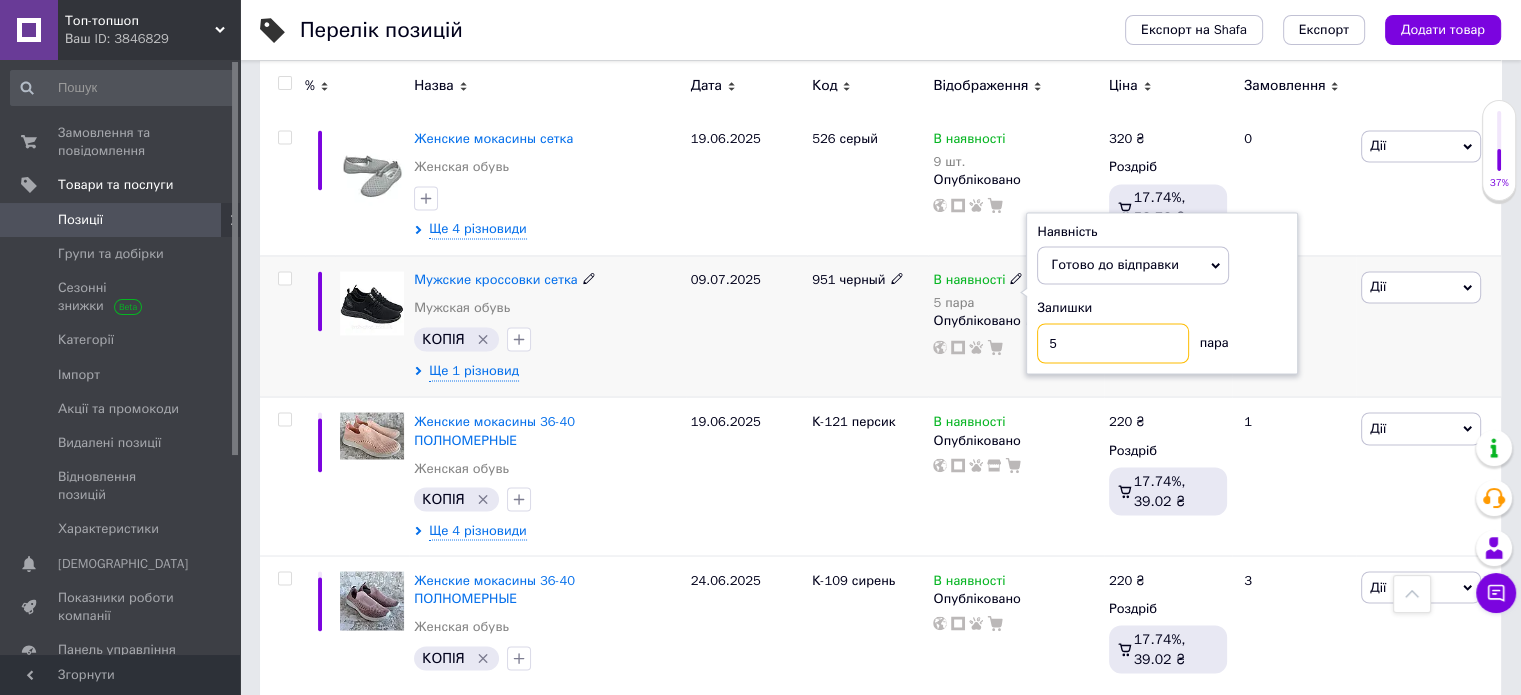 click on "5" at bounding box center (1113, 343) 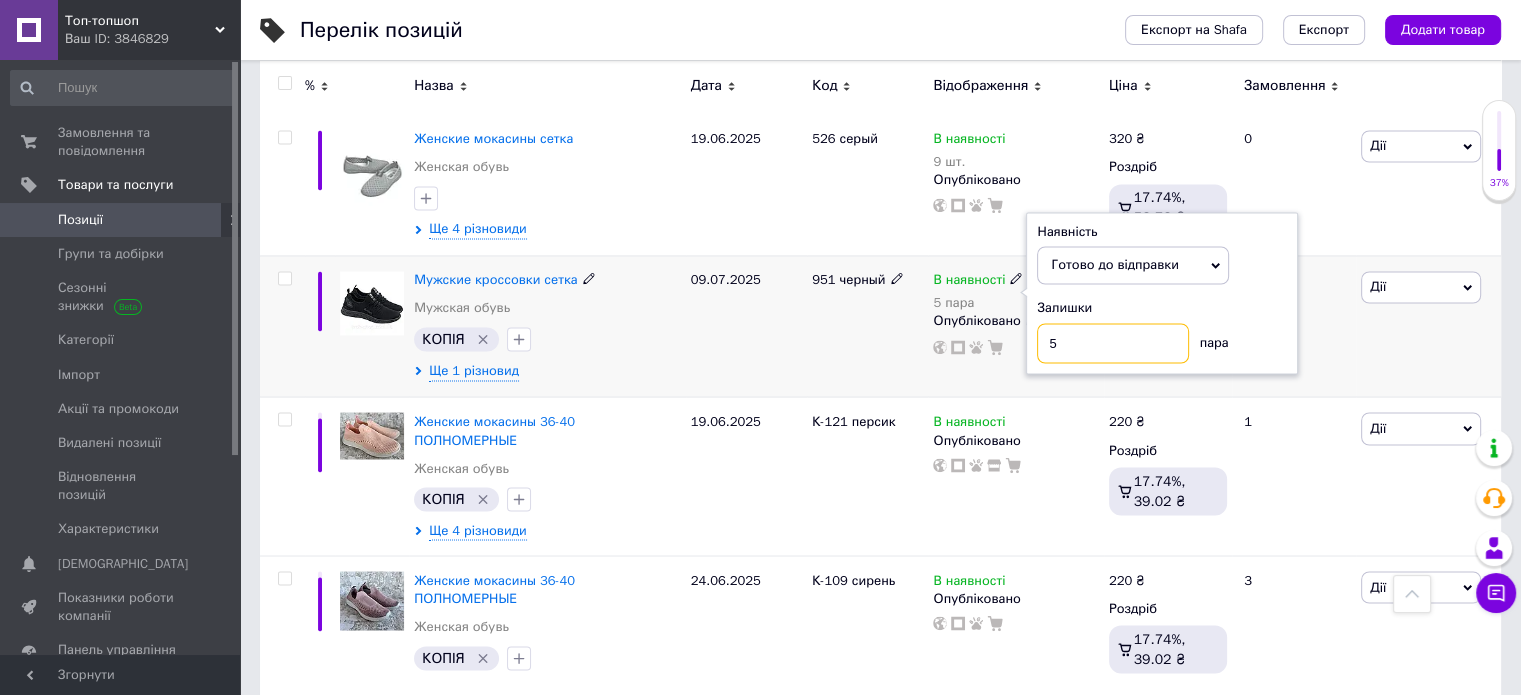 type on "1" 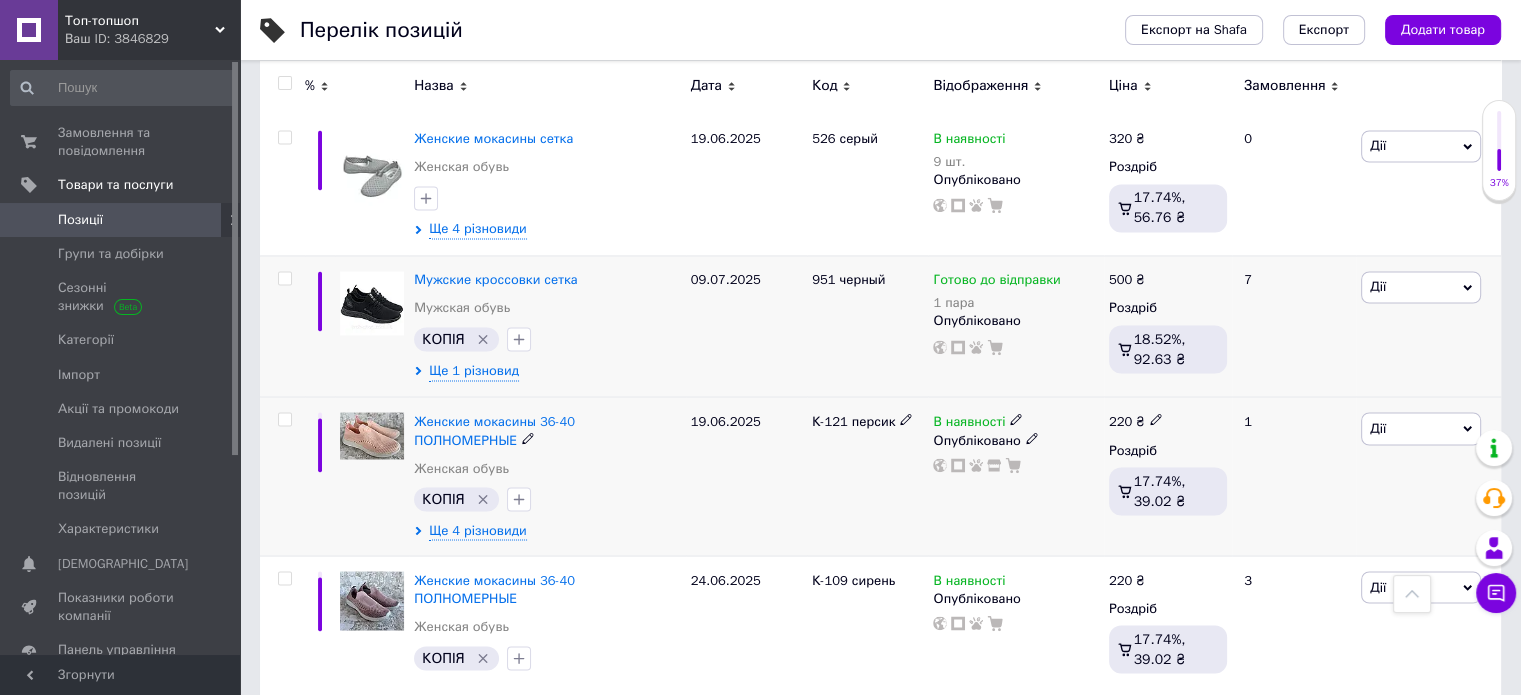 click 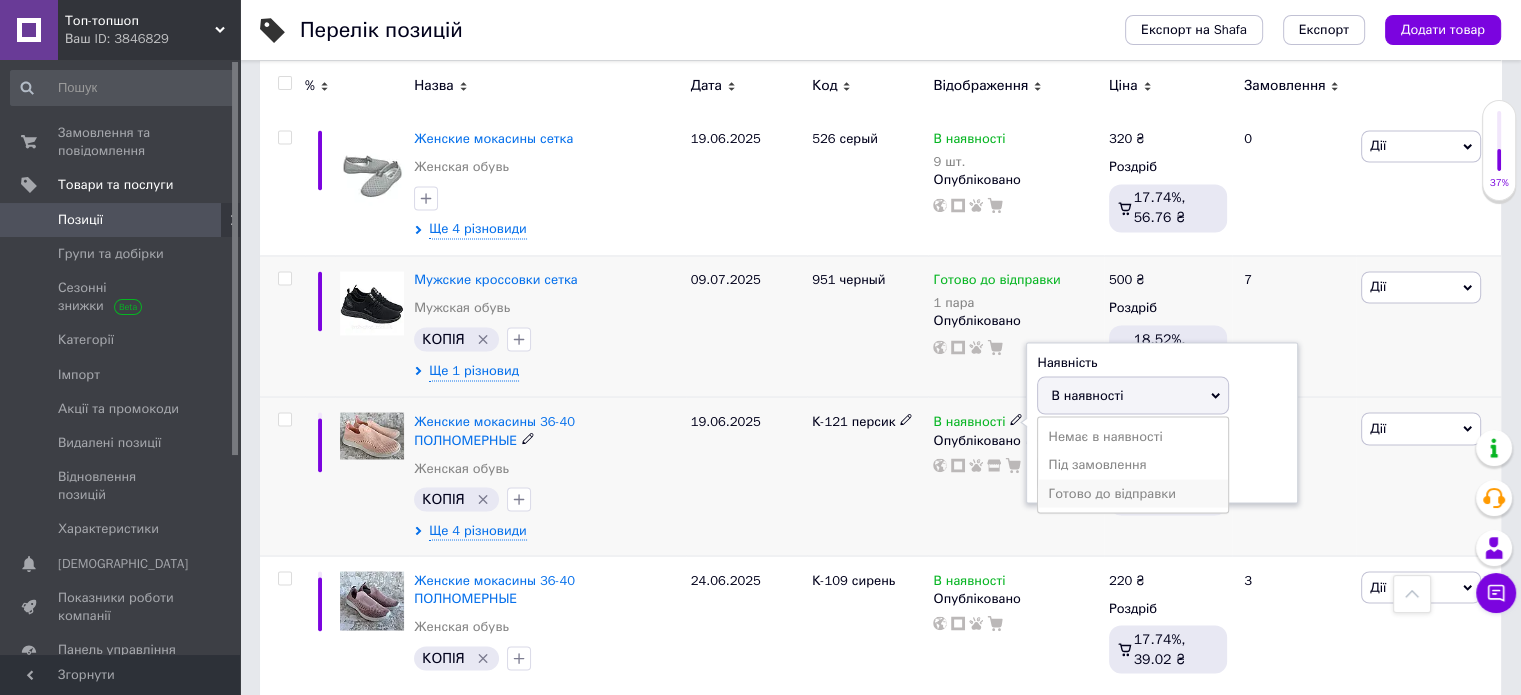 click on "Готово до відправки" at bounding box center [1133, 493] 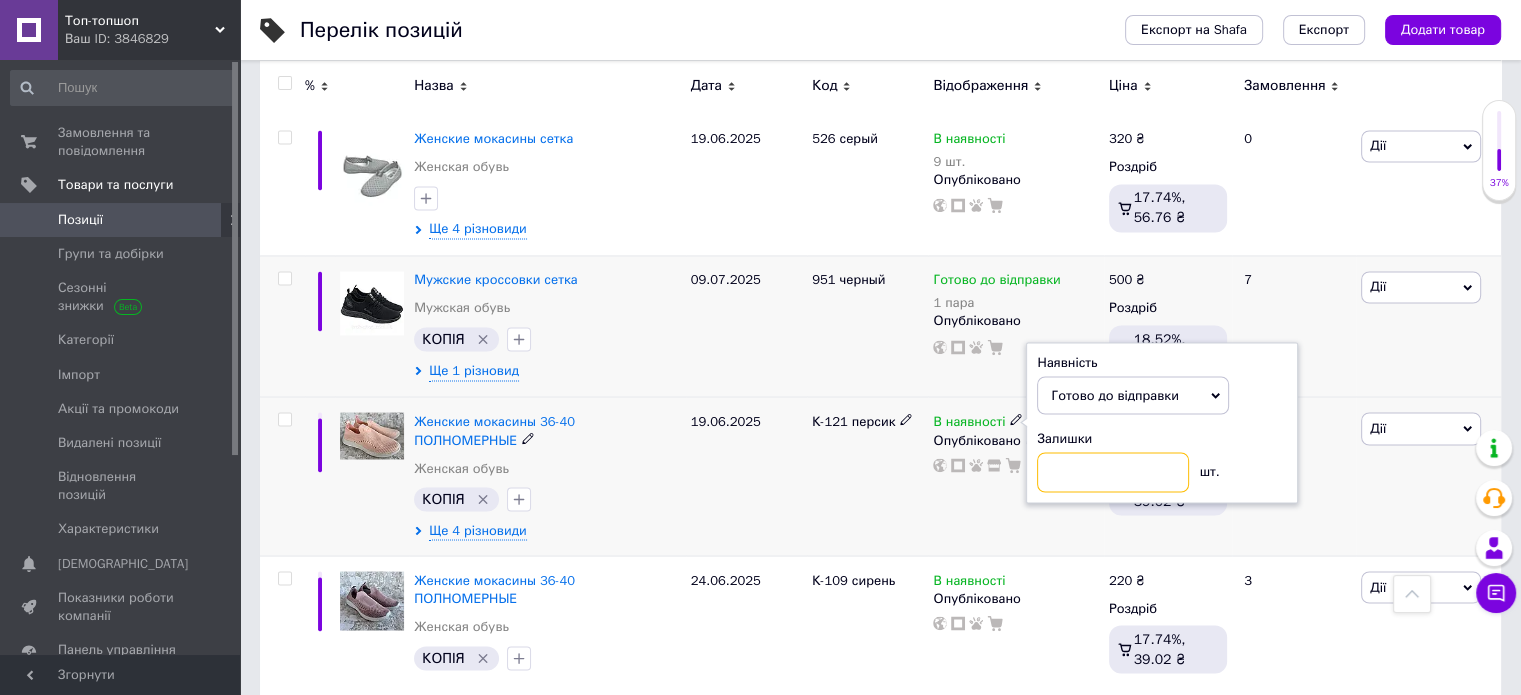 click at bounding box center (1113, 472) 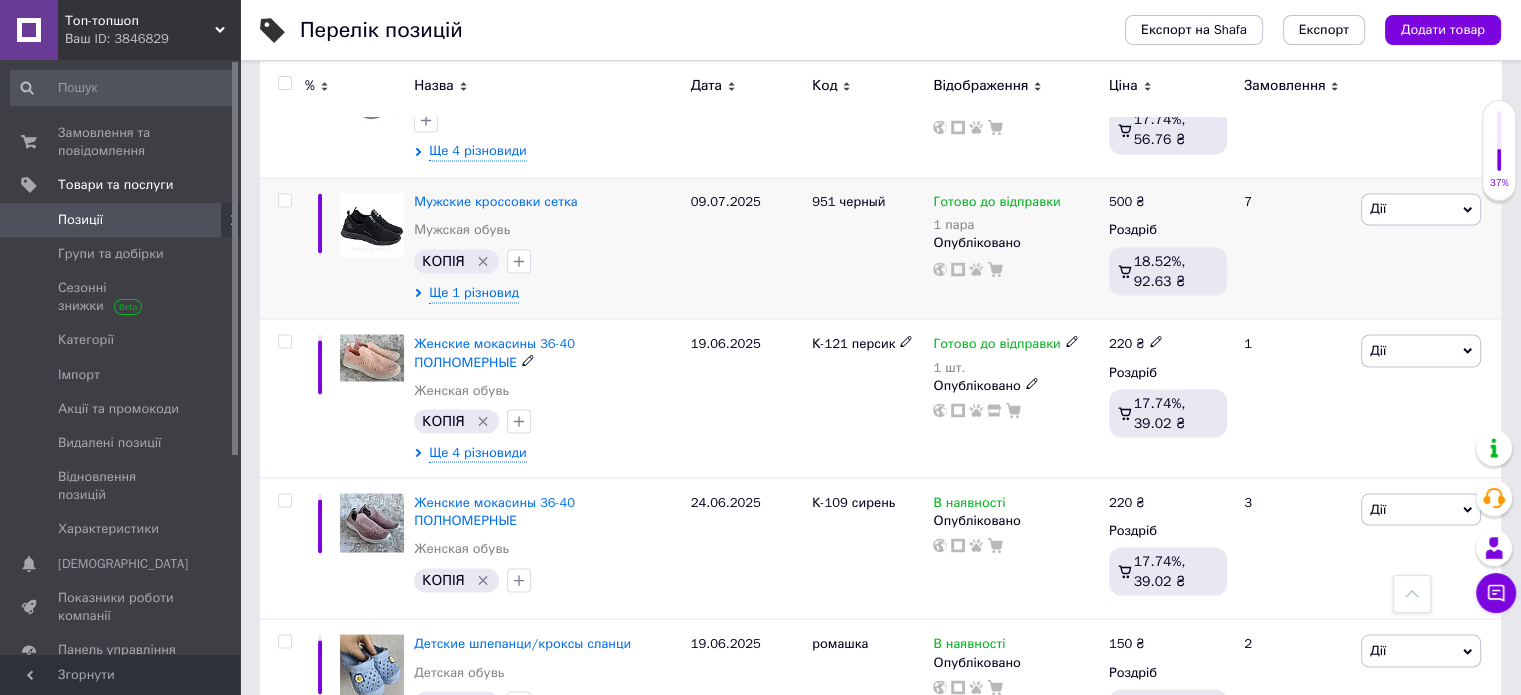 scroll, scrollTop: 3600, scrollLeft: 0, axis: vertical 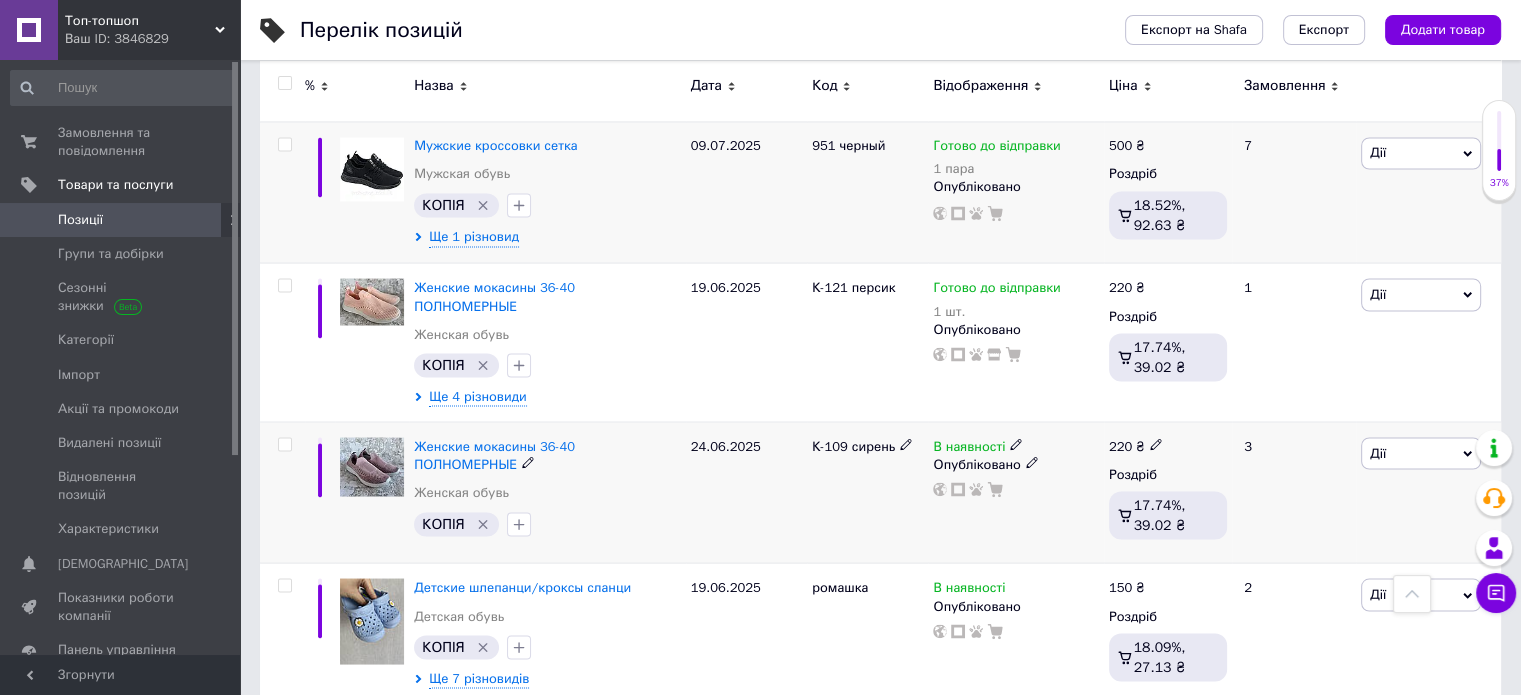 click 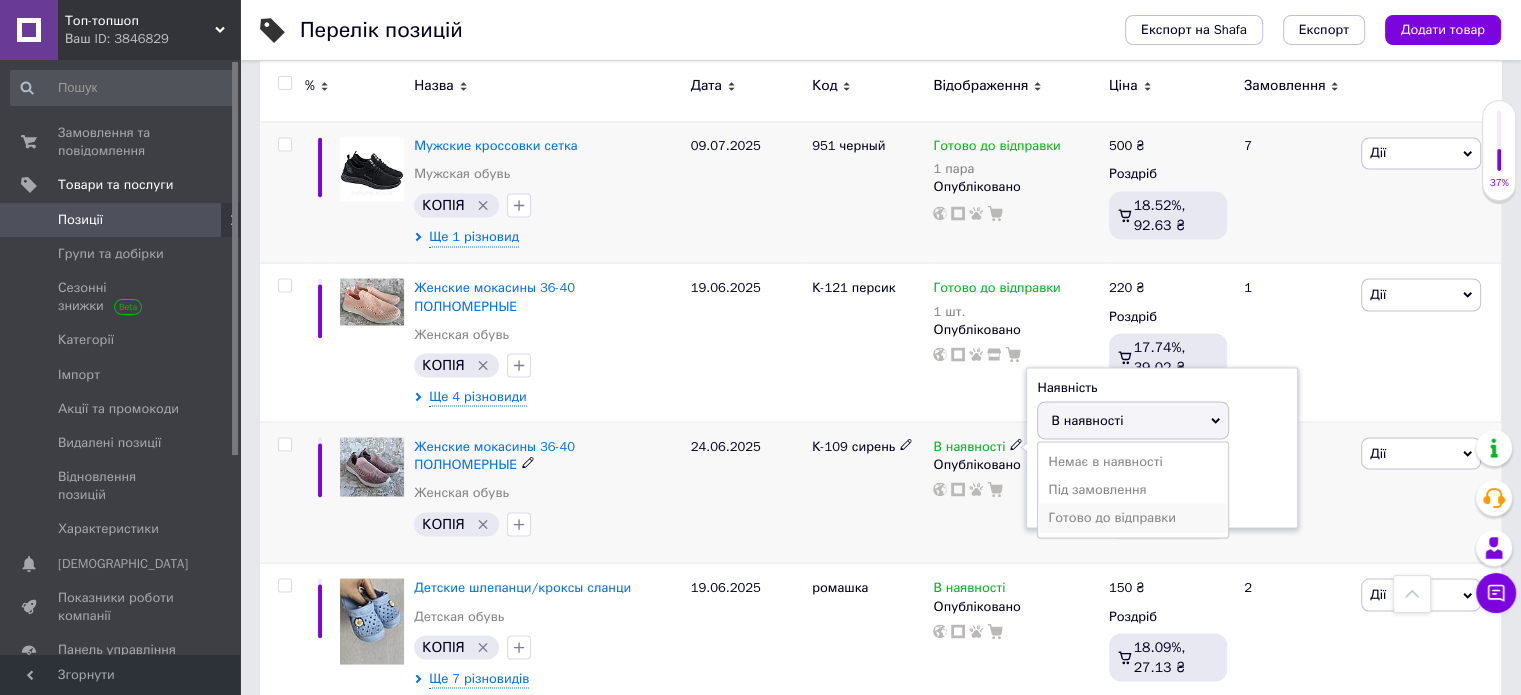 click on "Готово до відправки" at bounding box center (1133, 517) 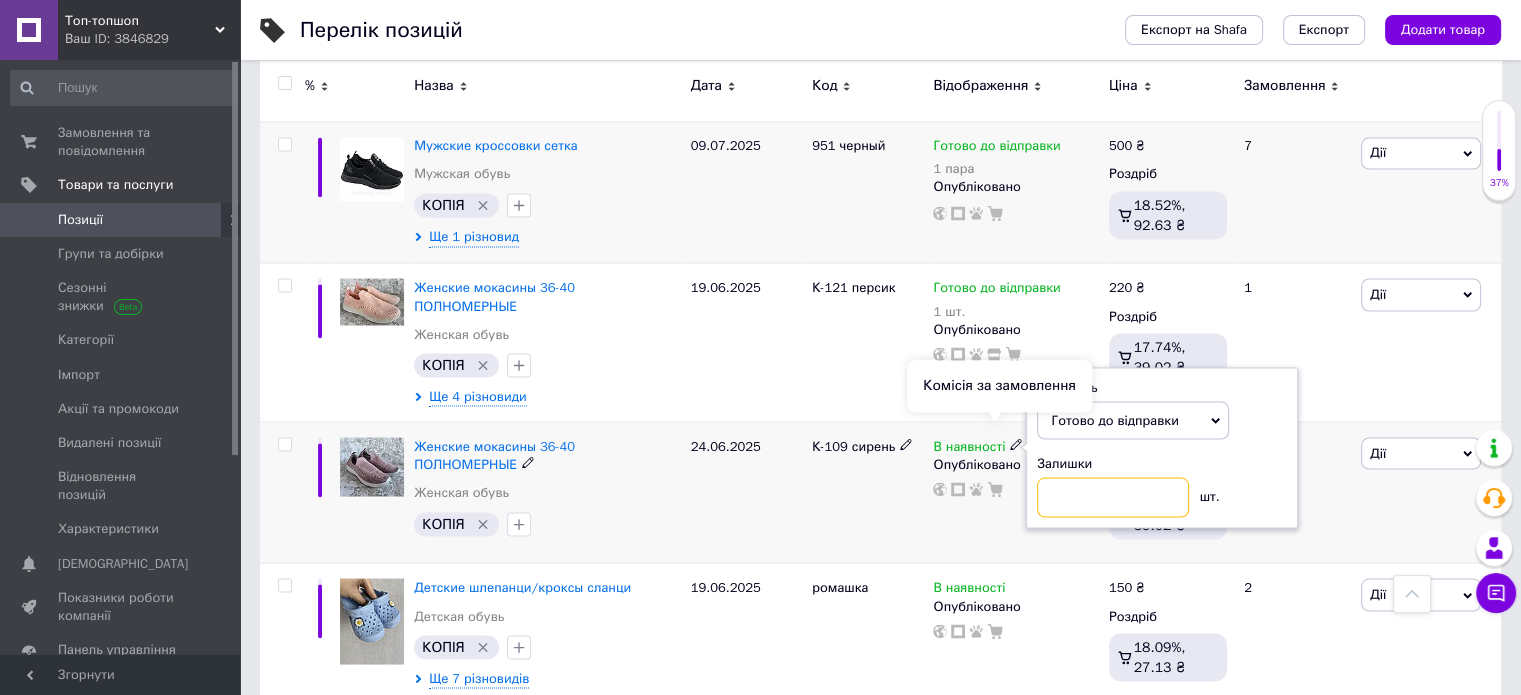 click at bounding box center [1113, 497] 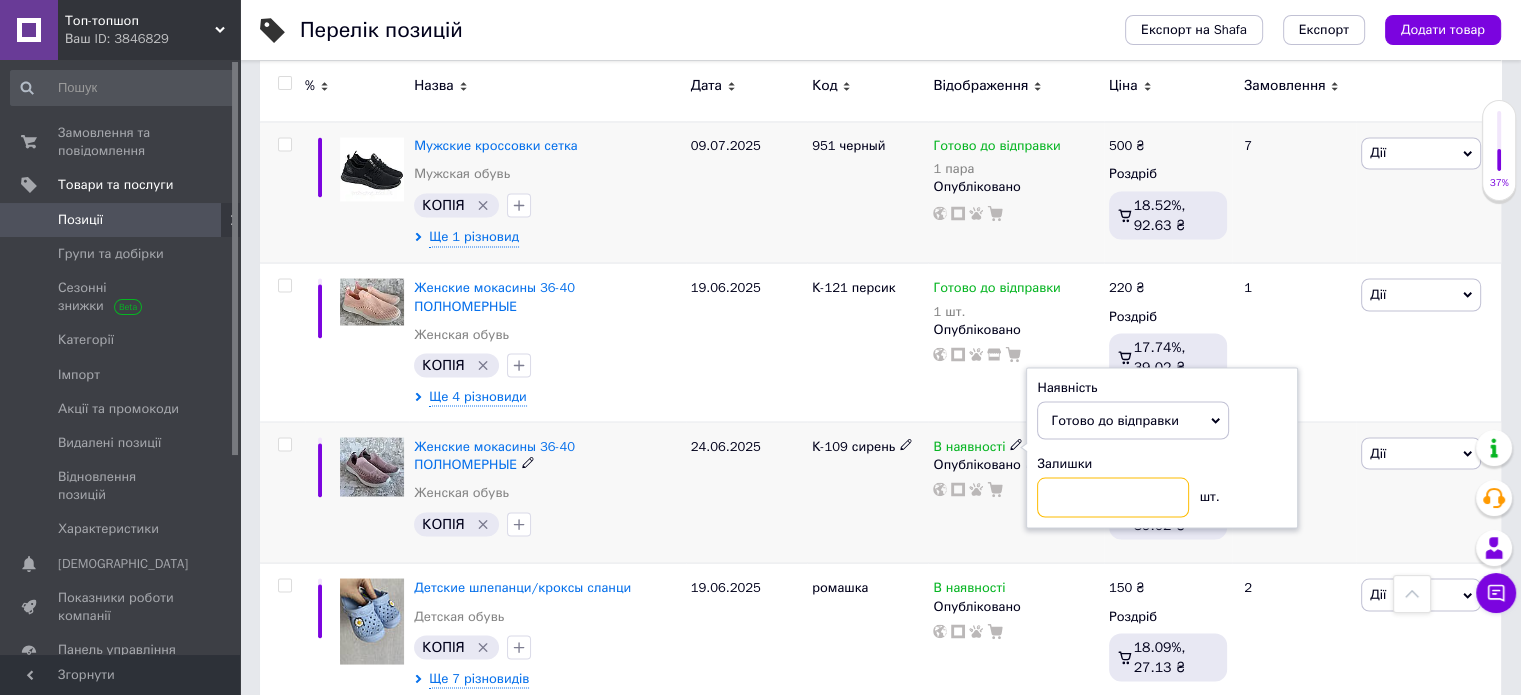 type on "1" 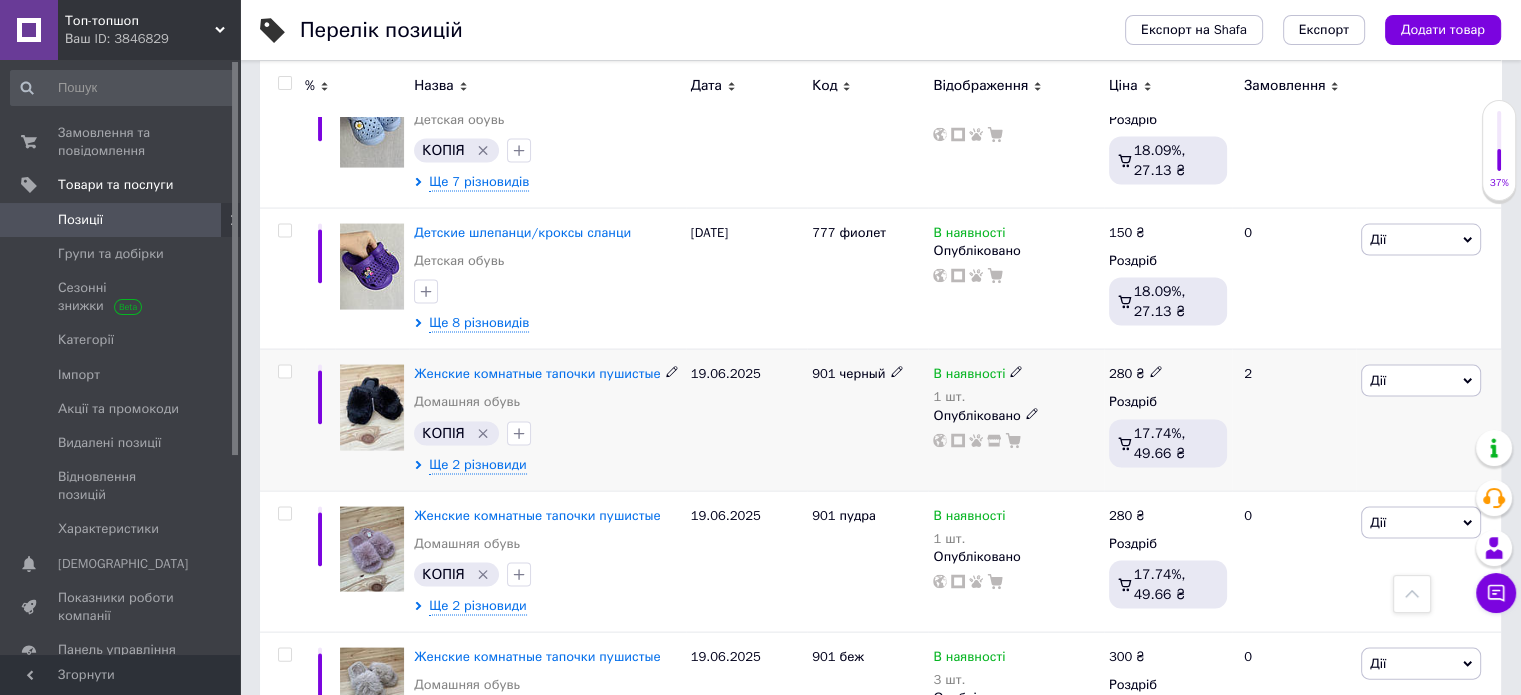 scroll, scrollTop: 4133, scrollLeft: 0, axis: vertical 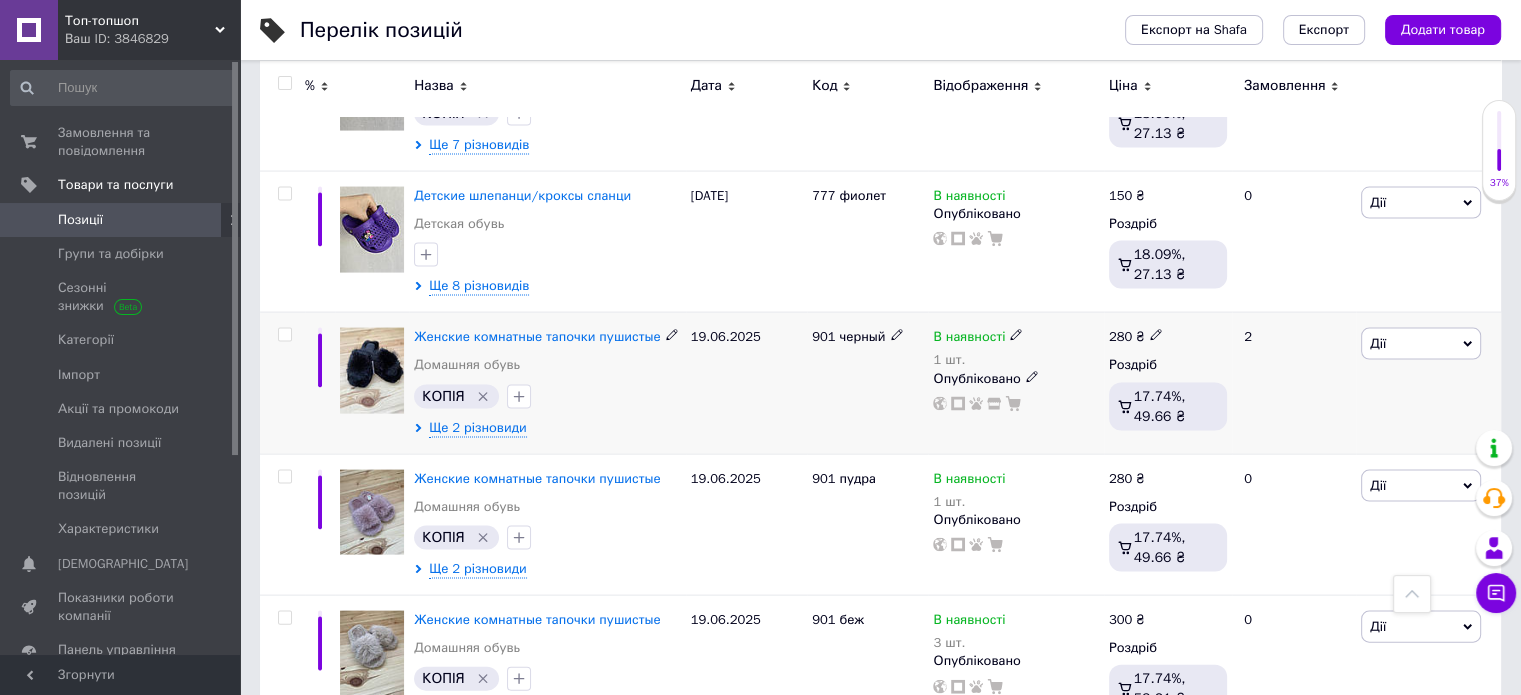 click on "В наявності" at bounding box center (978, 337) 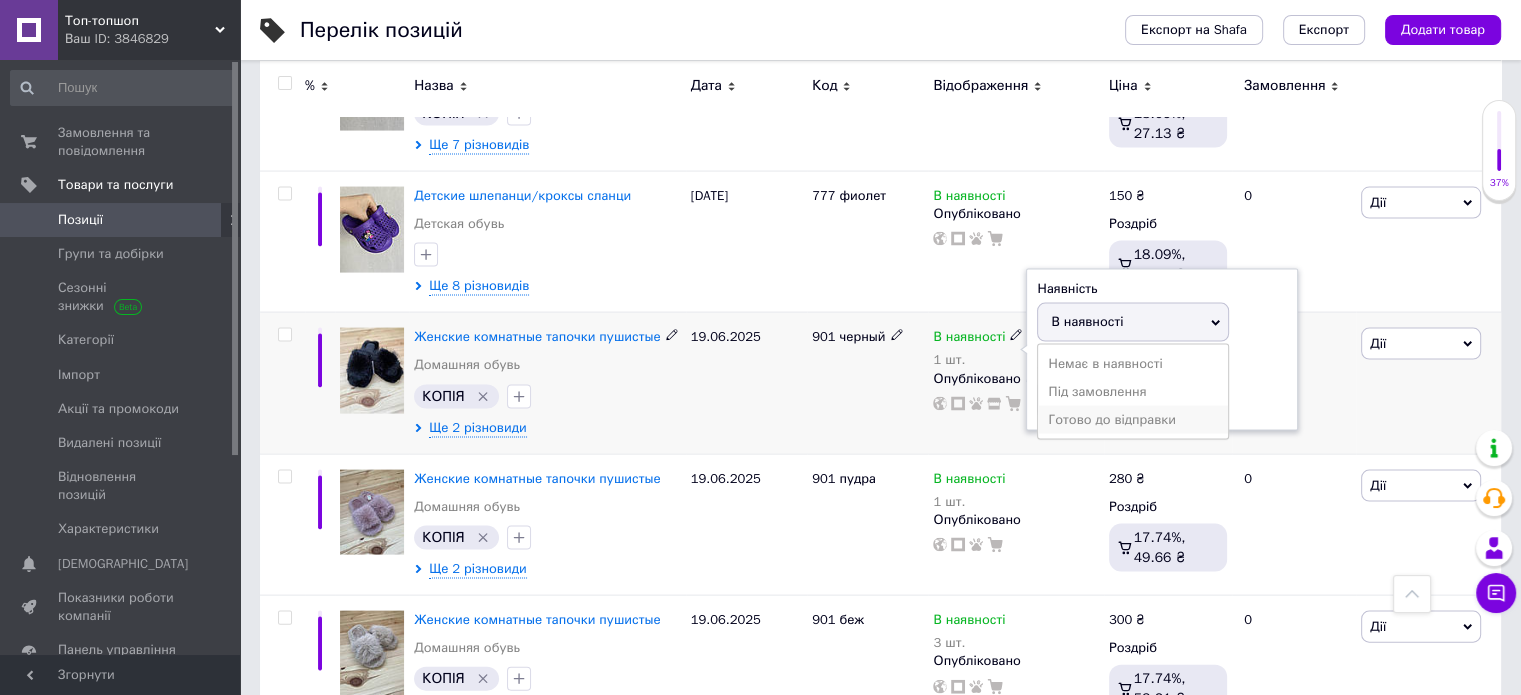 click on "Готово до відправки" at bounding box center (1133, 420) 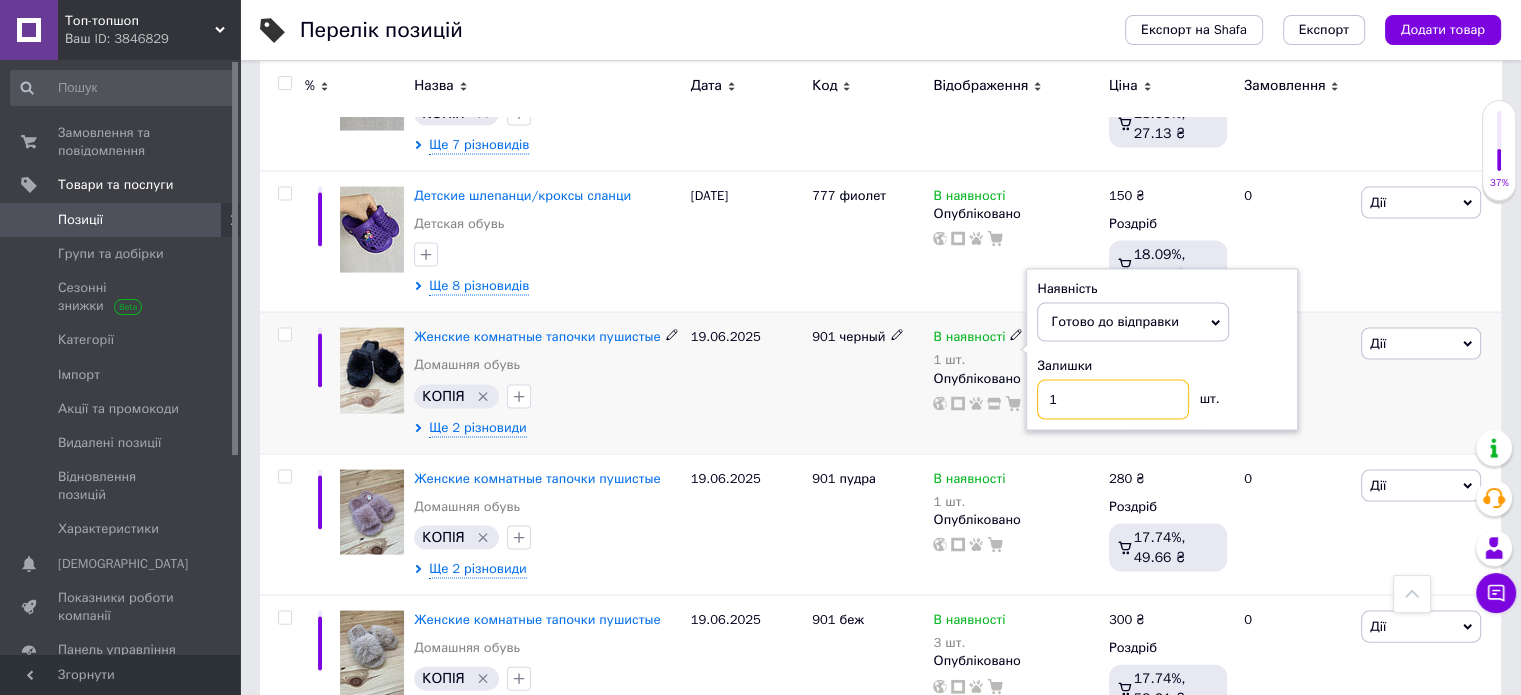 click on "1" at bounding box center [1113, 400] 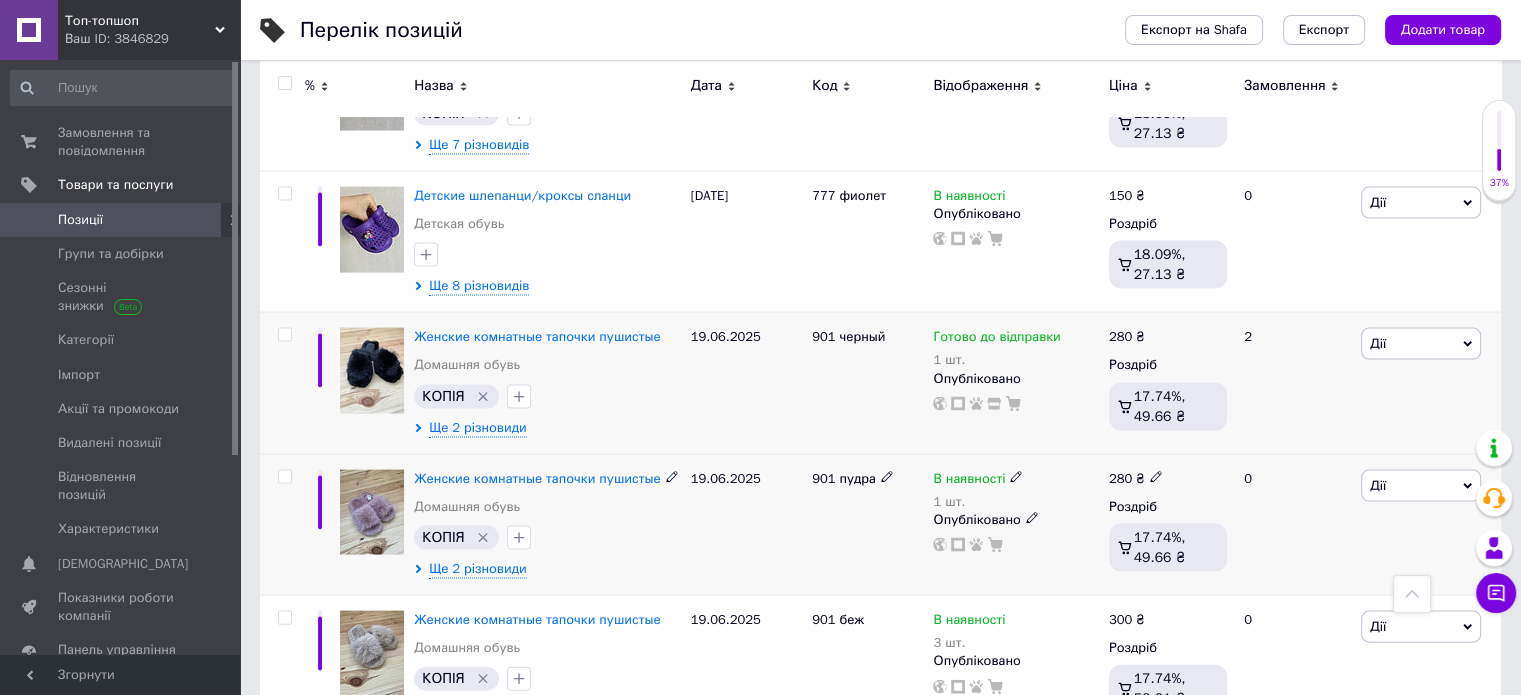 click 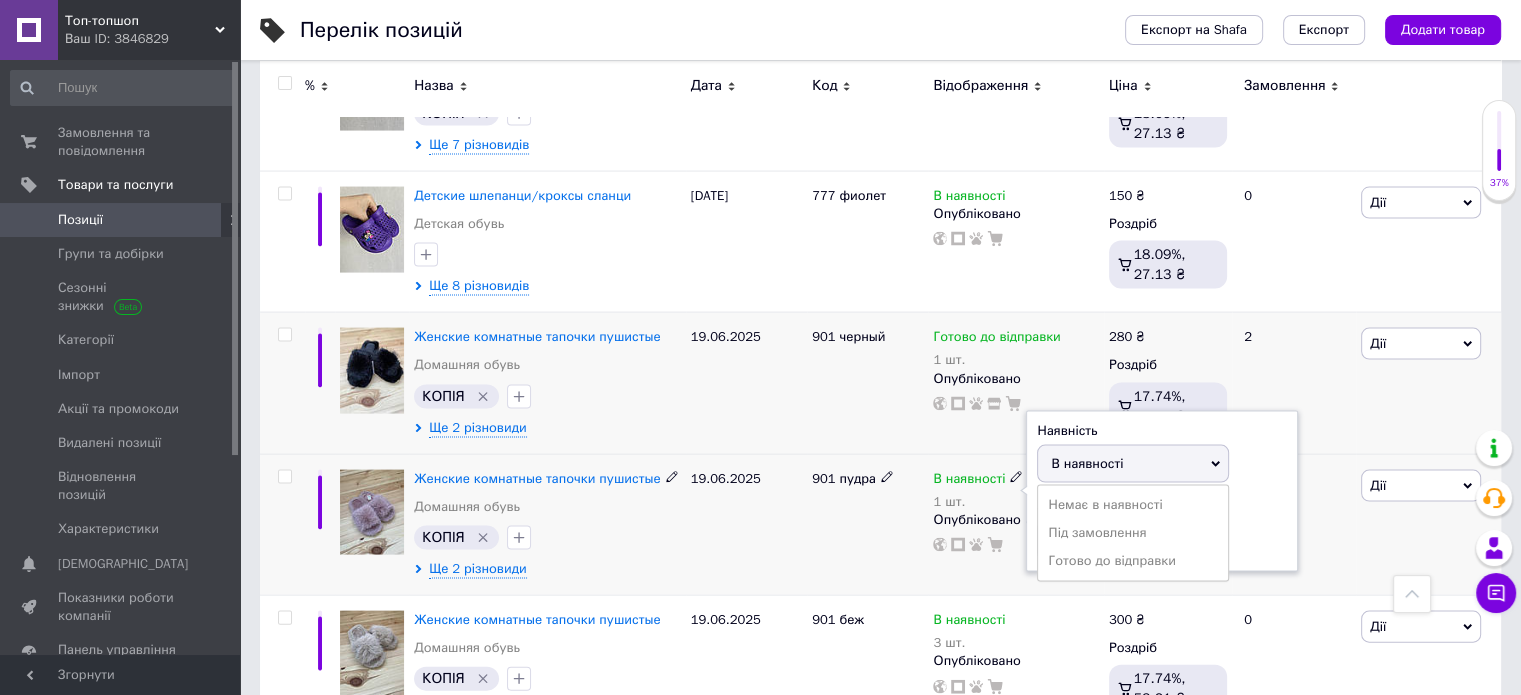 click on "Готово до відправки" at bounding box center (1133, 561) 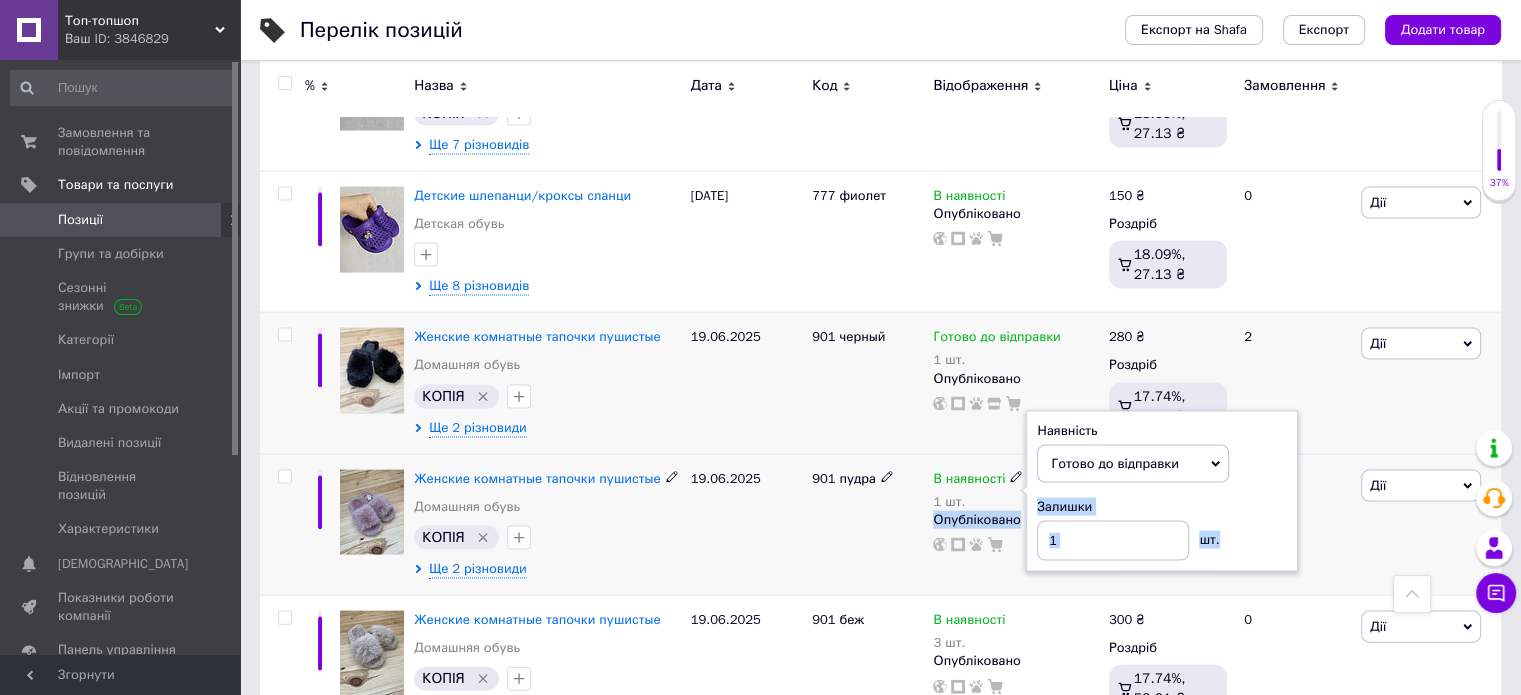 drag, startPoint x: 1303, startPoint y: 429, endPoint x: 1292, endPoint y: 421, distance: 13.601471 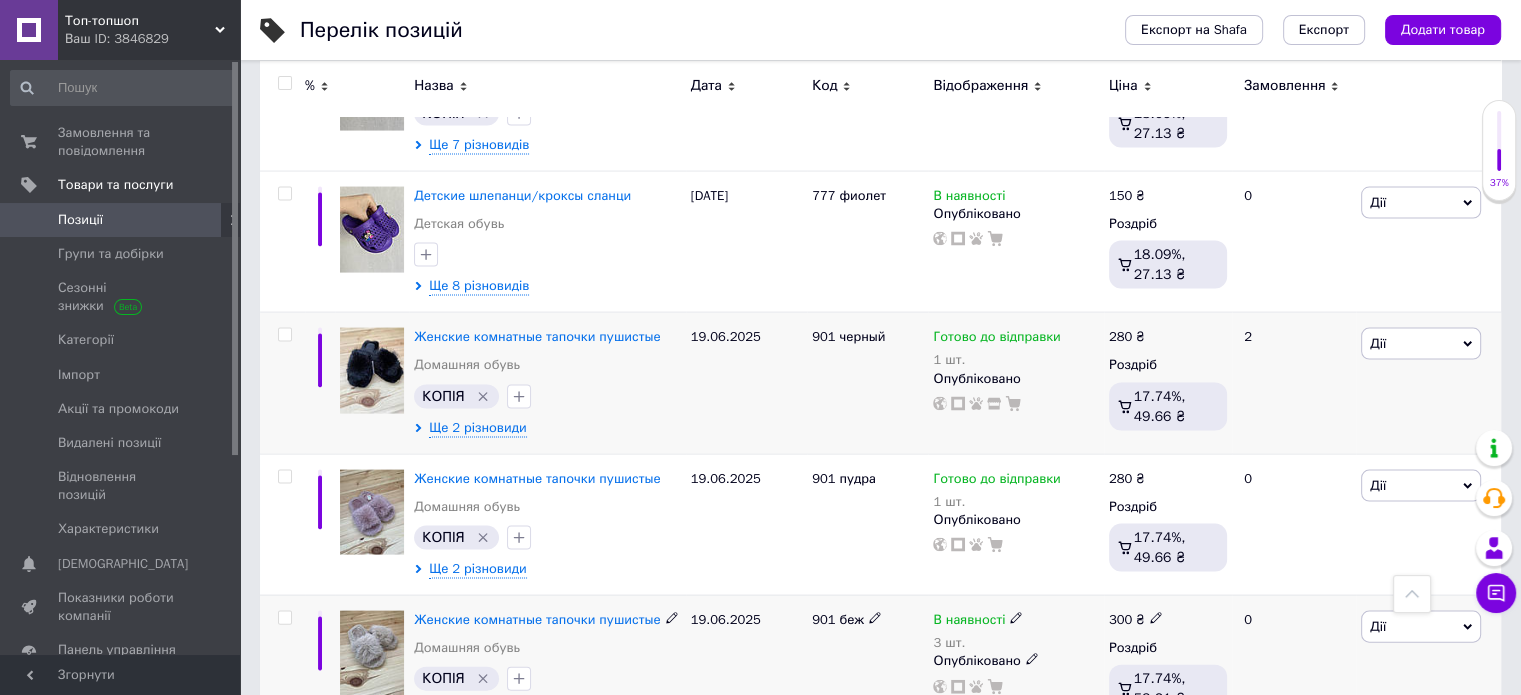click 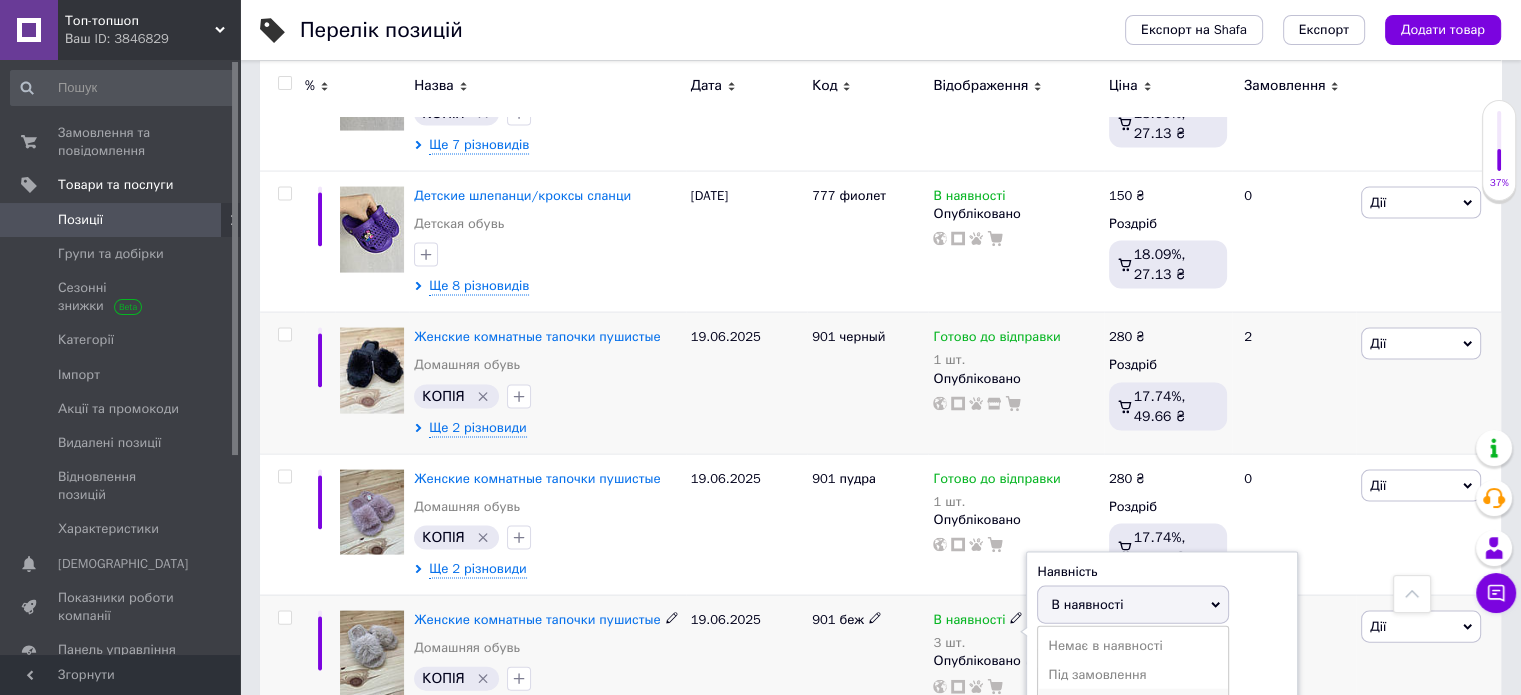 click on "Готово до відправки" at bounding box center [1133, 703] 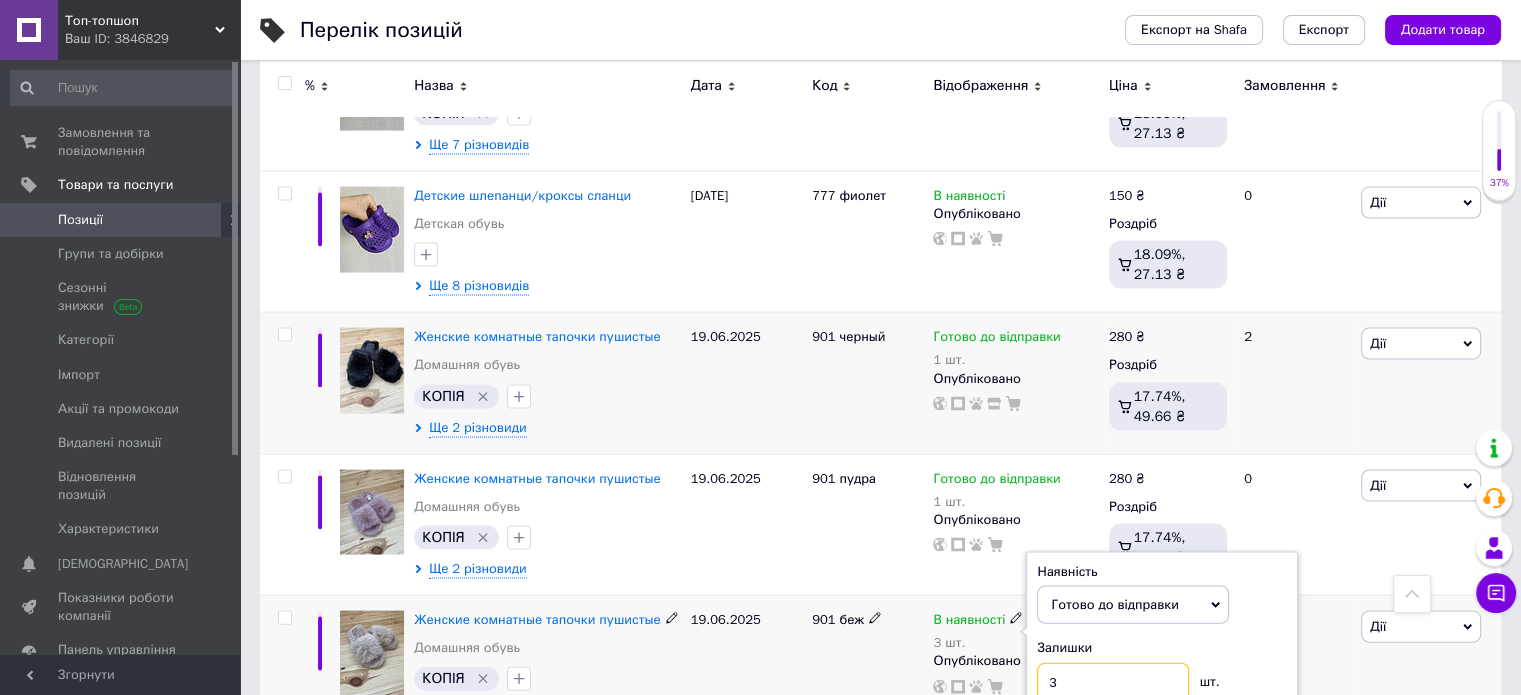 click on "3" at bounding box center [1113, 683] 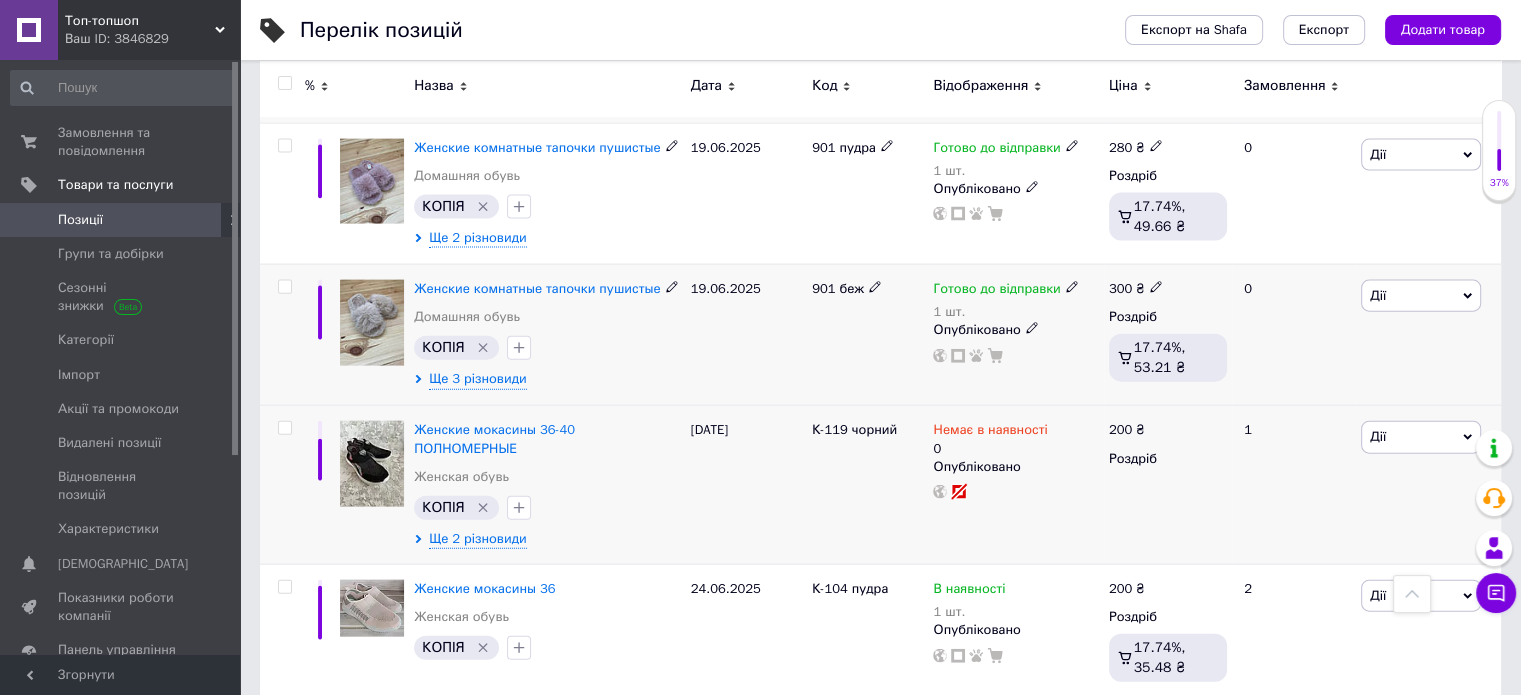 scroll, scrollTop: 4533, scrollLeft: 0, axis: vertical 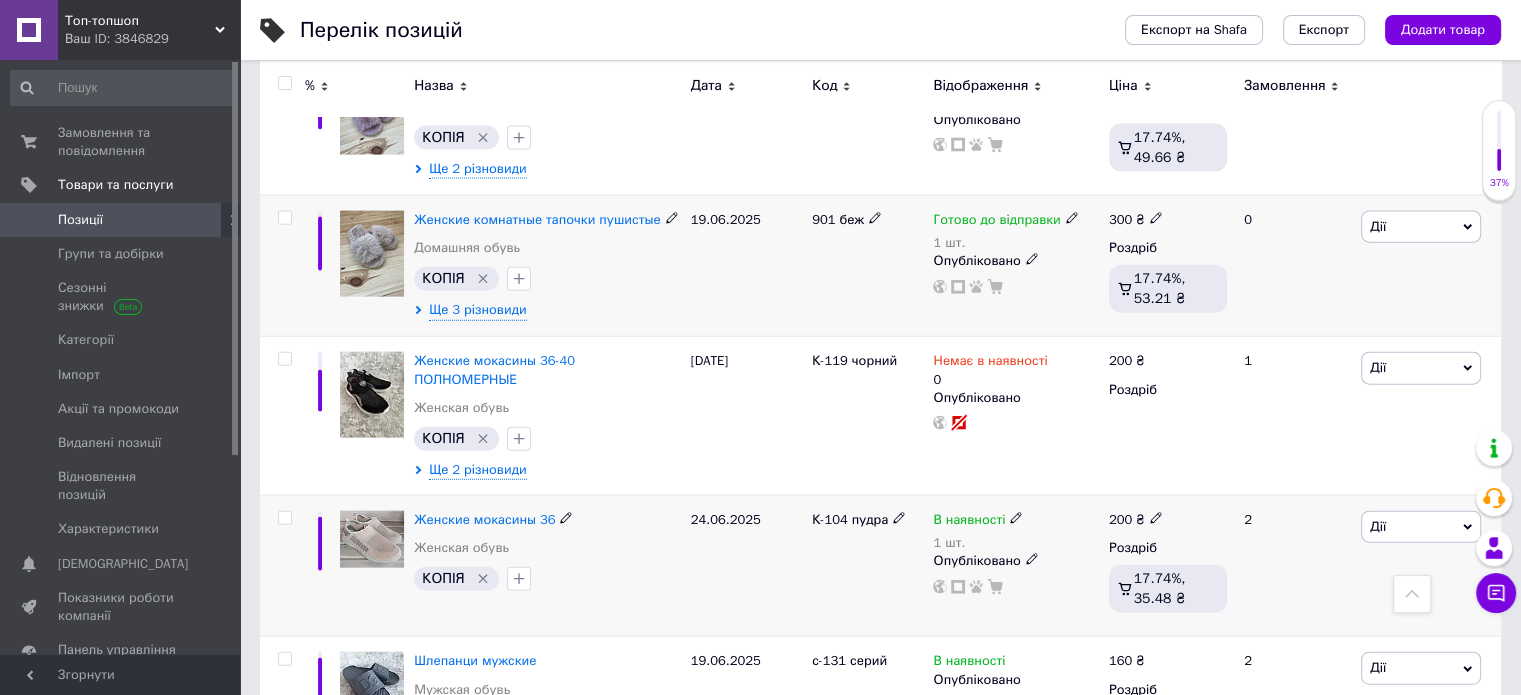 click 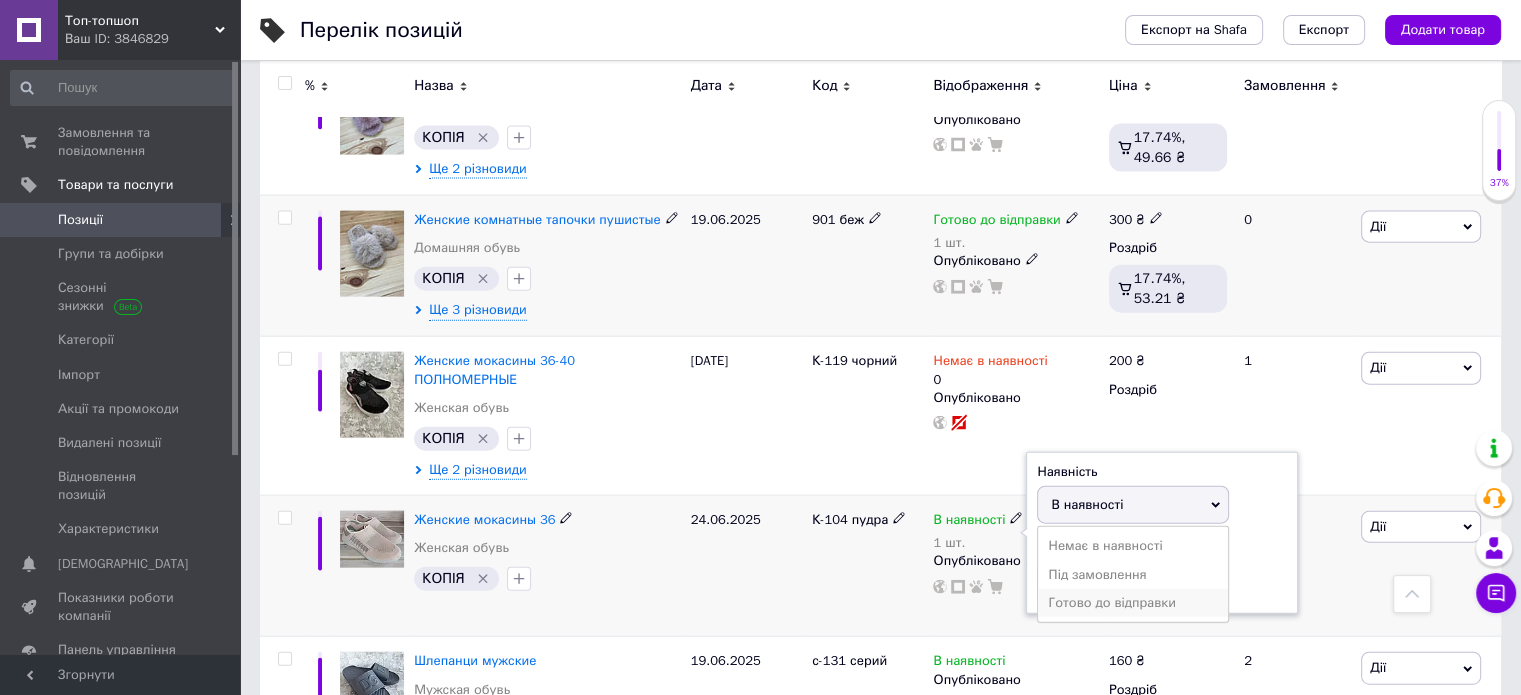 click on "Готово до відправки" at bounding box center (1133, 603) 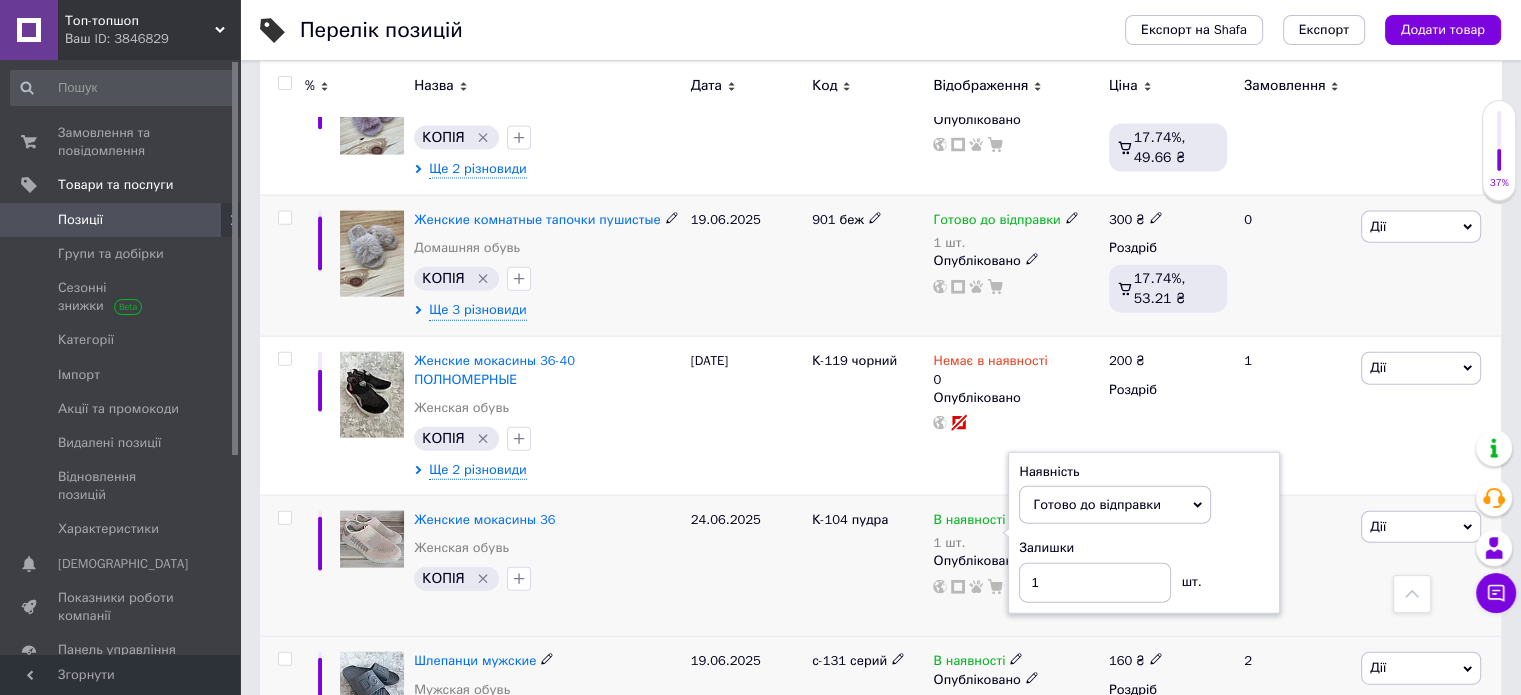 click 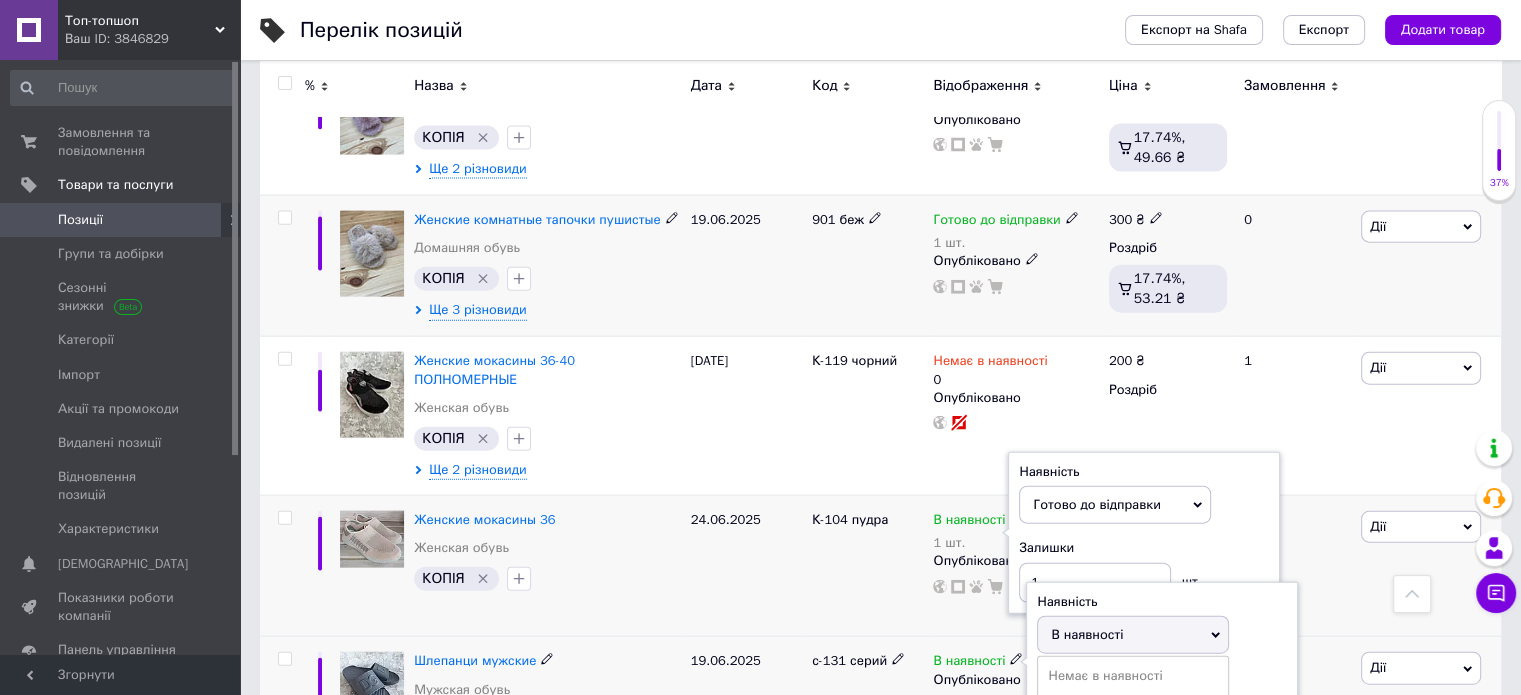 click on "Готово до відправки" at bounding box center [1133, 733] 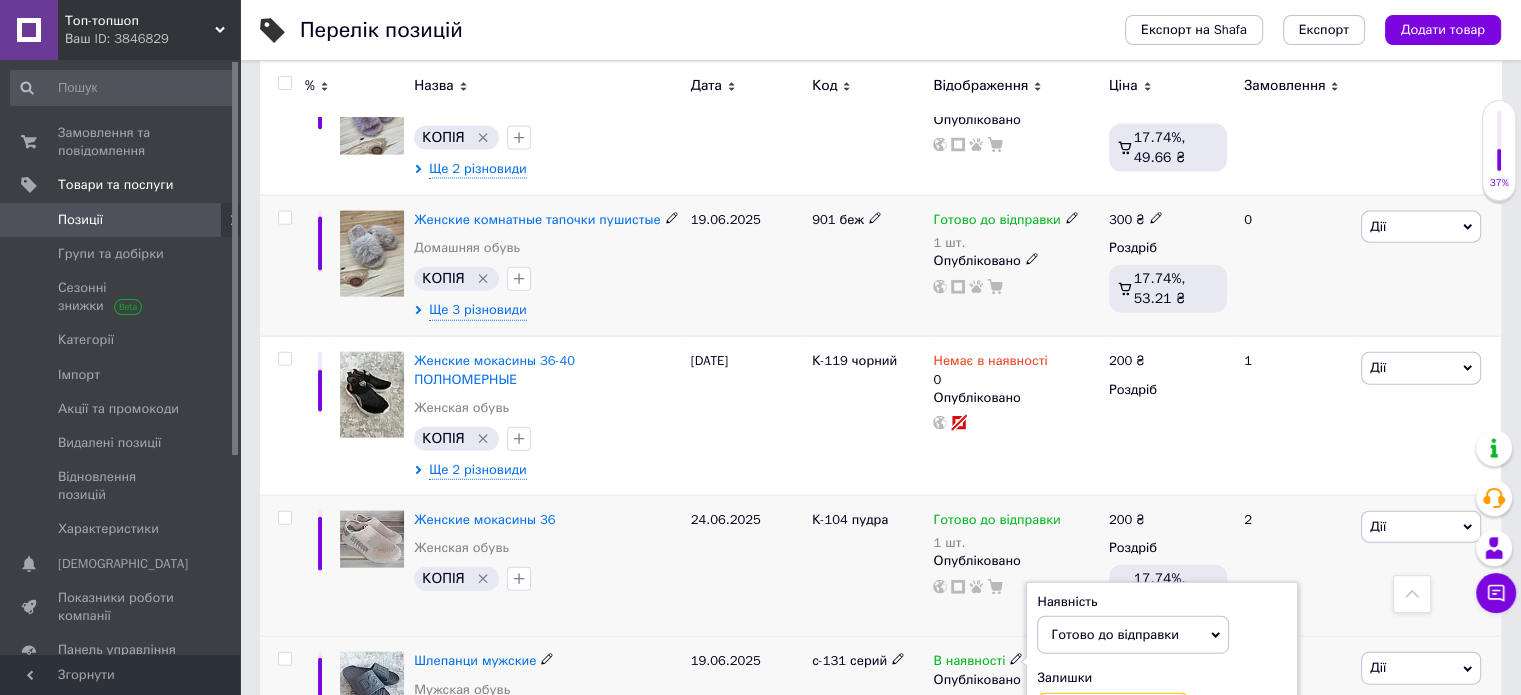 click at bounding box center [1113, 713] 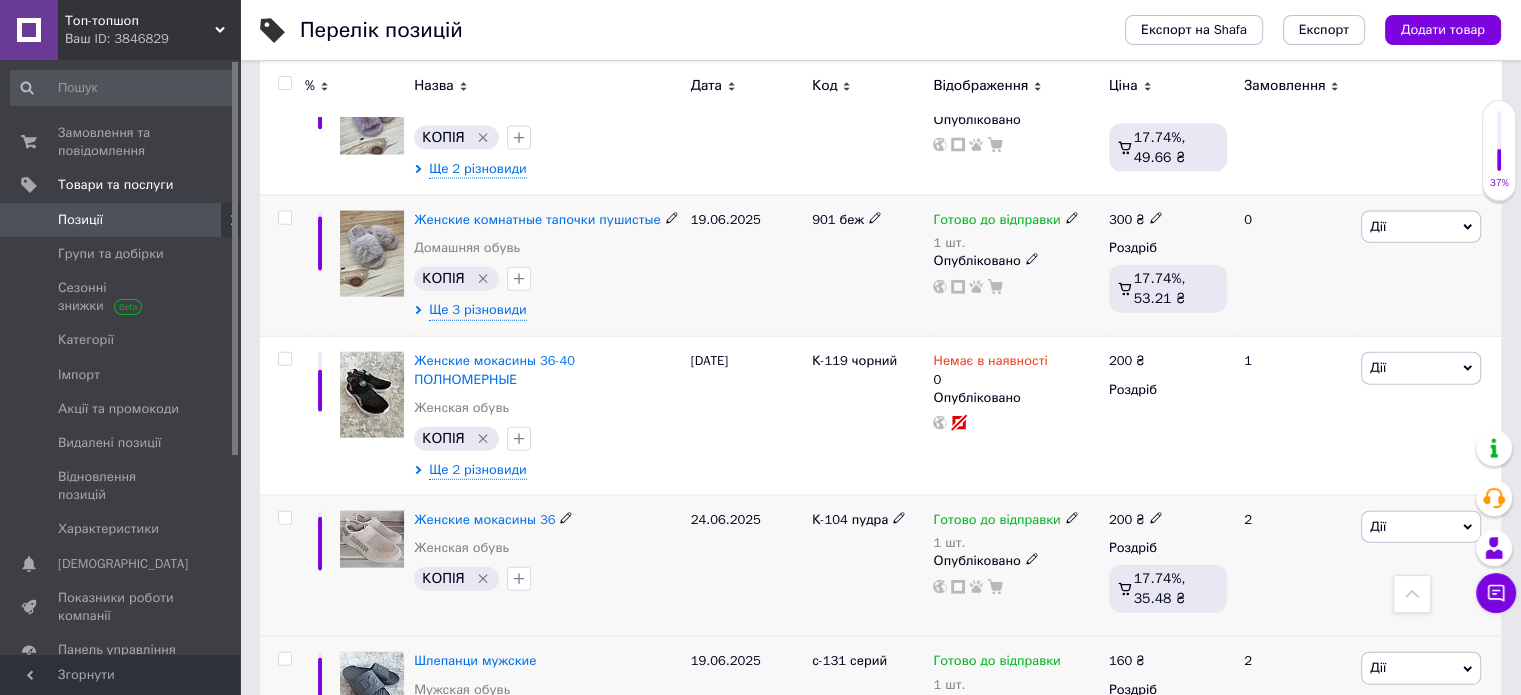 scroll, scrollTop: 4933, scrollLeft: 0, axis: vertical 